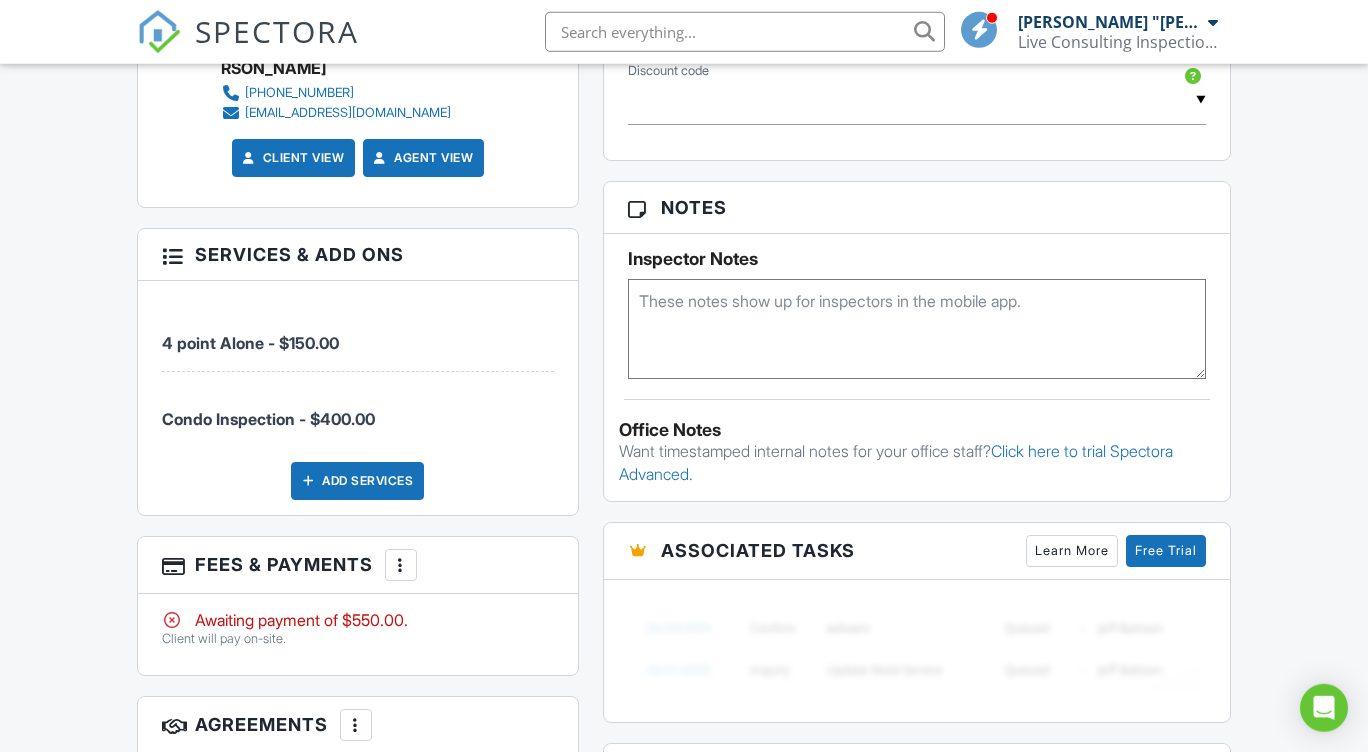 scroll, scrollTop: 1310, scrollLeft: 0, axis: vertical 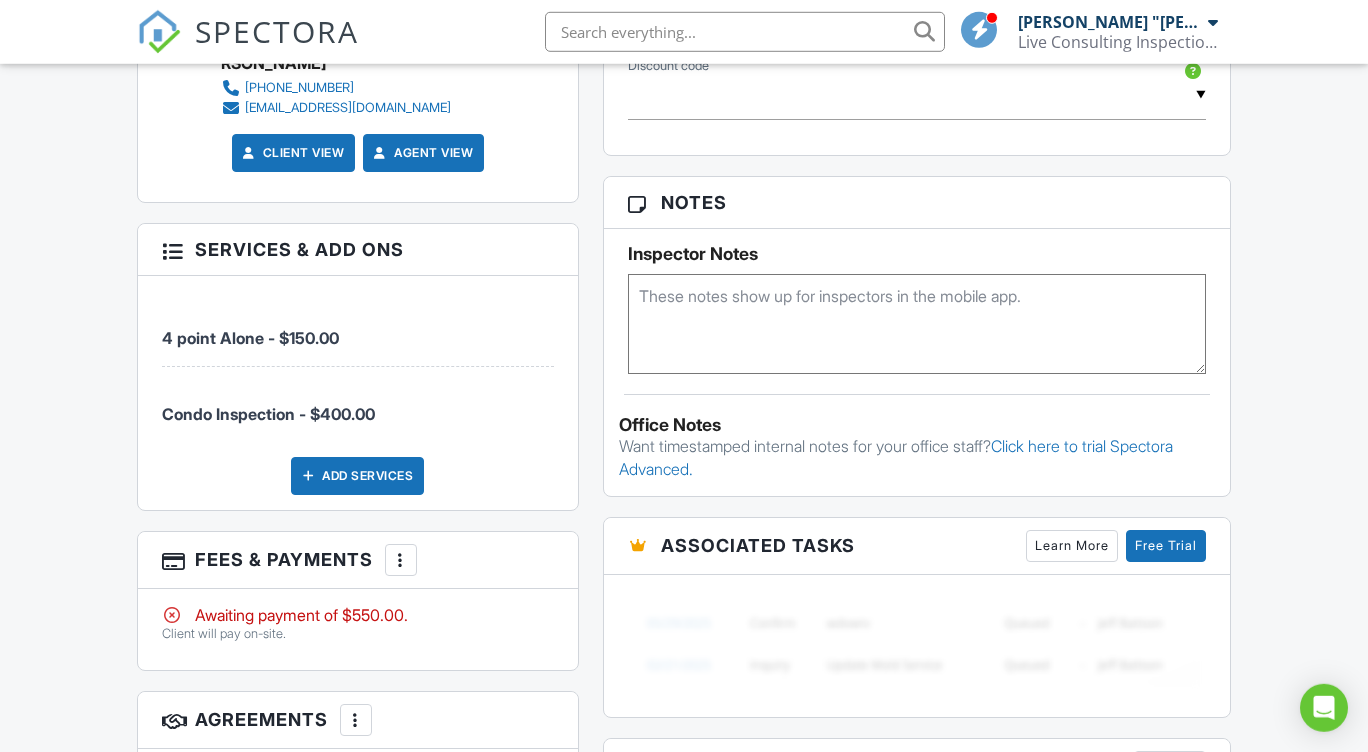 click at bounding box center (401, 560) 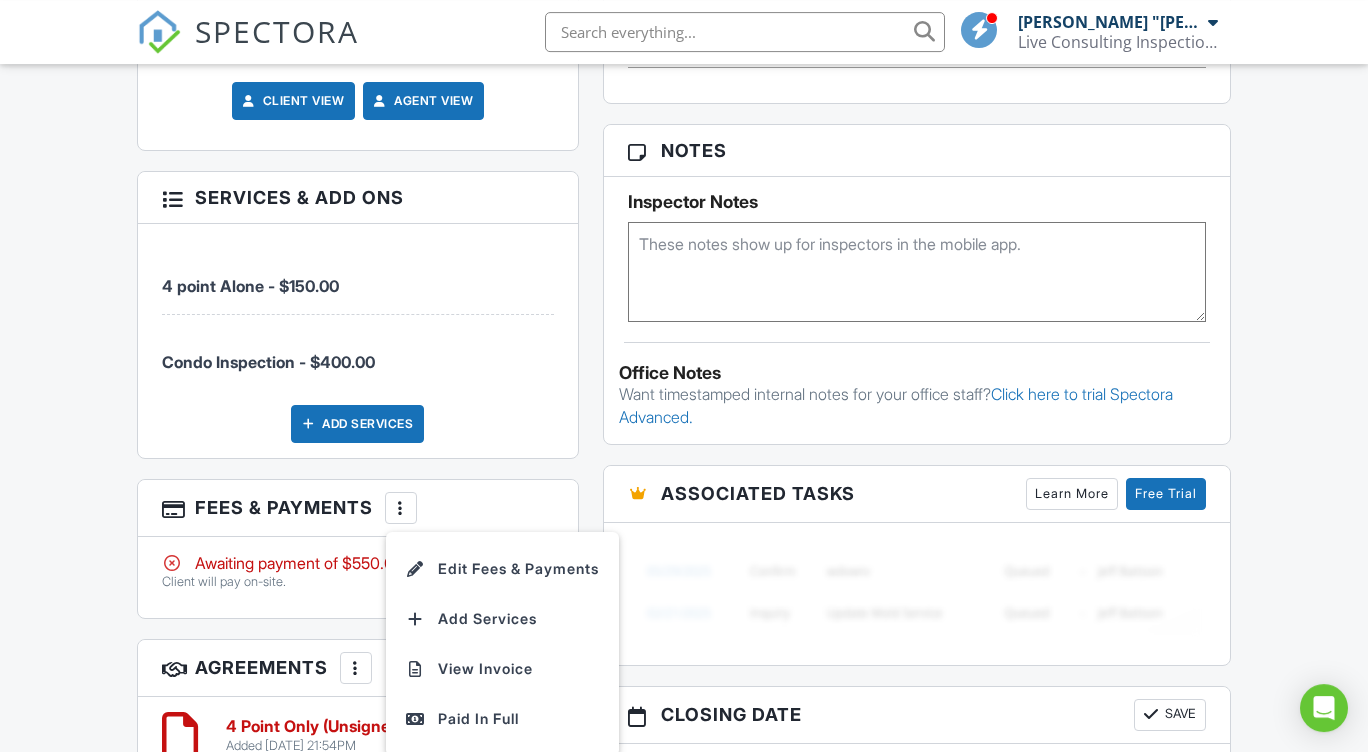 scroll, scrollTop: 1363, scrollLeft: 0, axis: vertical 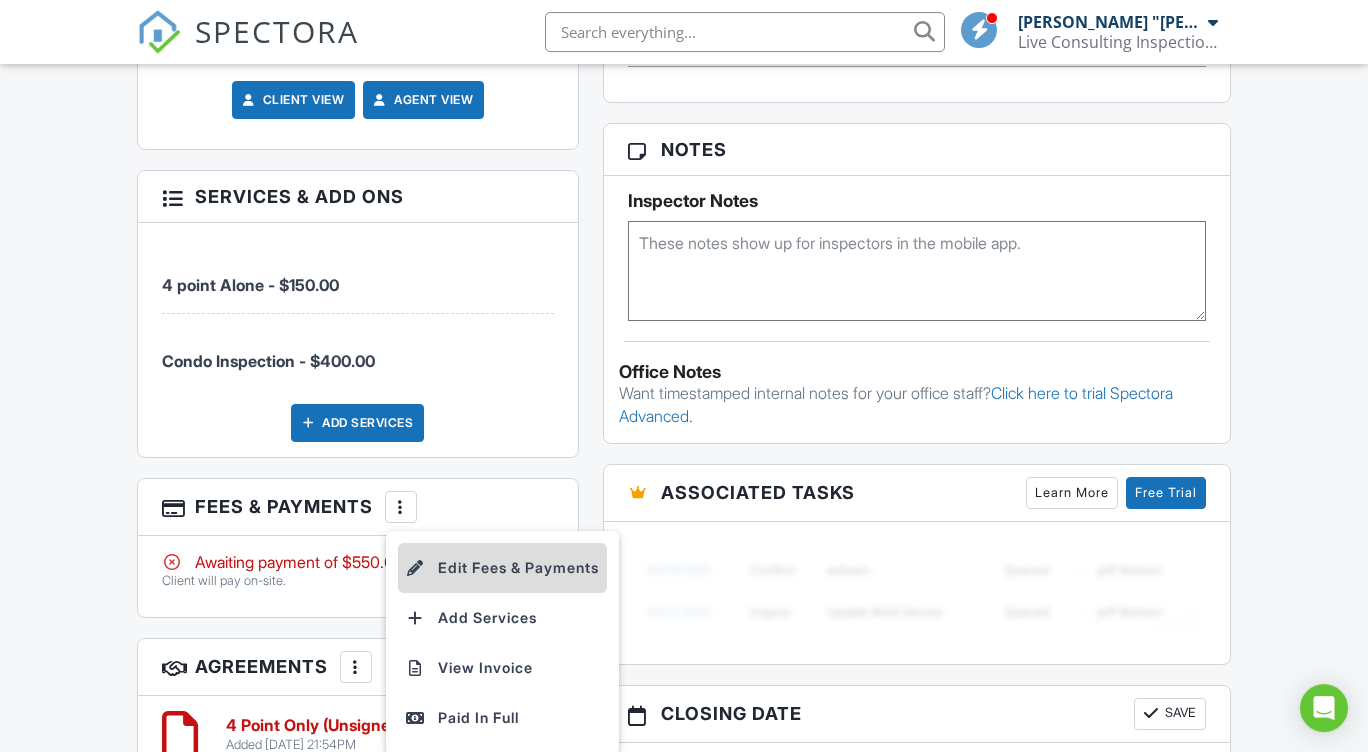 click on "Edit Fees & Payments" at bounding box center [502, 568] 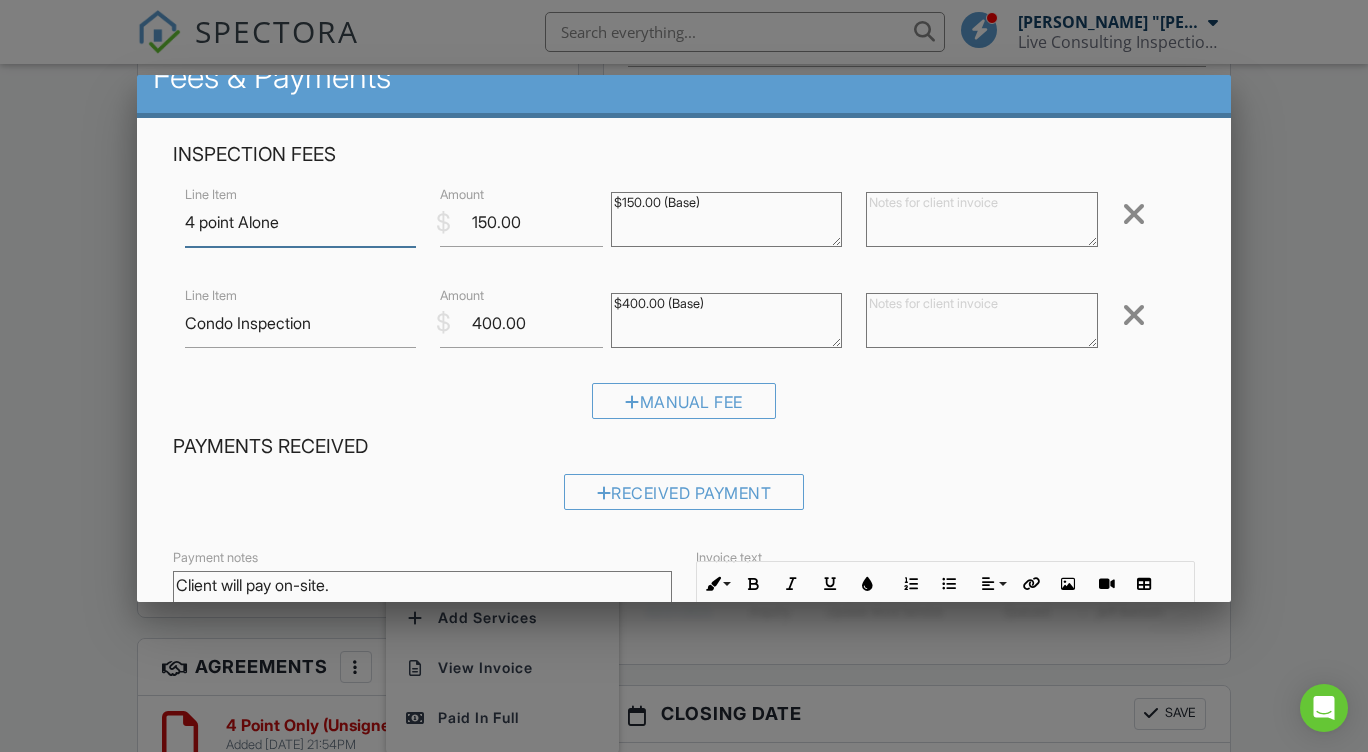 scroll, scrollTop: 0, scrollLeft: 0, axis: both 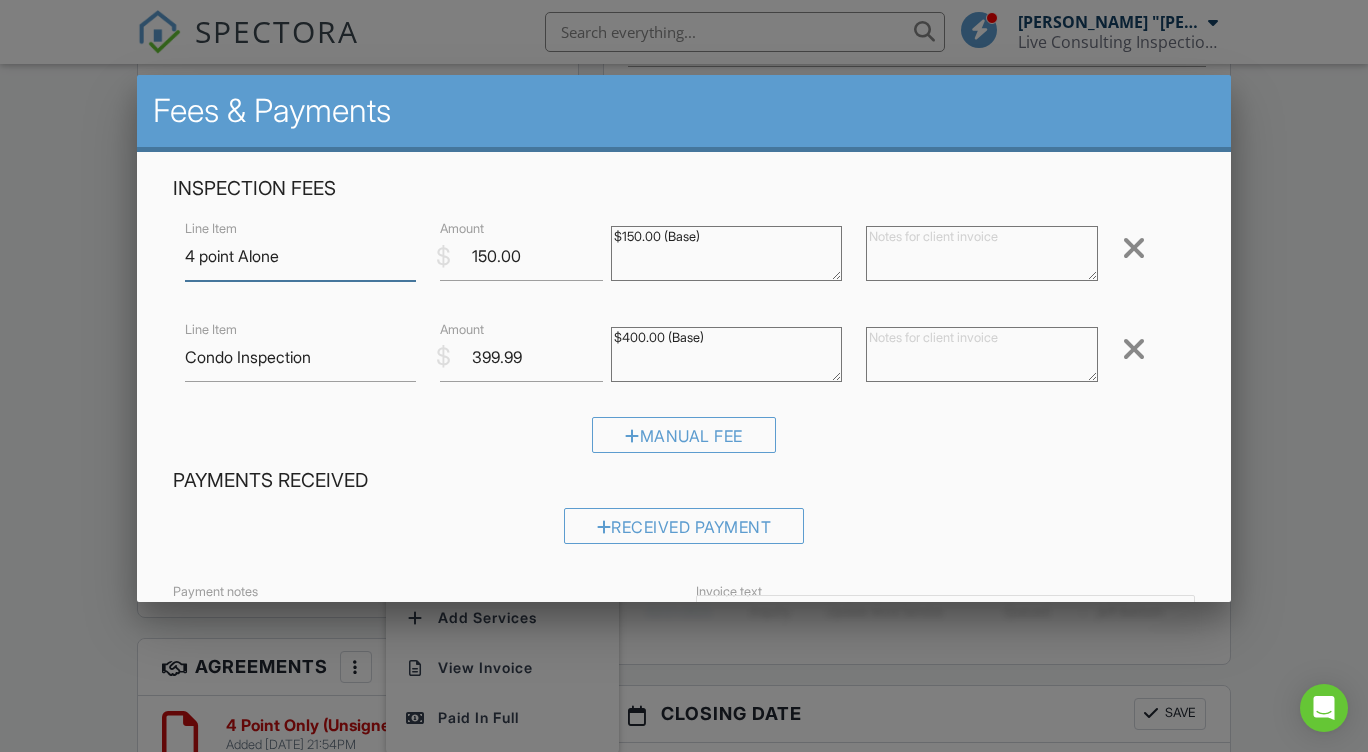 click on "399.99" at bounding box center (521, 357) 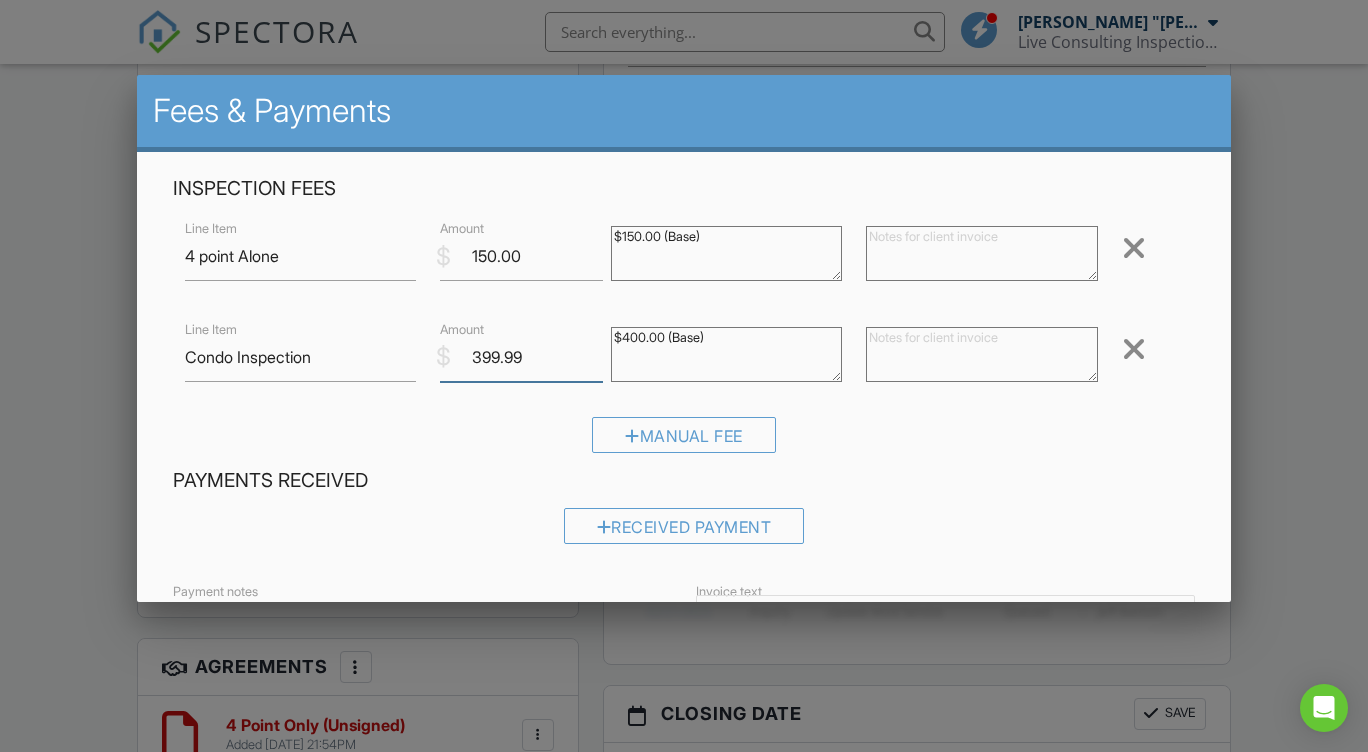 click on "399.99" at bounding box center [521, 357] 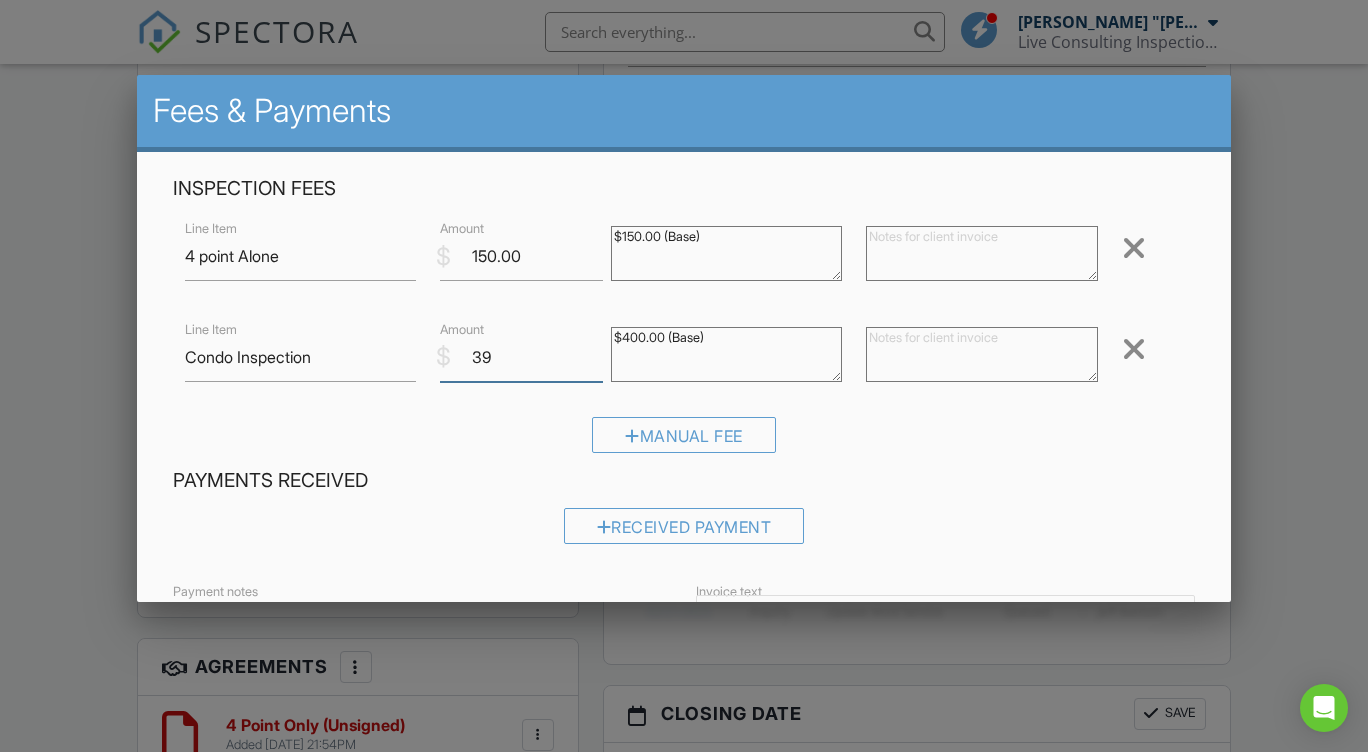 type on "3" 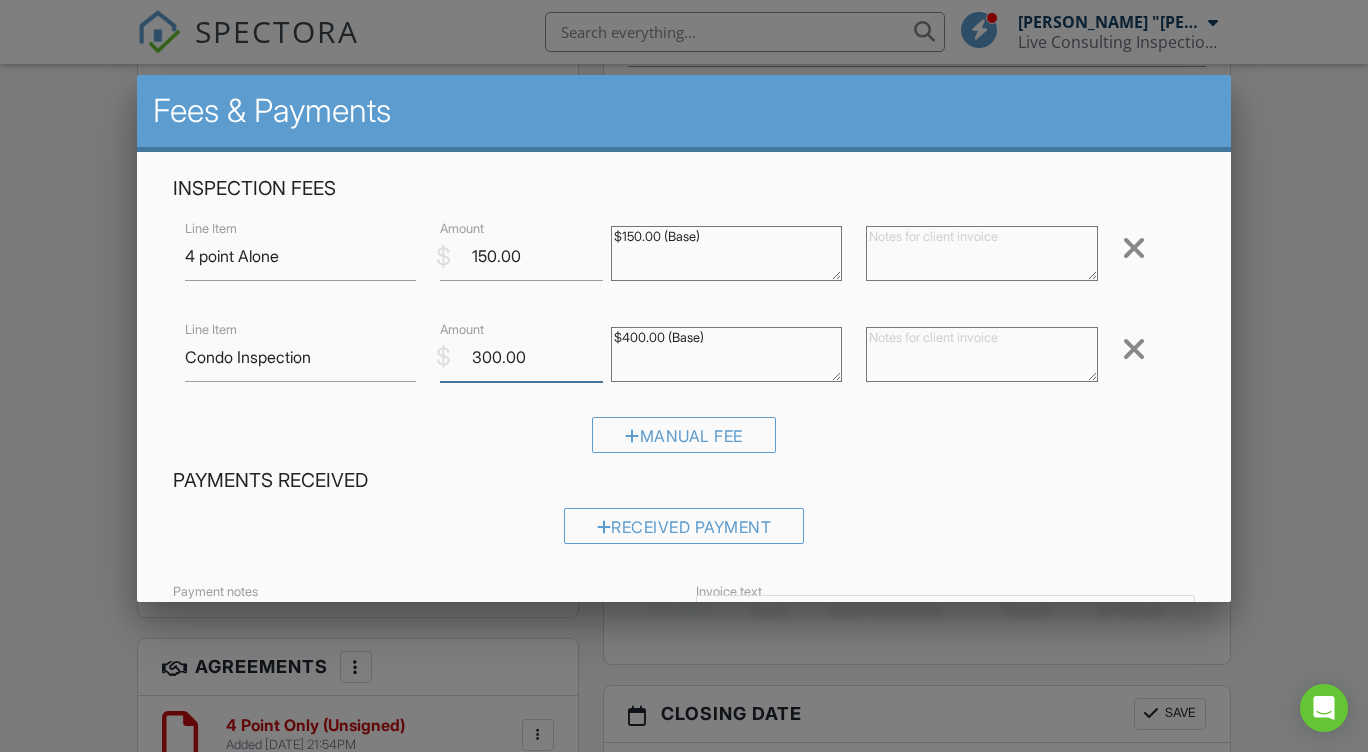 type on "300.00" 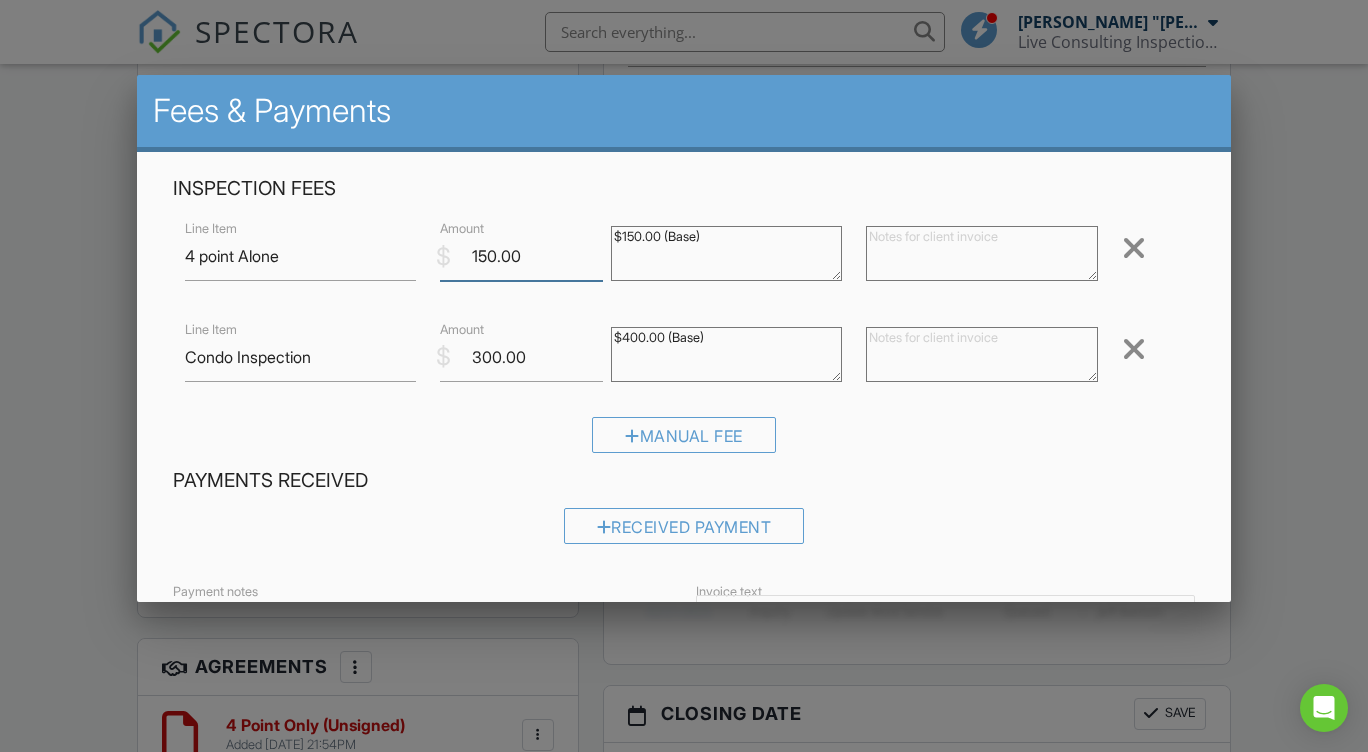 click on "150.00" at bounding box center [521, 256] 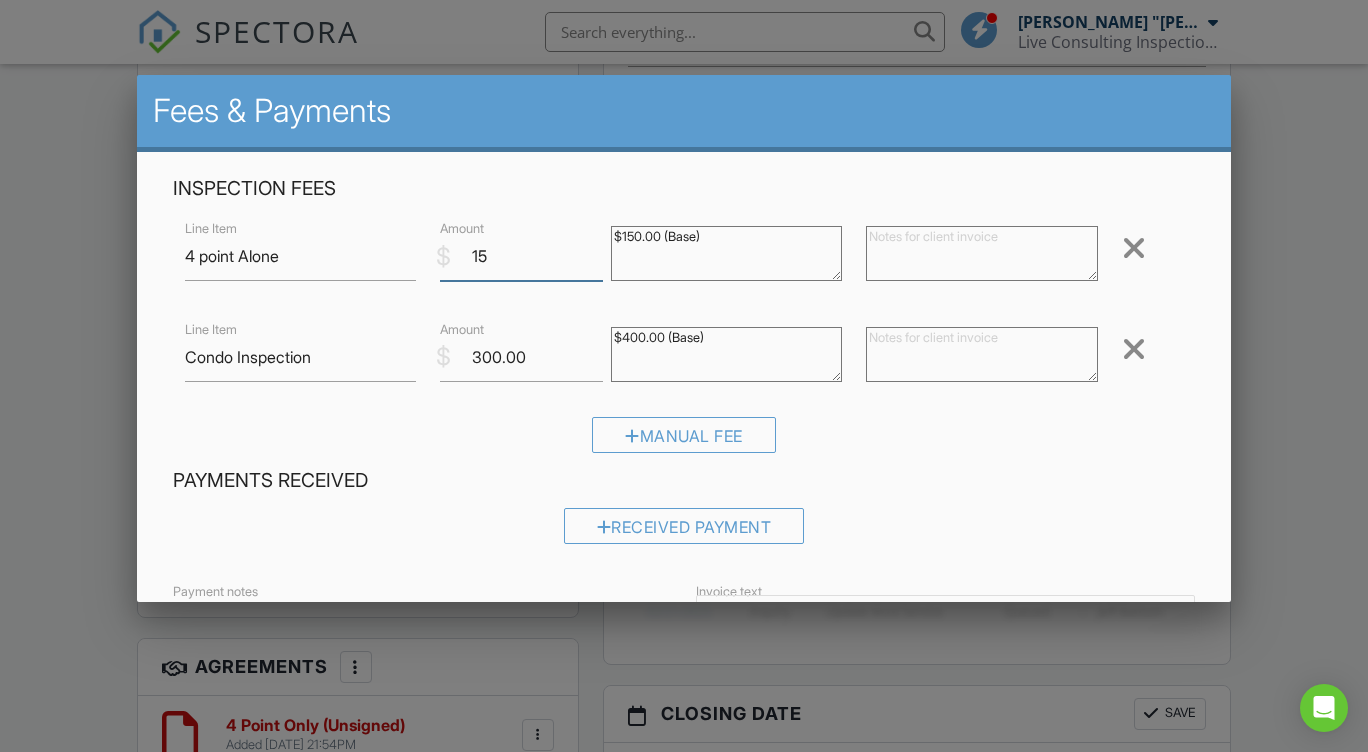 type on "1" 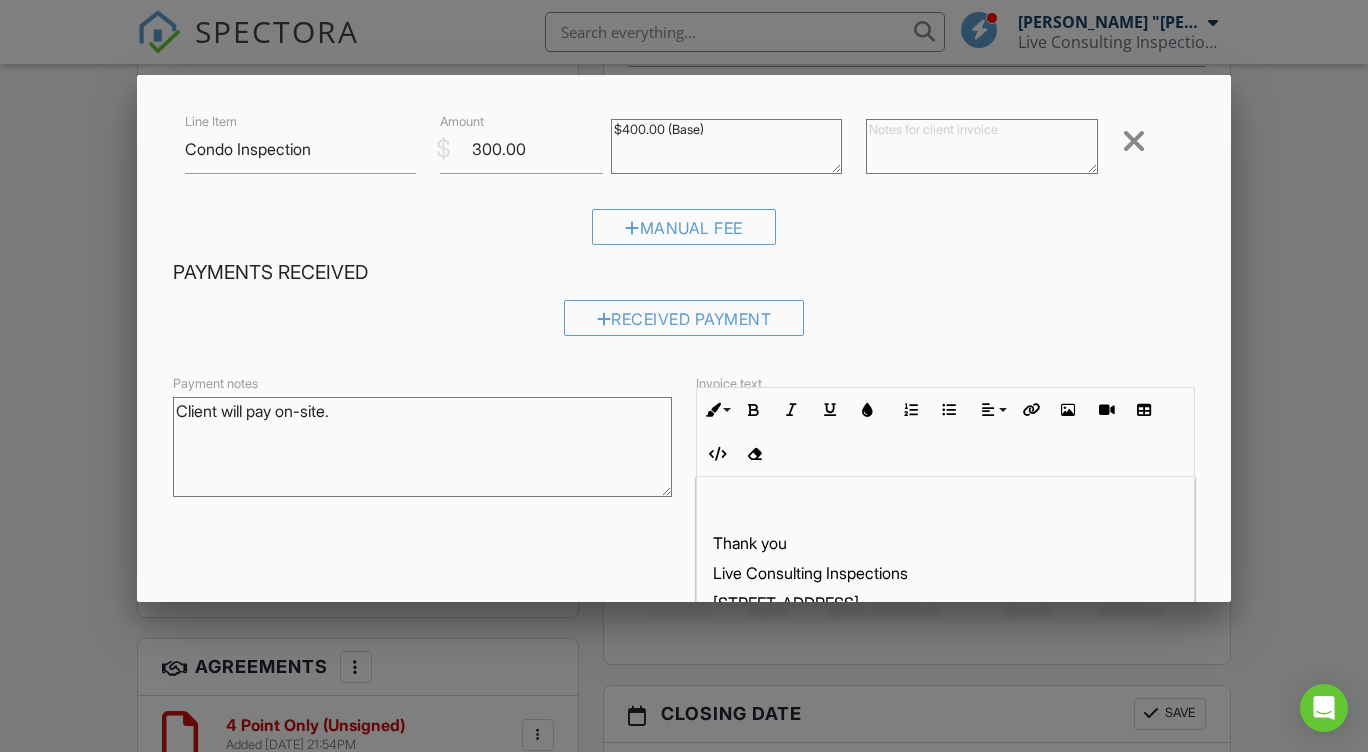 scroll, scrollTop: 322, scrollLeft: 0, axis: vertical 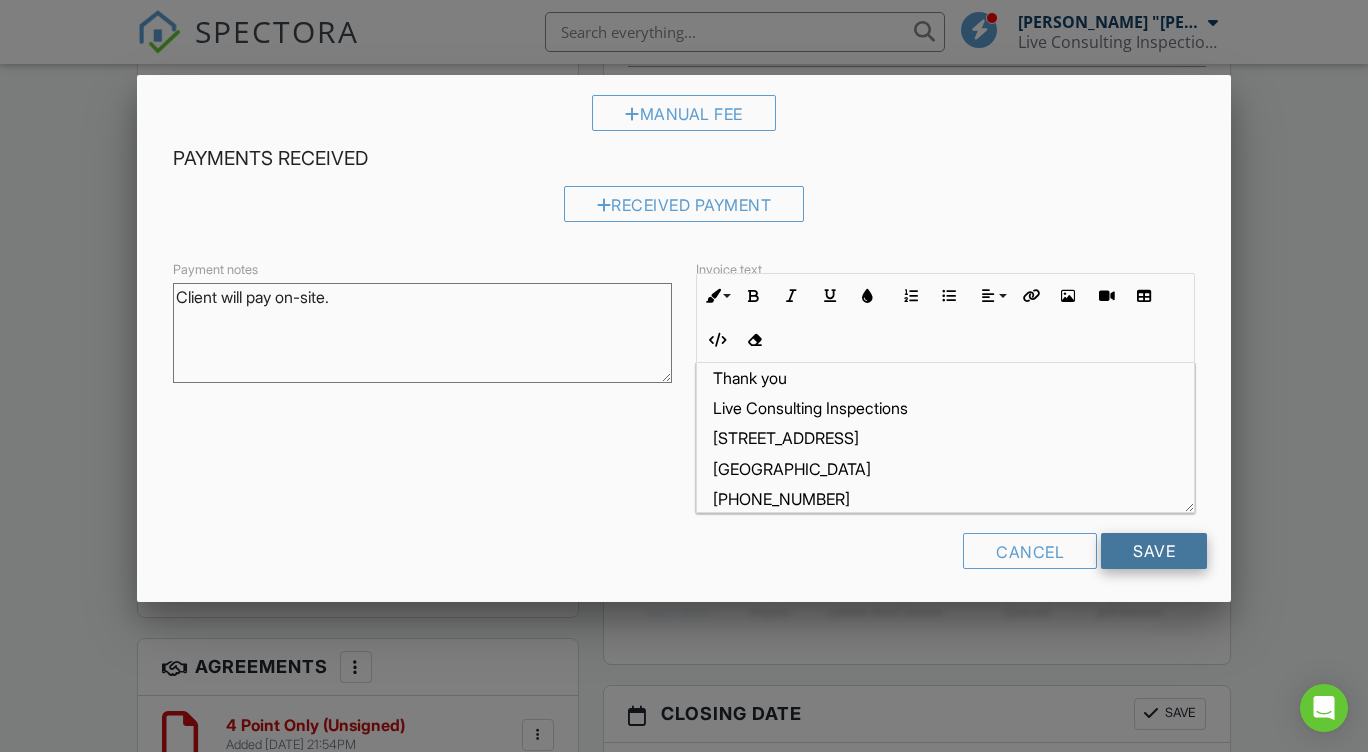 type on "75.00" 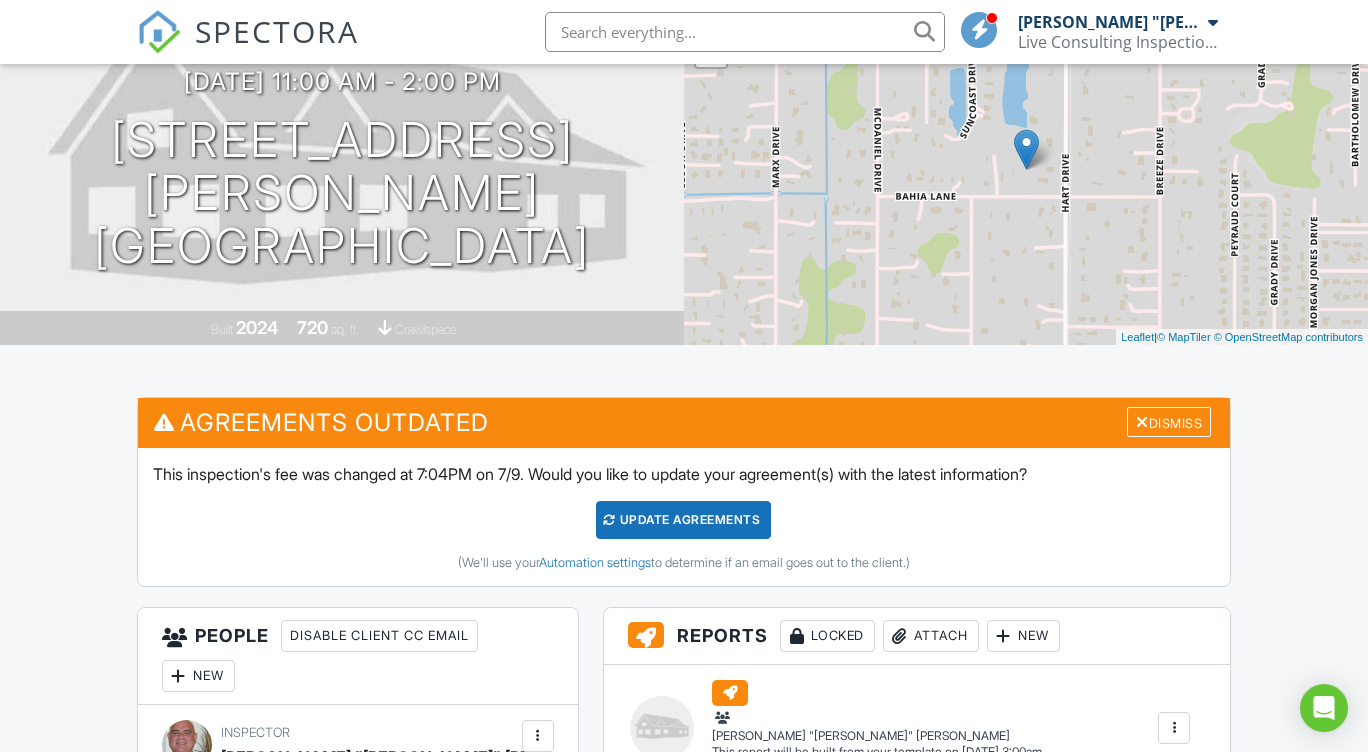 scroll, scrollTop: 191, scrollLeft: 0, axis: vertical 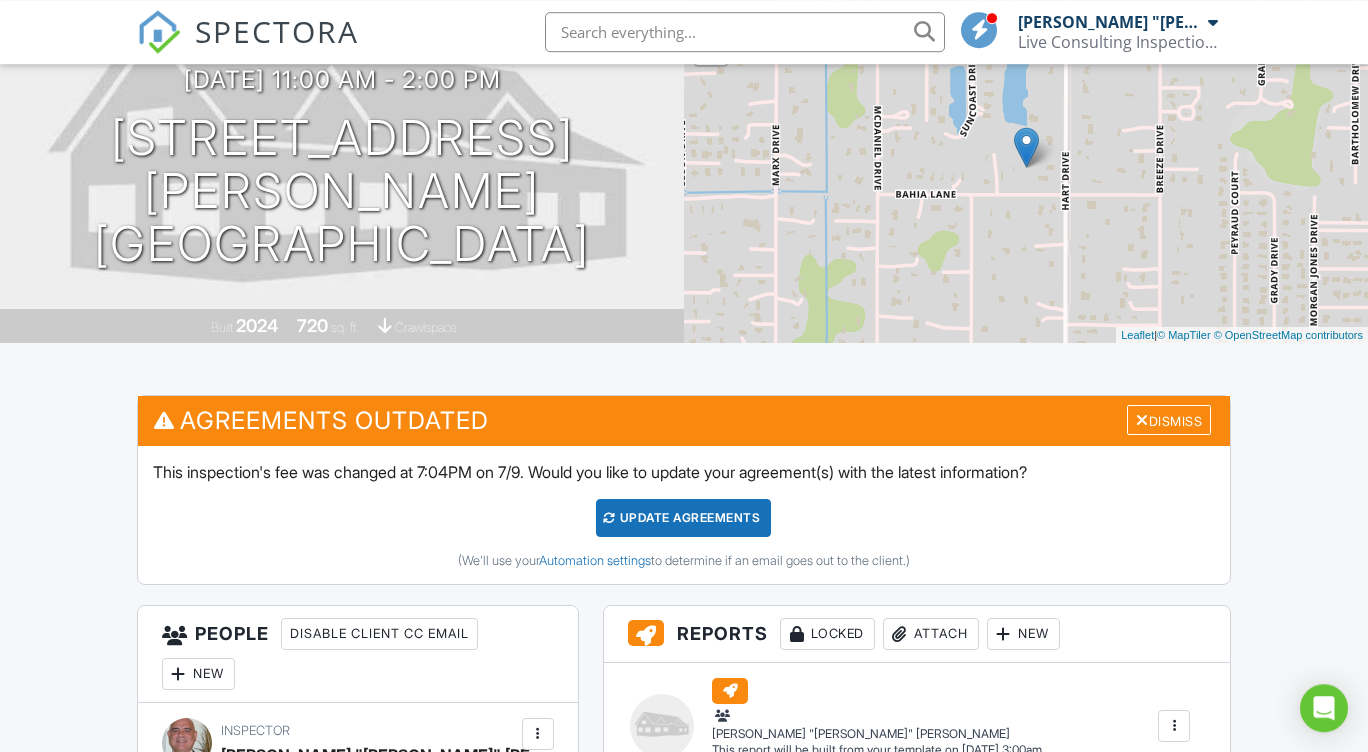 click on "Update Agreements" at bounding box center [683, 518] 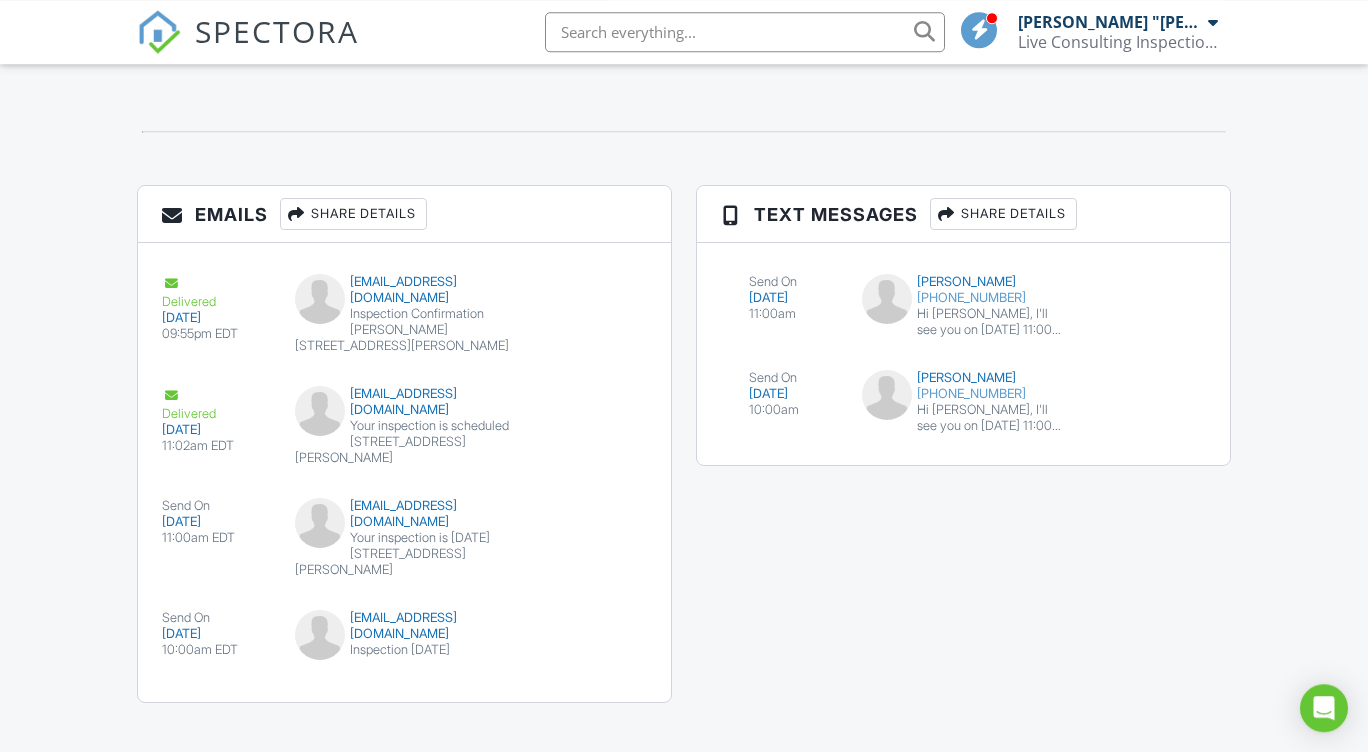 scroll, scrollTop: 2097, scrollLeft: 0, axis: vertical 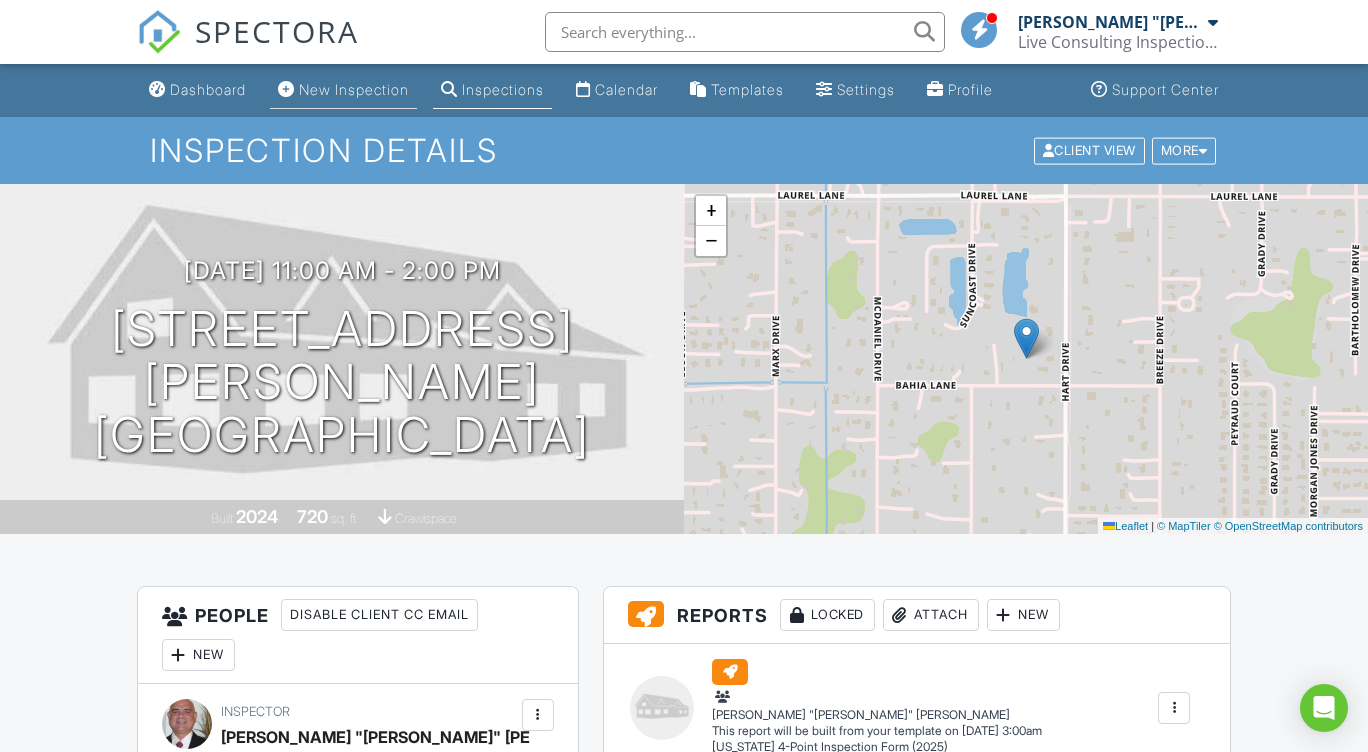click on "New Inspection" at bounding box center [354, 89] 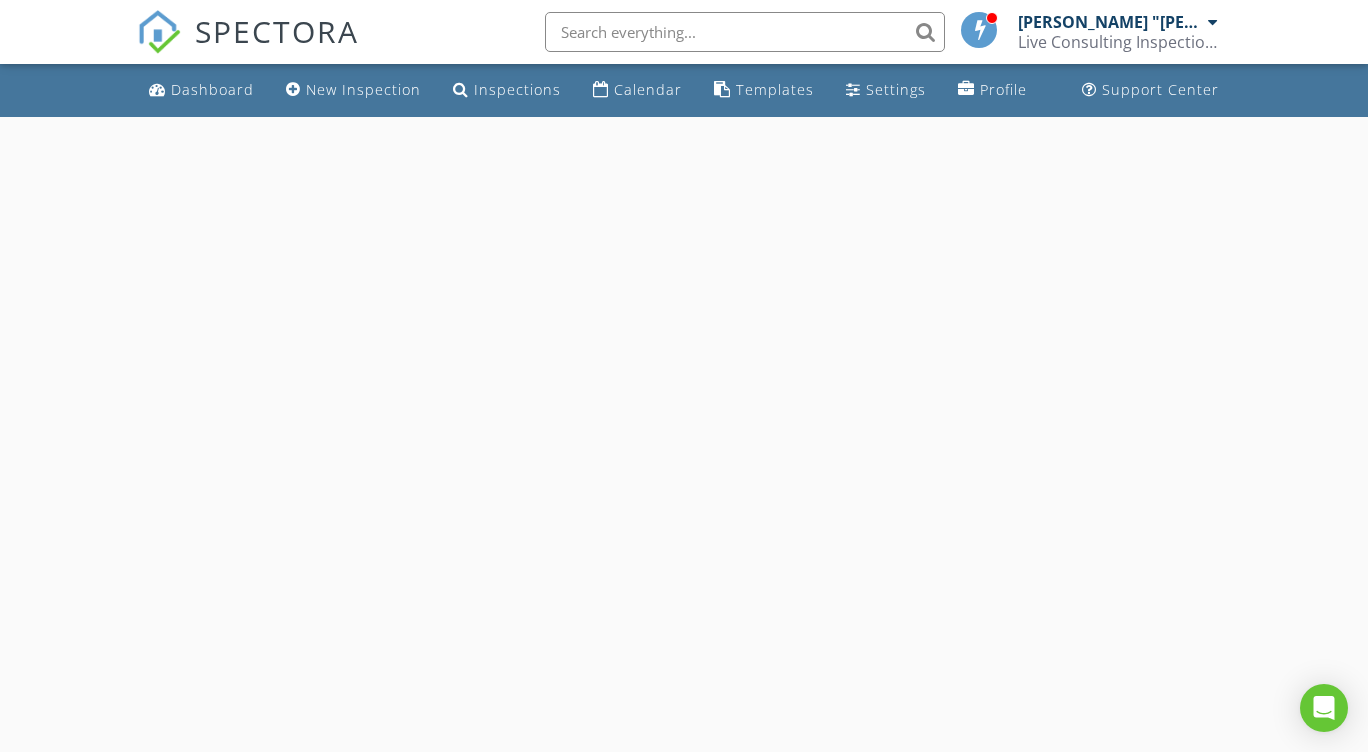 scroll, scrollTop: 0, scrollLeft: 0, axis: both 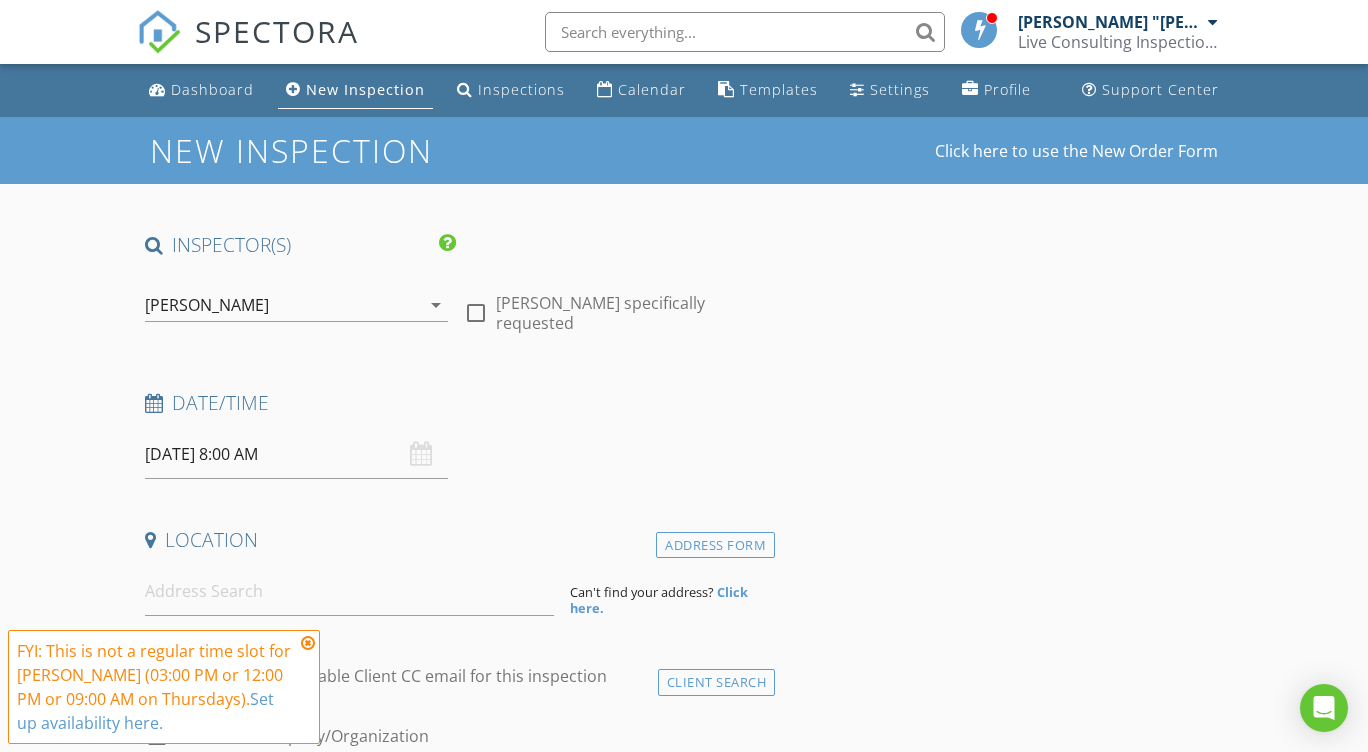 click on "arrow_drop_down" at bounding box center [436, 305] 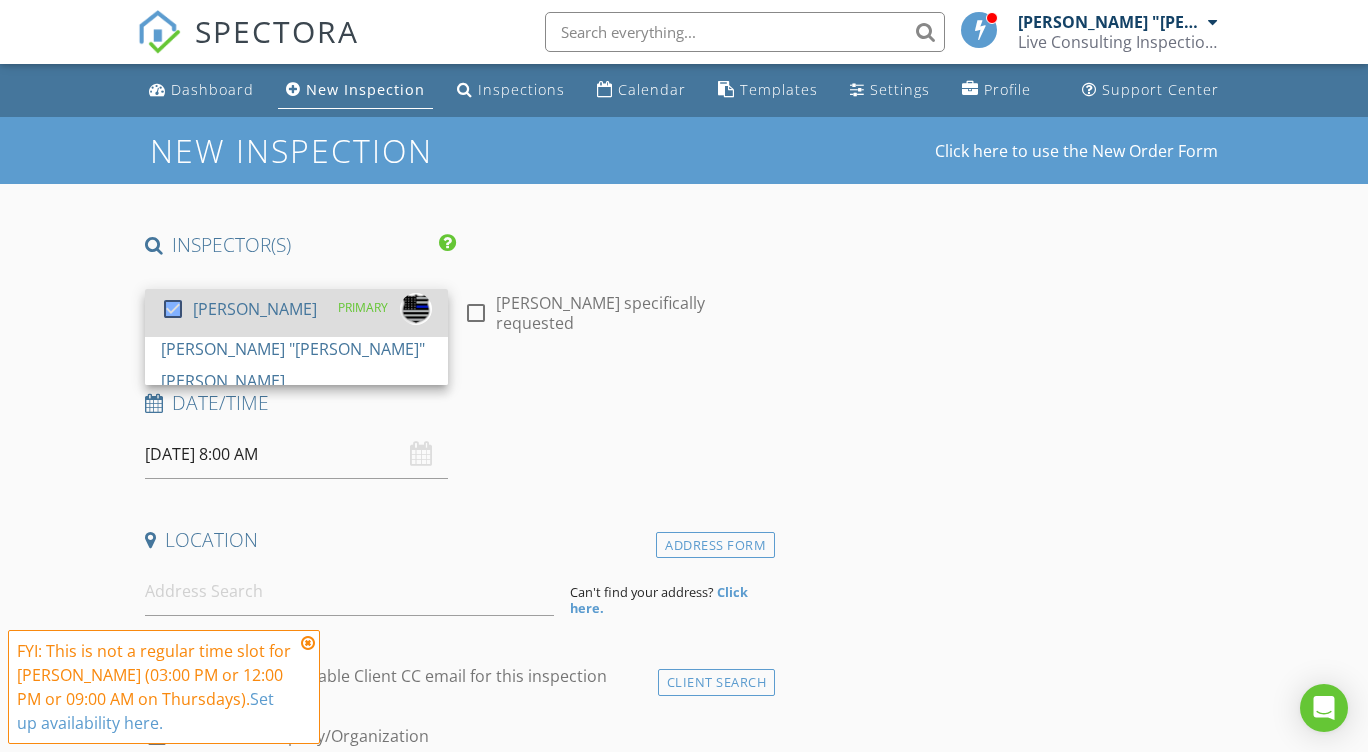 click at bounding box center [173, 309] 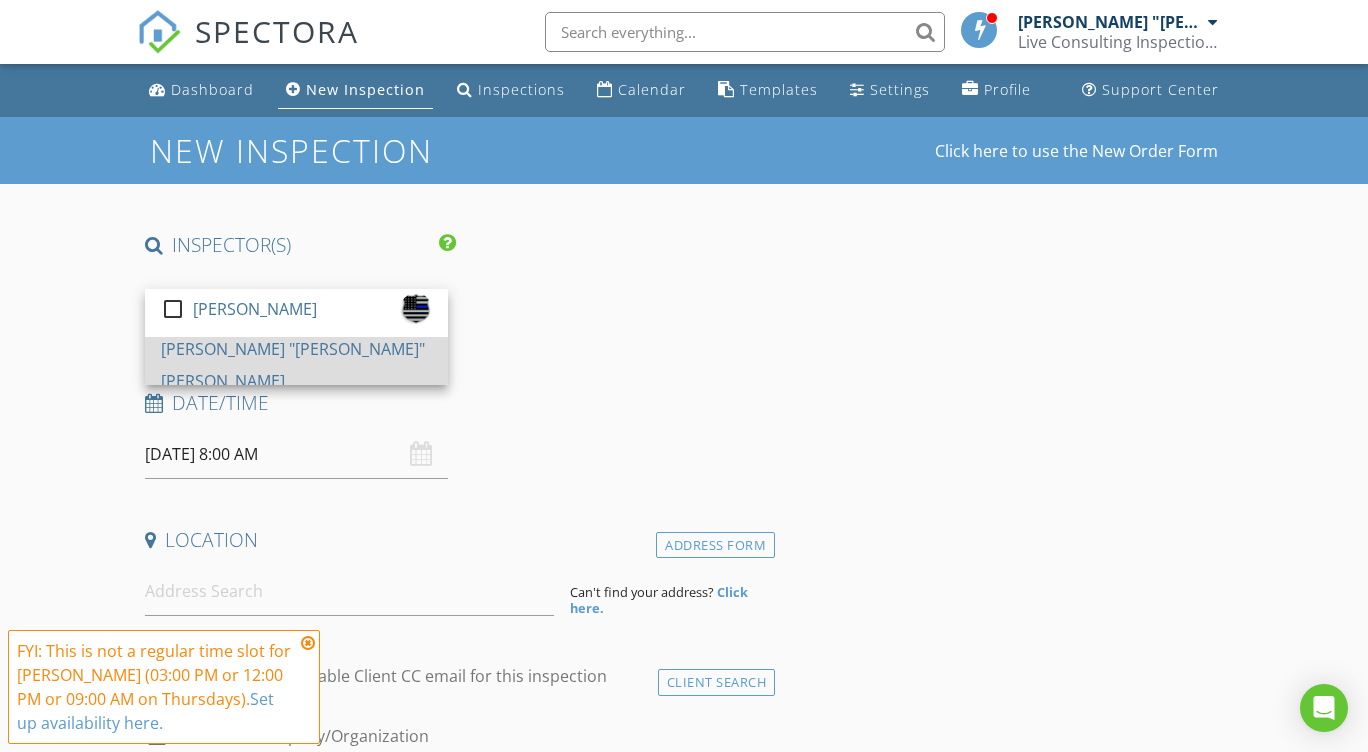 click at bounding box center [173, 309] 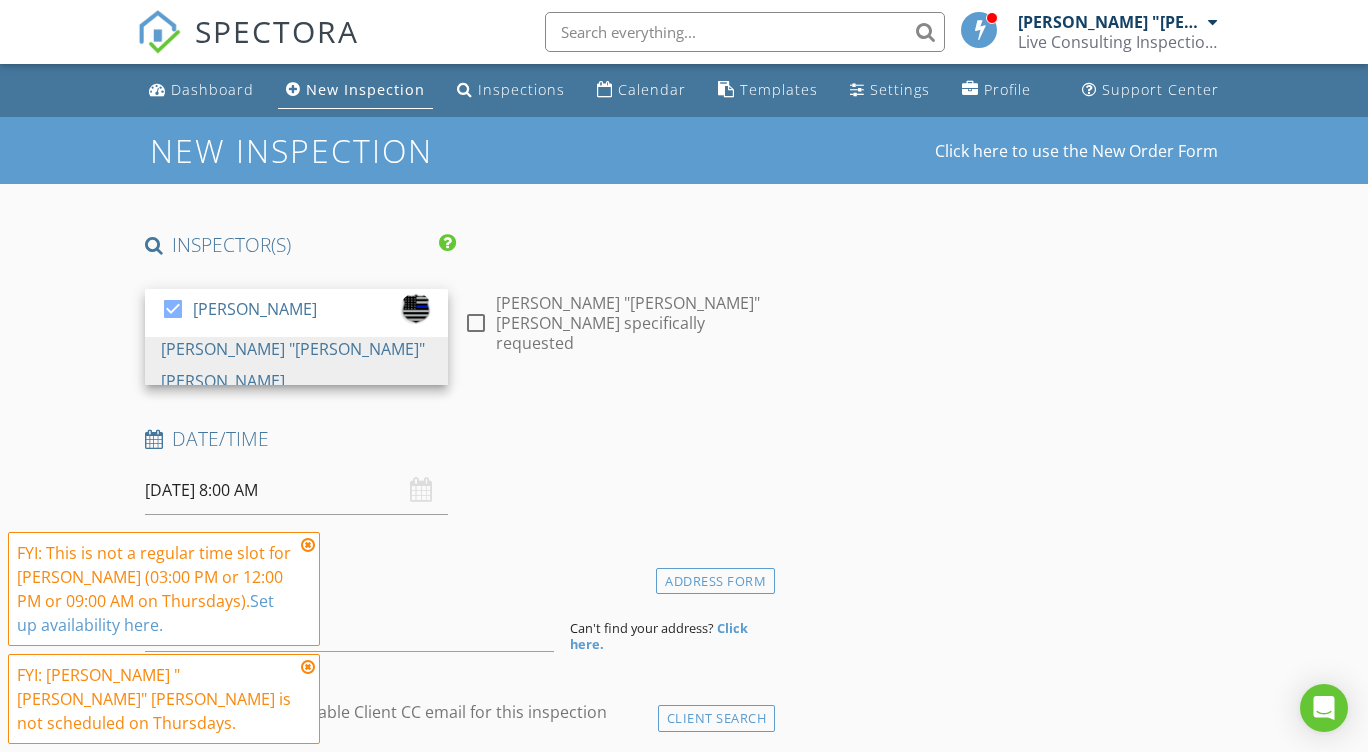 click on "Date/Time" at bounding box center [456, 439] 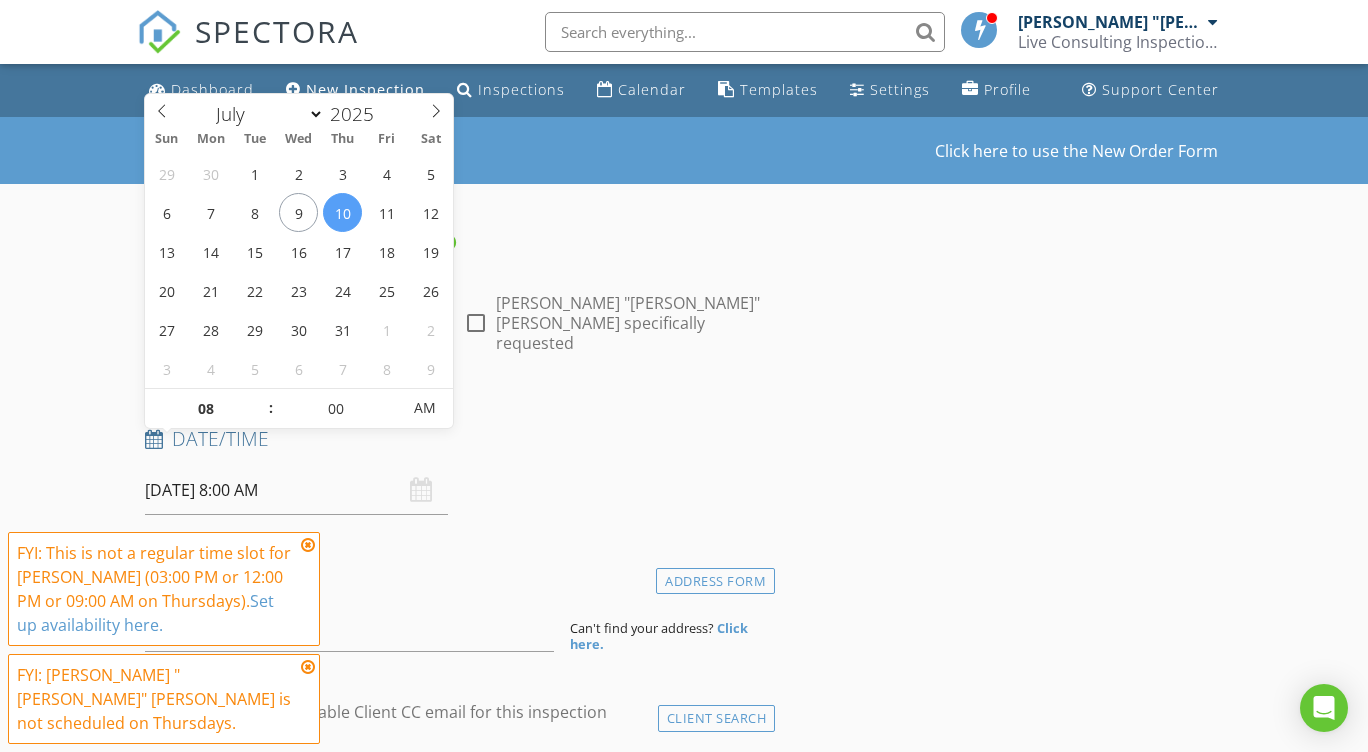 click on "[DATE] 8:00 AM" at bounding box center [296, 490] 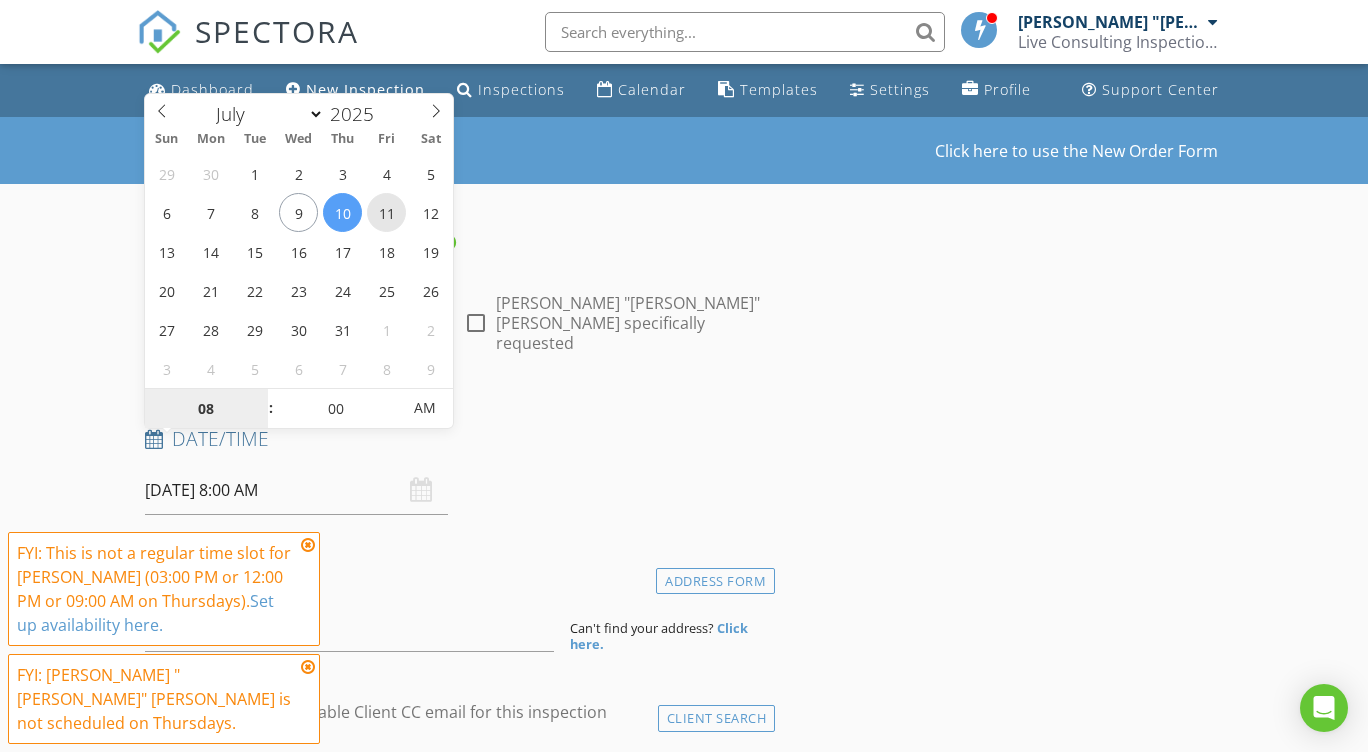 type on "[DATE] 8:00 AM" 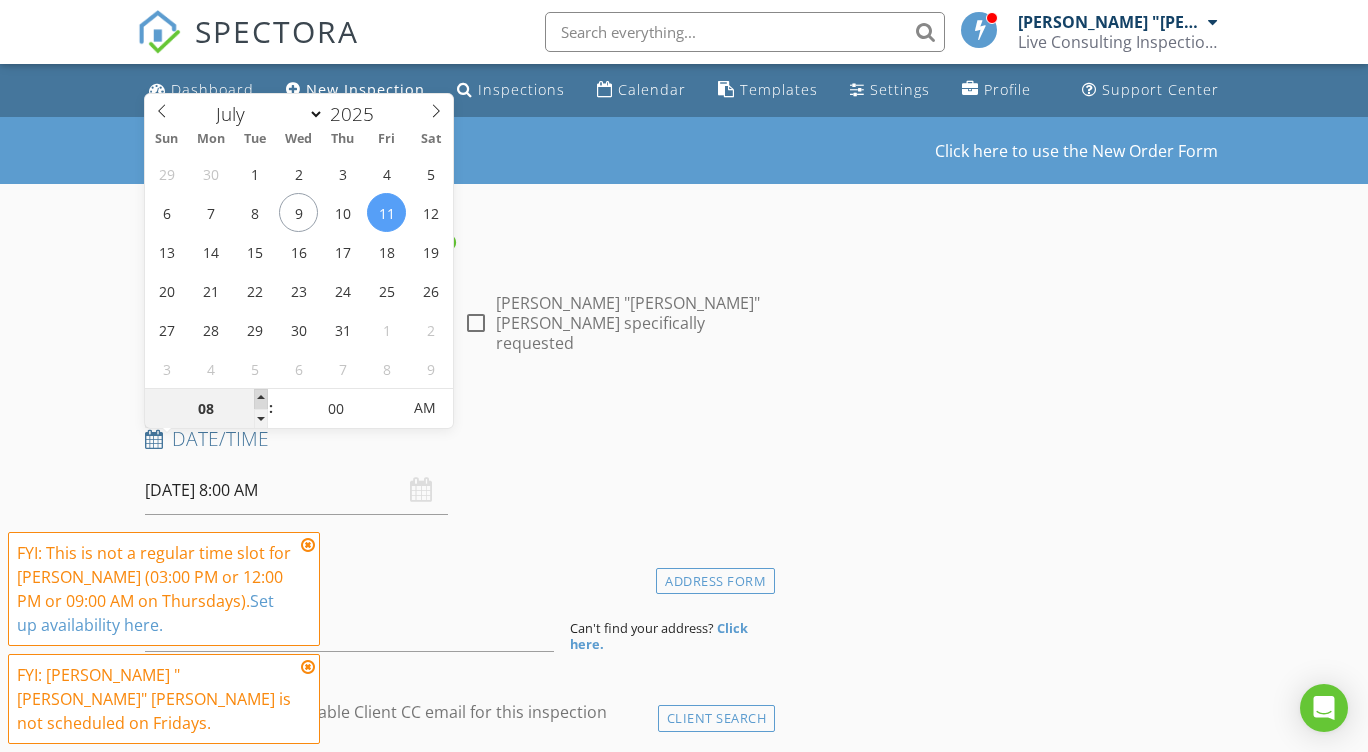 type on "09" 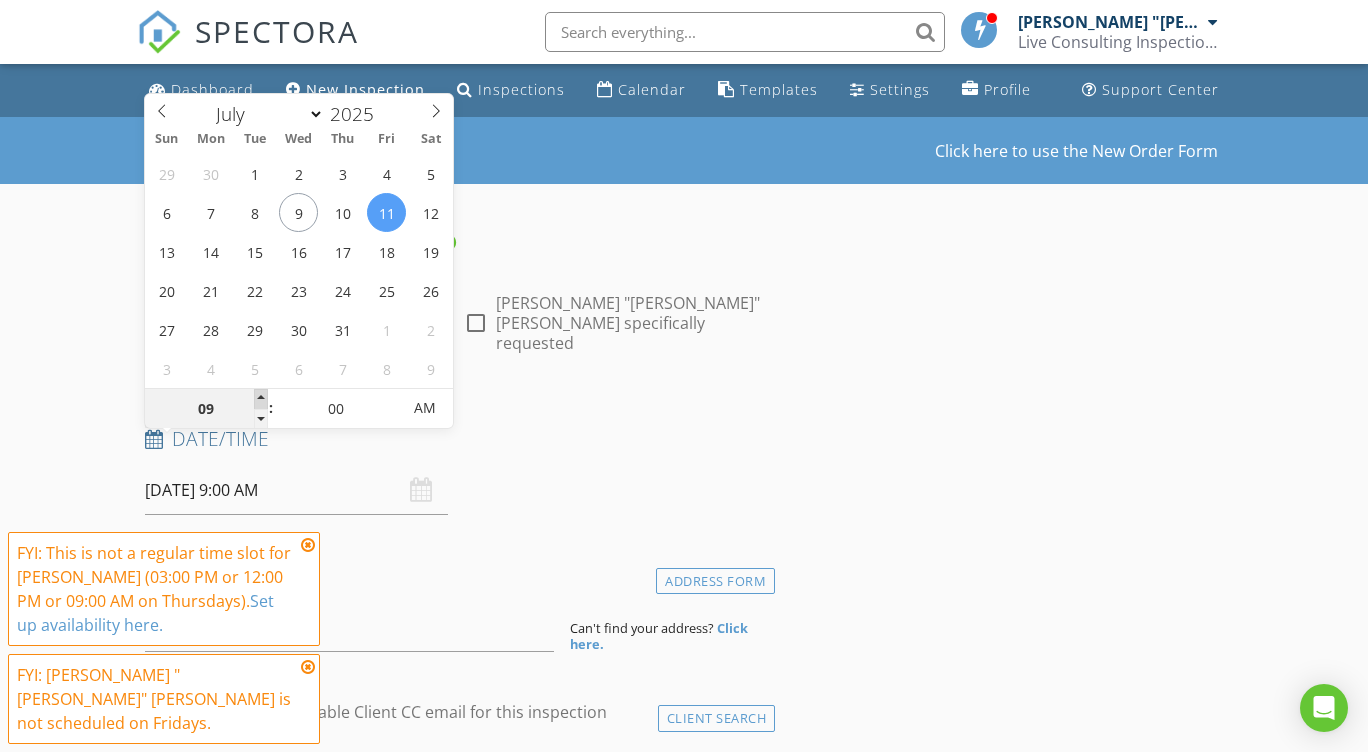 click at bounding box center (261, 399) 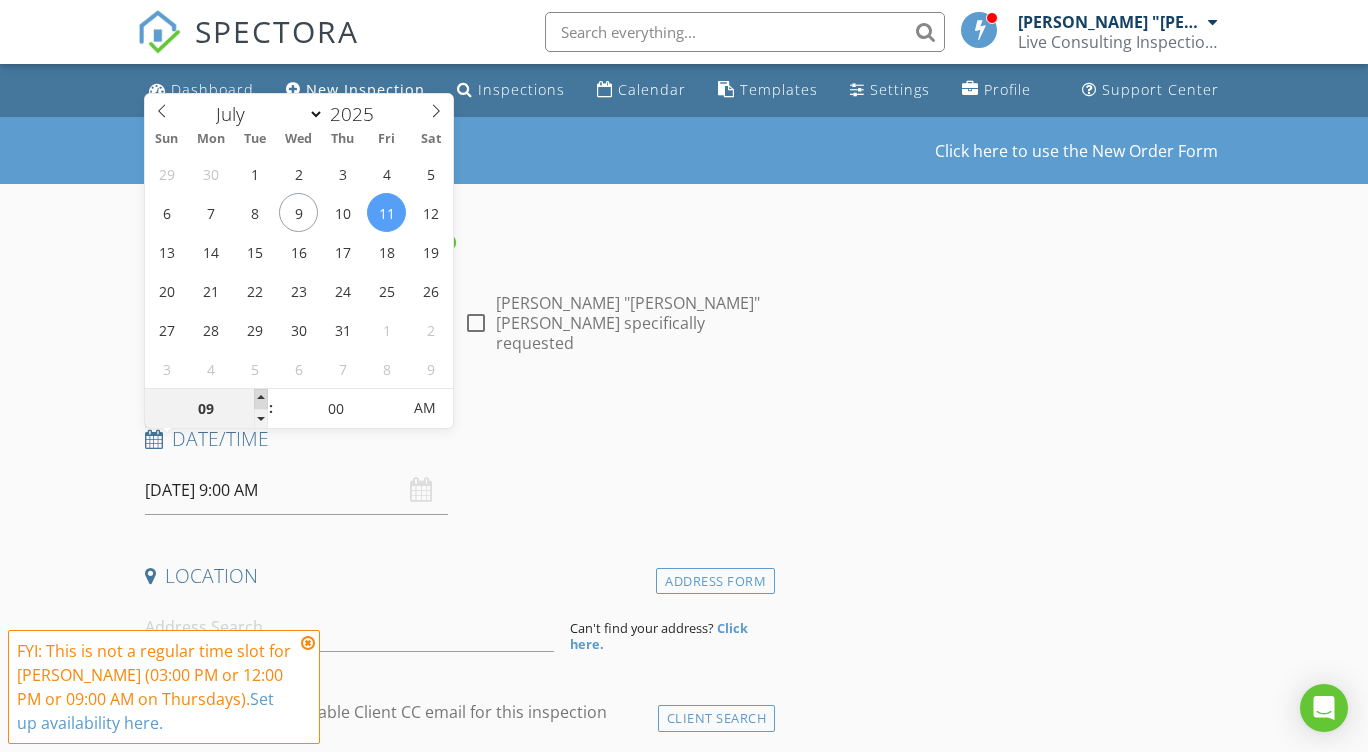 type on "10" 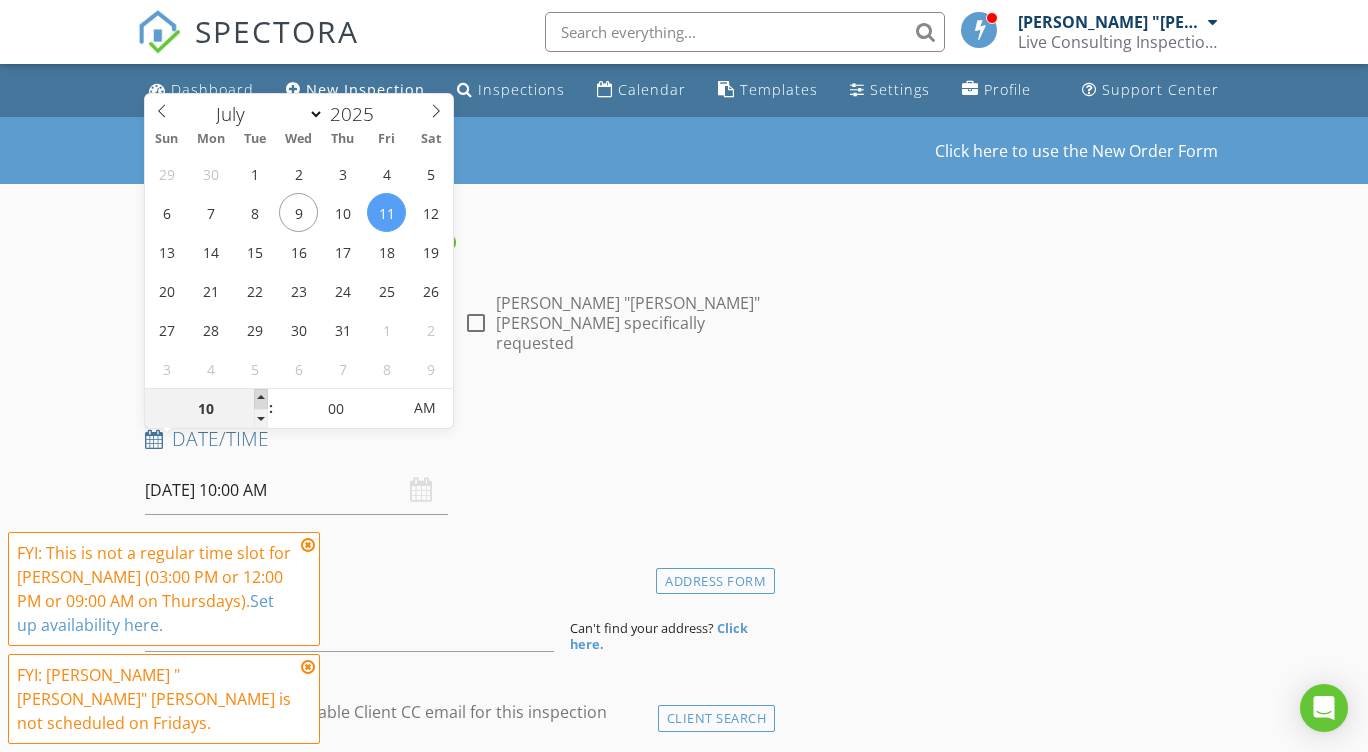 click at bounding box center (261, 399) 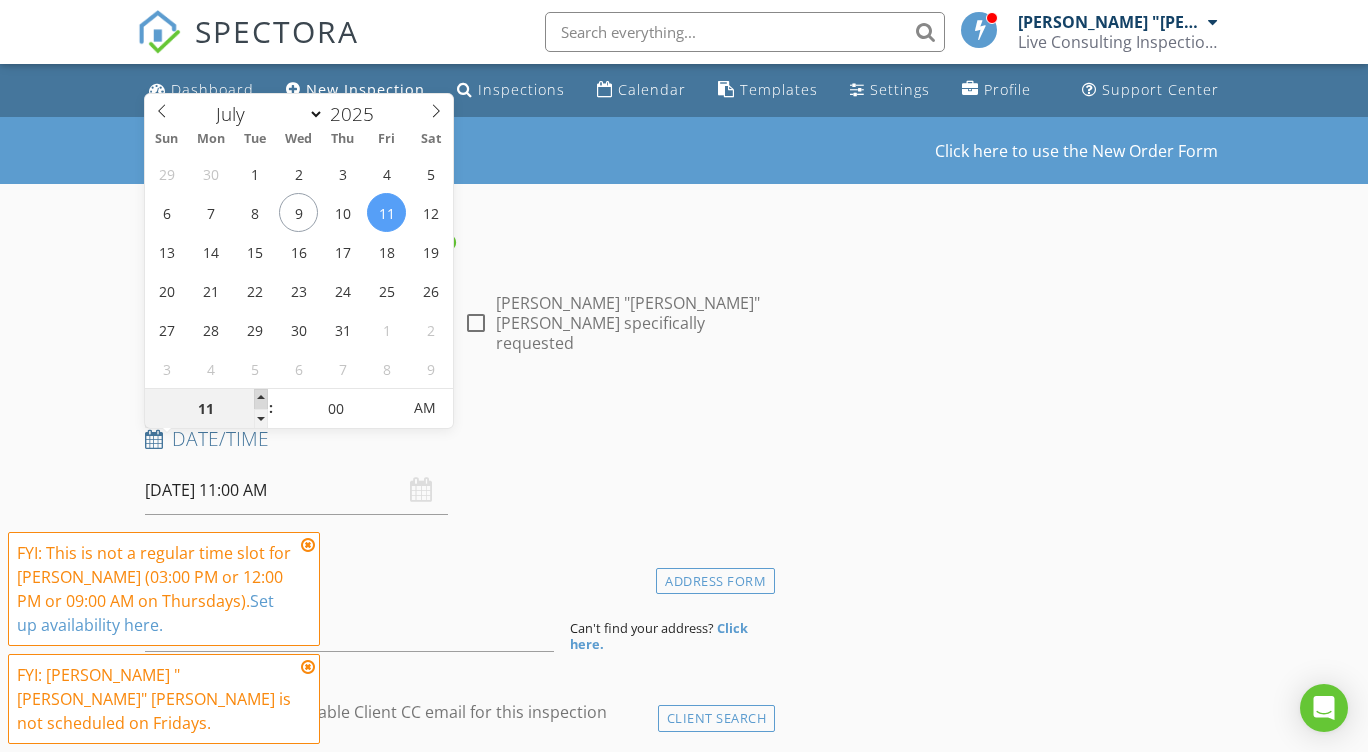 click at bounding box center [261, 399] 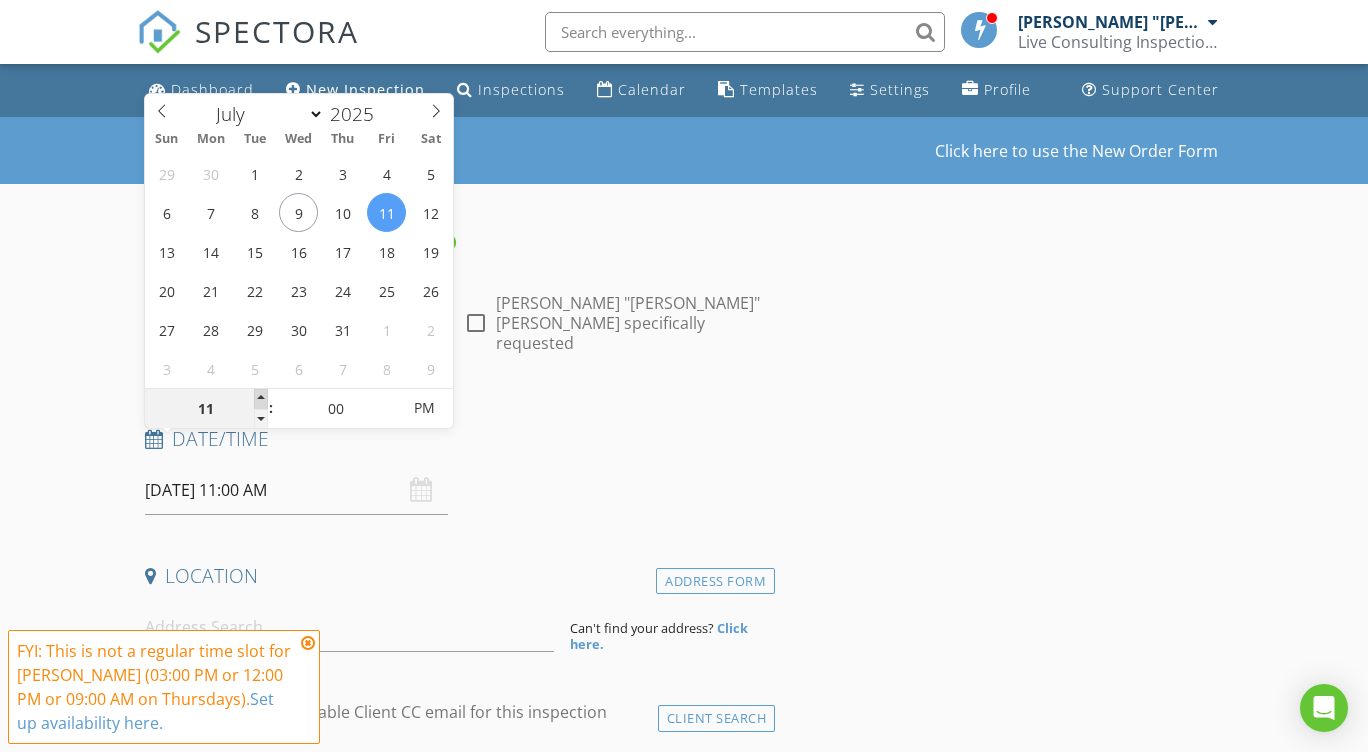 type on "12" 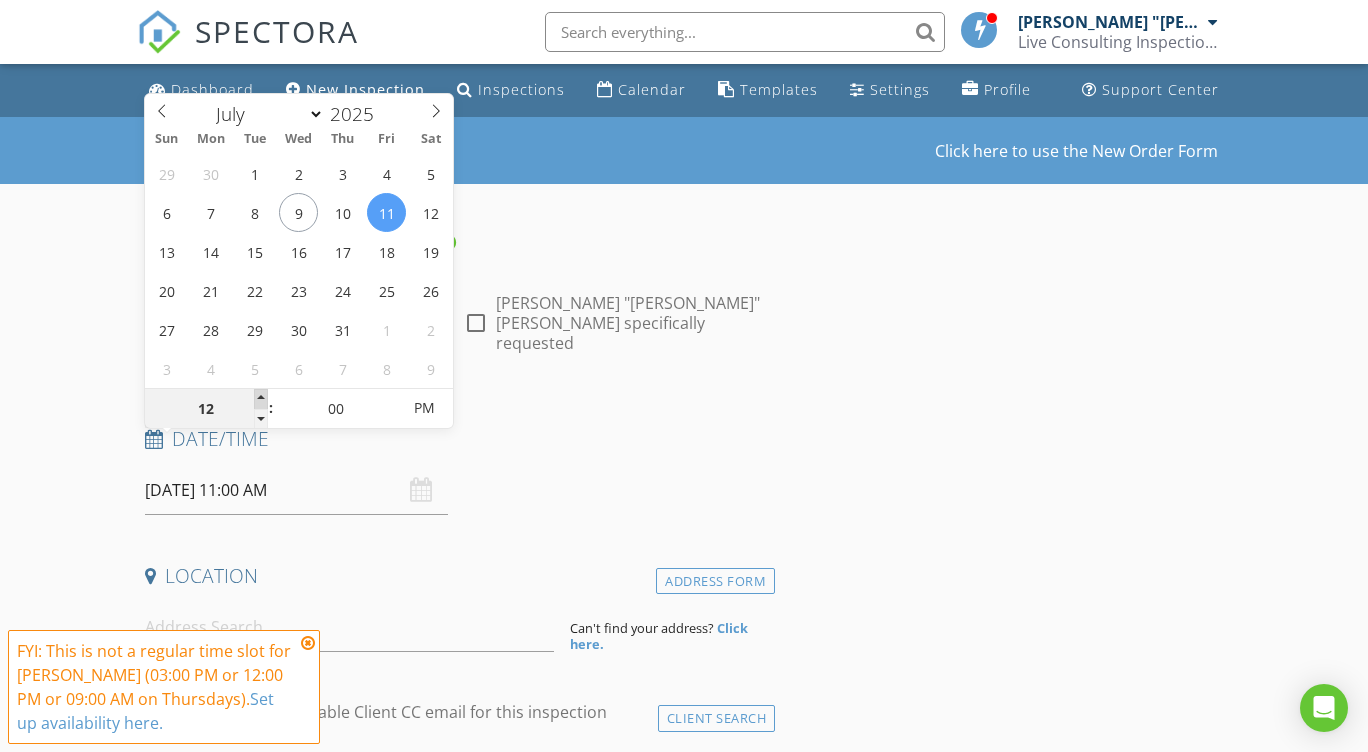 type on "07/11/2025 12:00 PM" 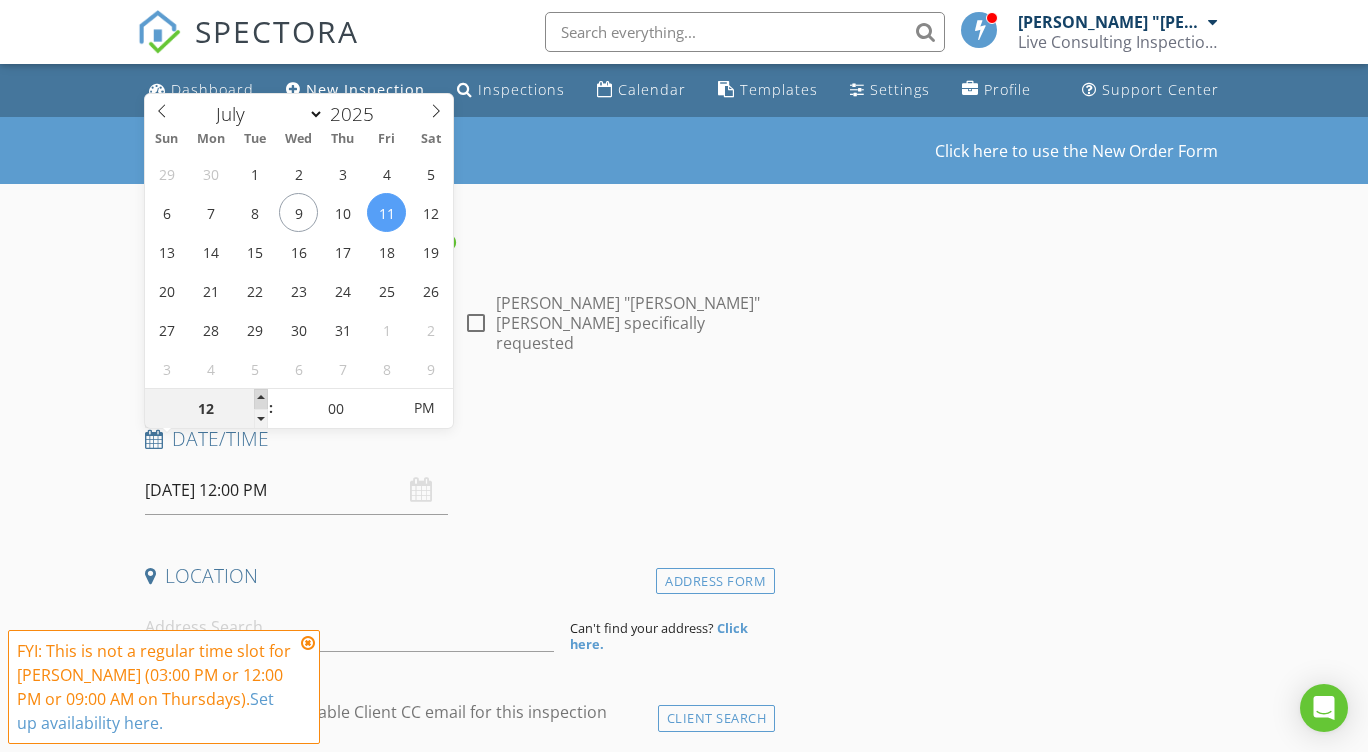 click at bounding box center (261, 399) 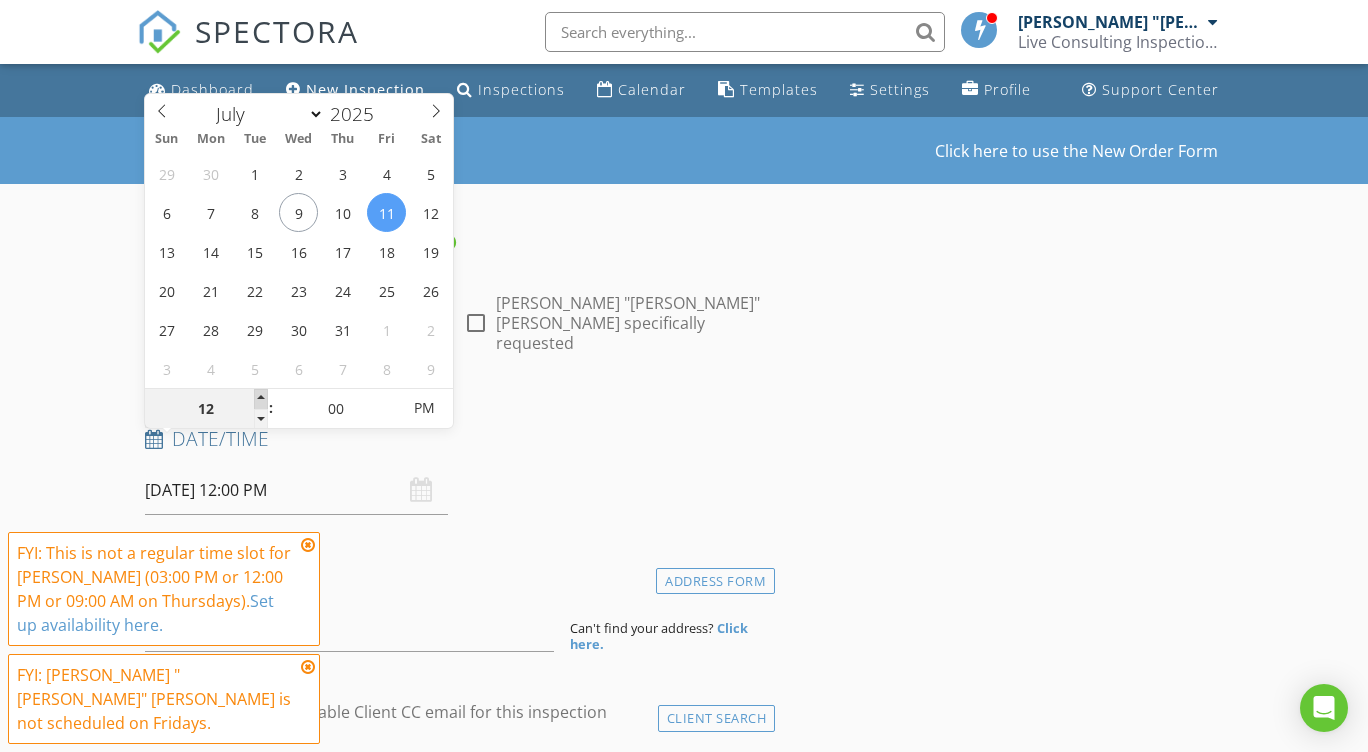 type on "01" 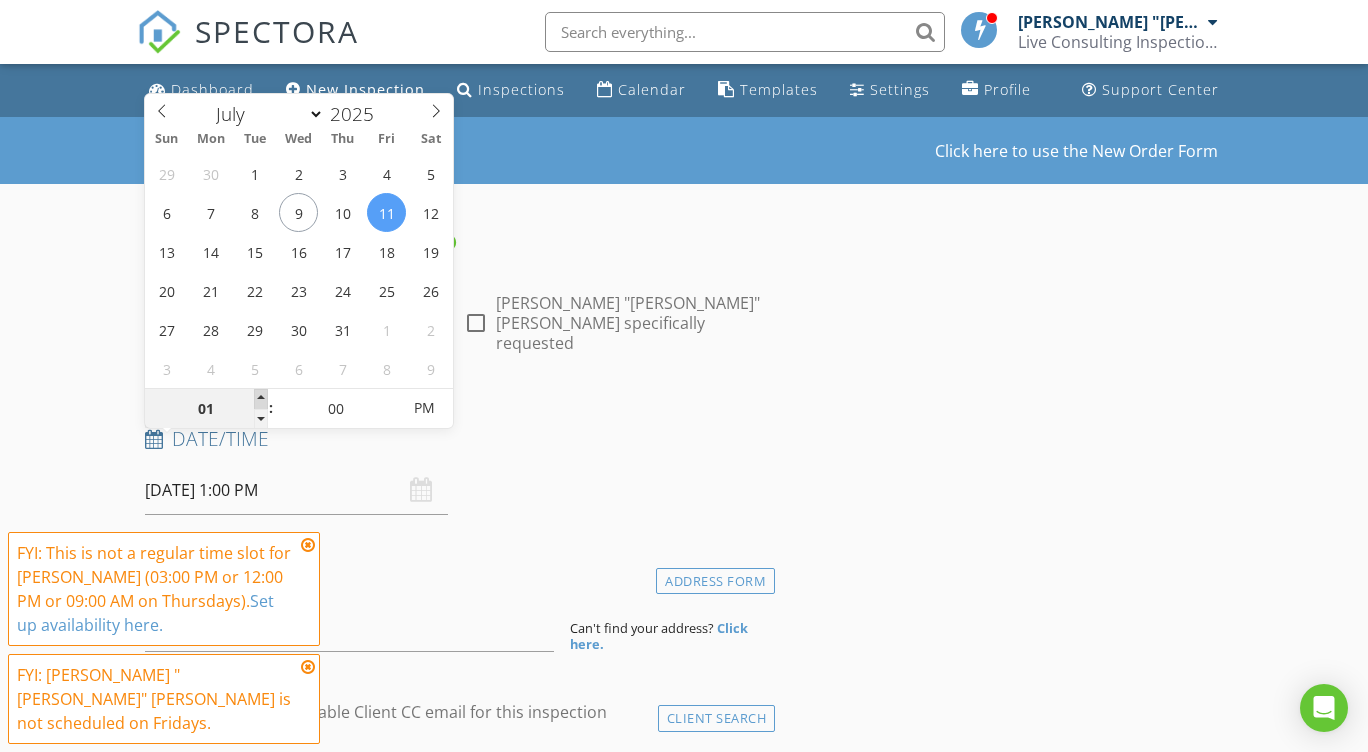 click at bounding box center (261, 399) 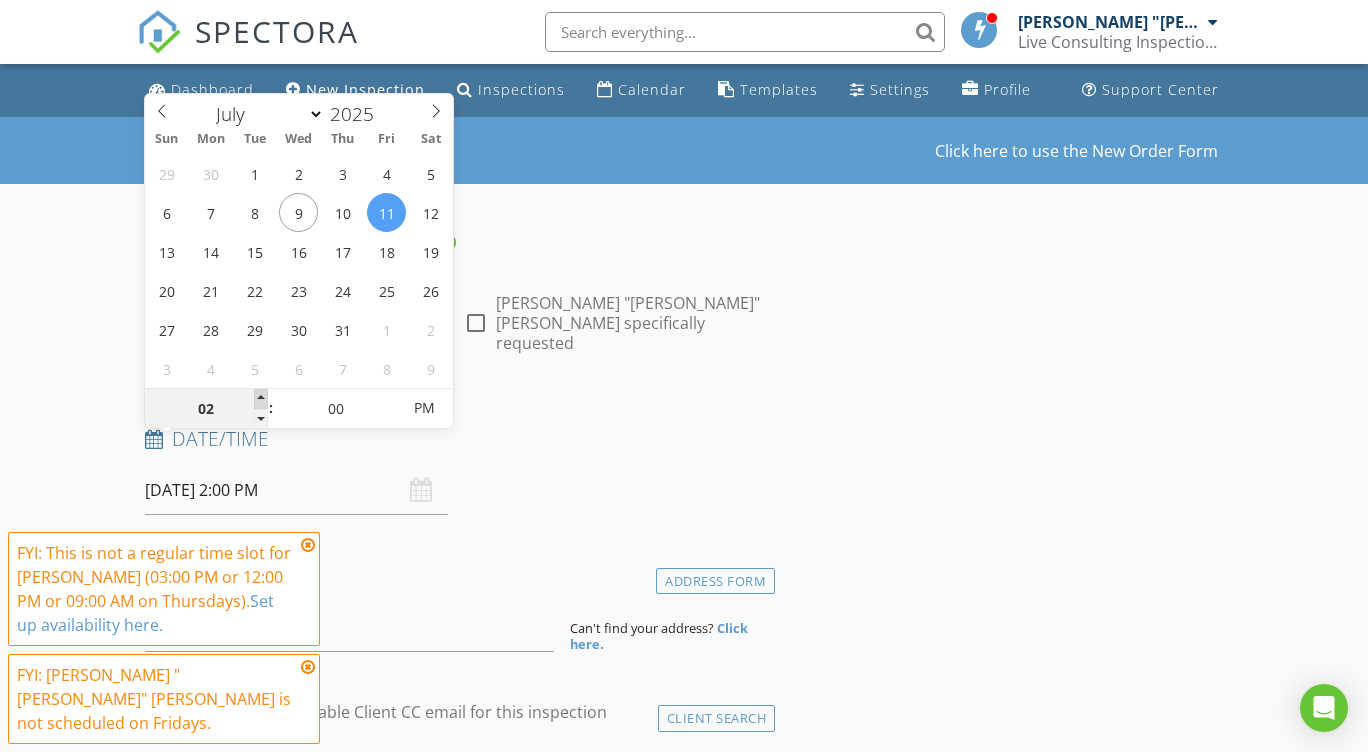 click at bounding box center [261, 399] 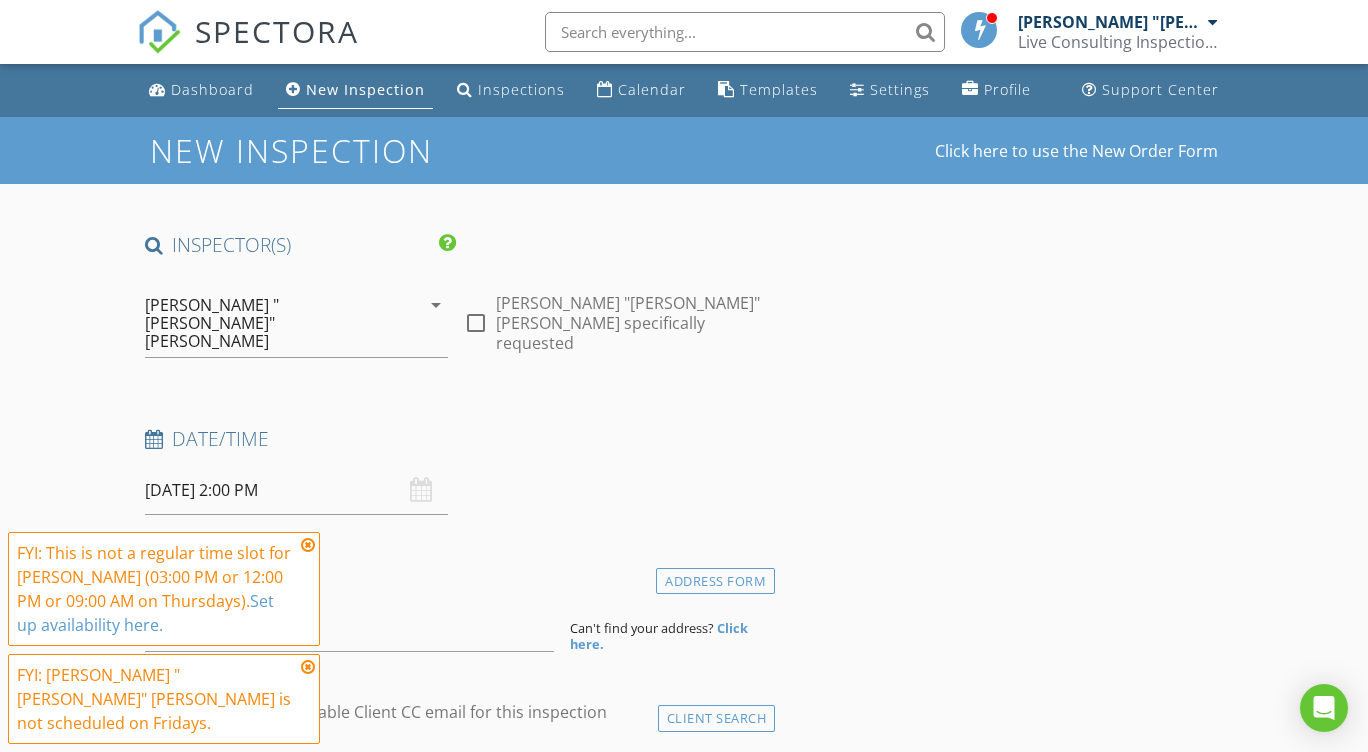 click on "Date/Time
07/11/2025 2:00 PM" at bounding box center (456, 470) 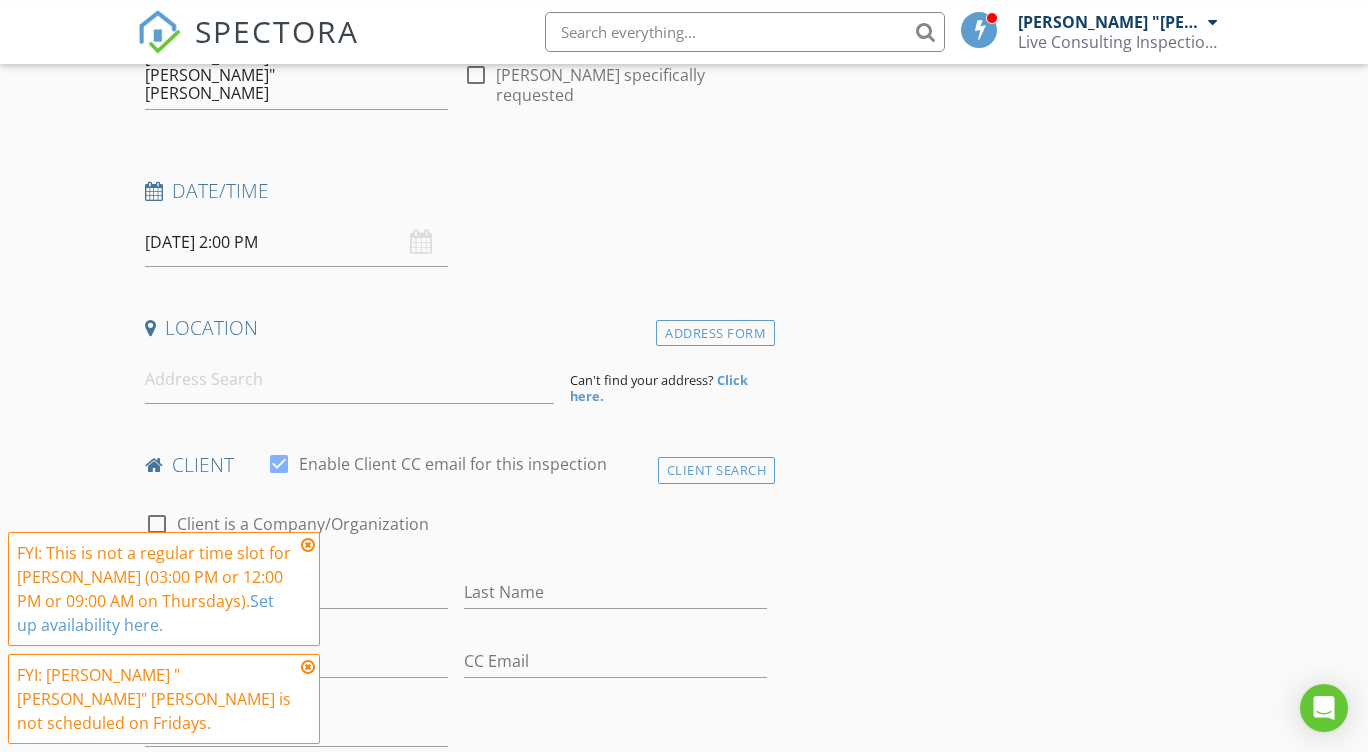scroll, scrollTop: 249, scrollLeft: 0, axis: vertical 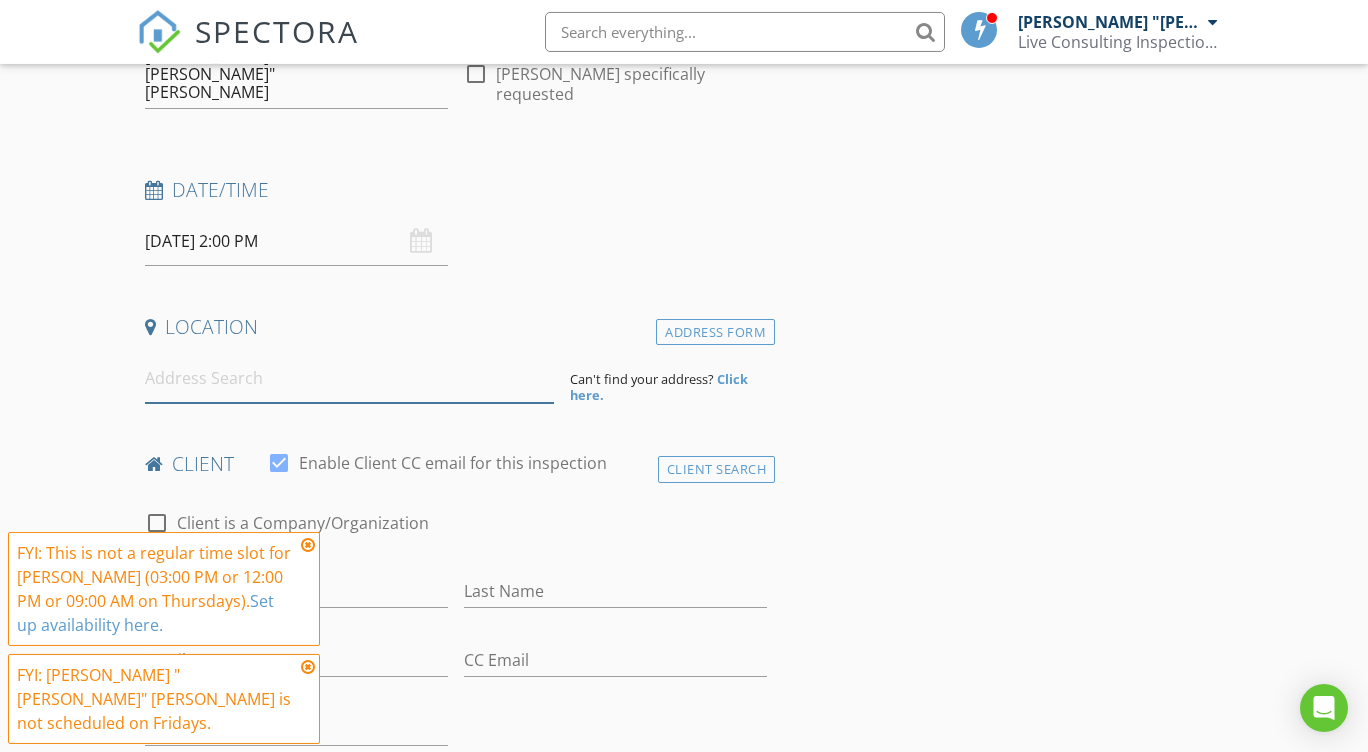 click at bounding box center [350, 378] 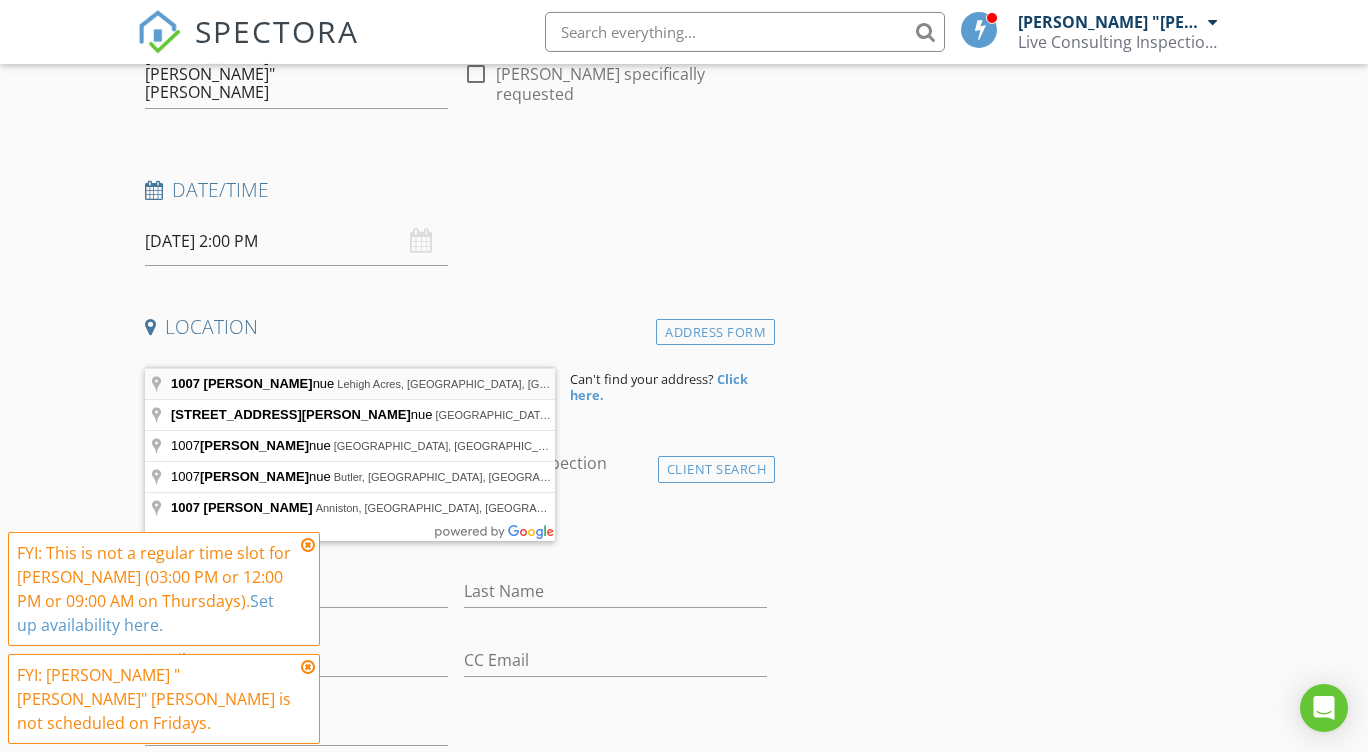 type on "1007 Michael Avenue, Lehigh Acres, FL, USA" 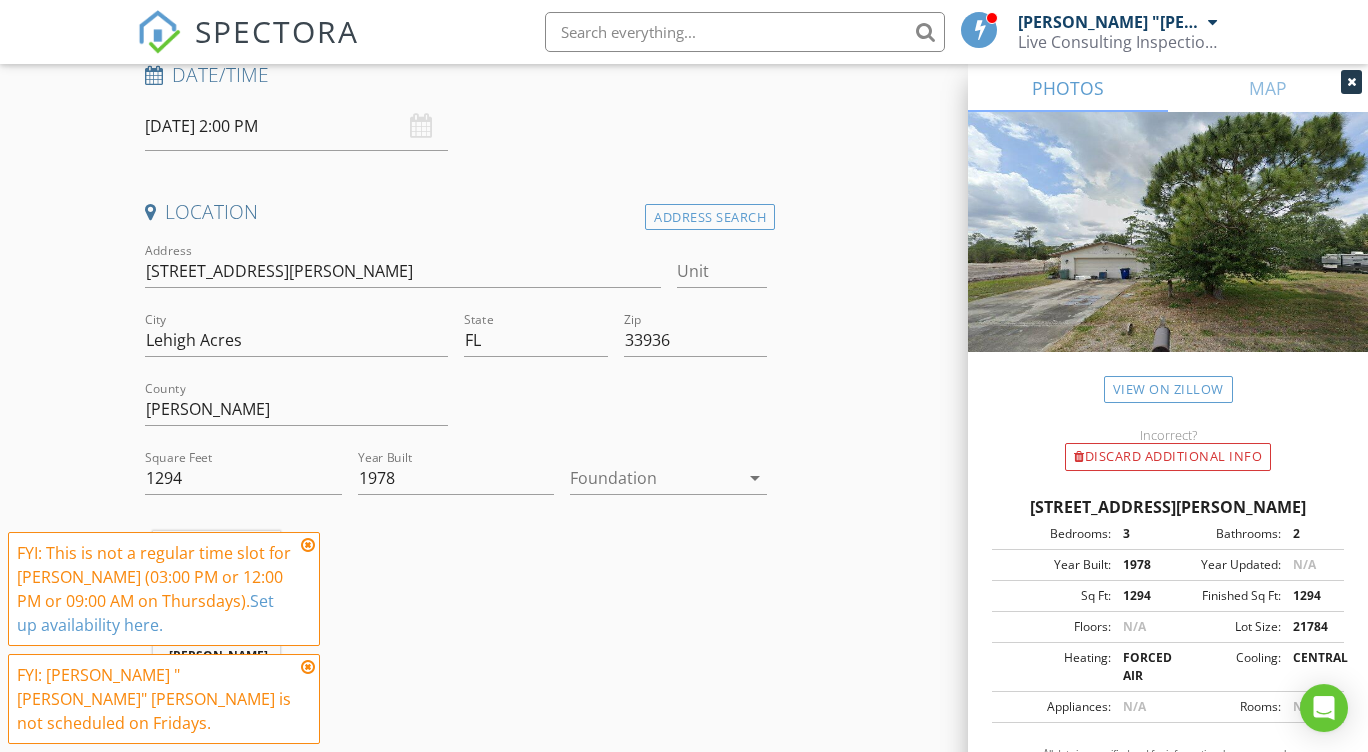 scroll, scrollTop: 365, scrollLeft: 0, axis: vertical 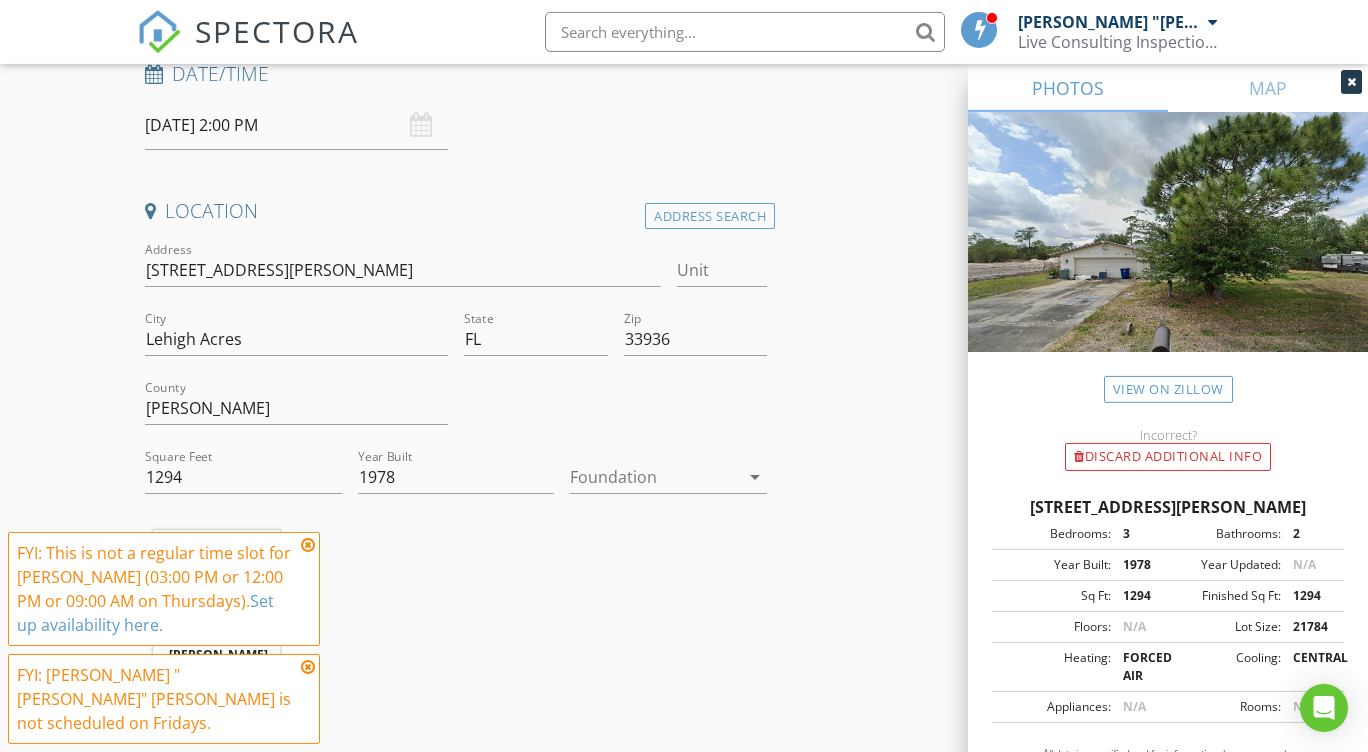 click on "arrow_drop_down" at bounding box center (755, 477) 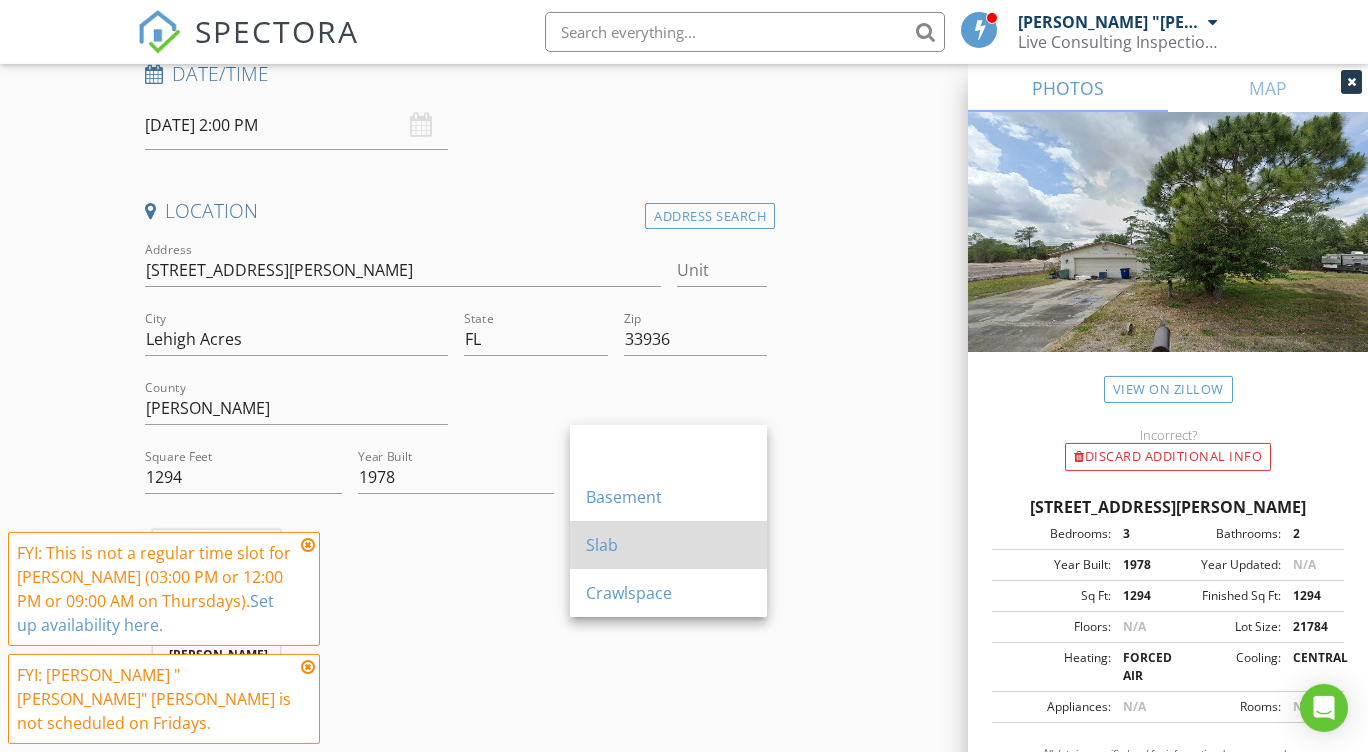 click on "Slab" at bounding box center [668, 545] 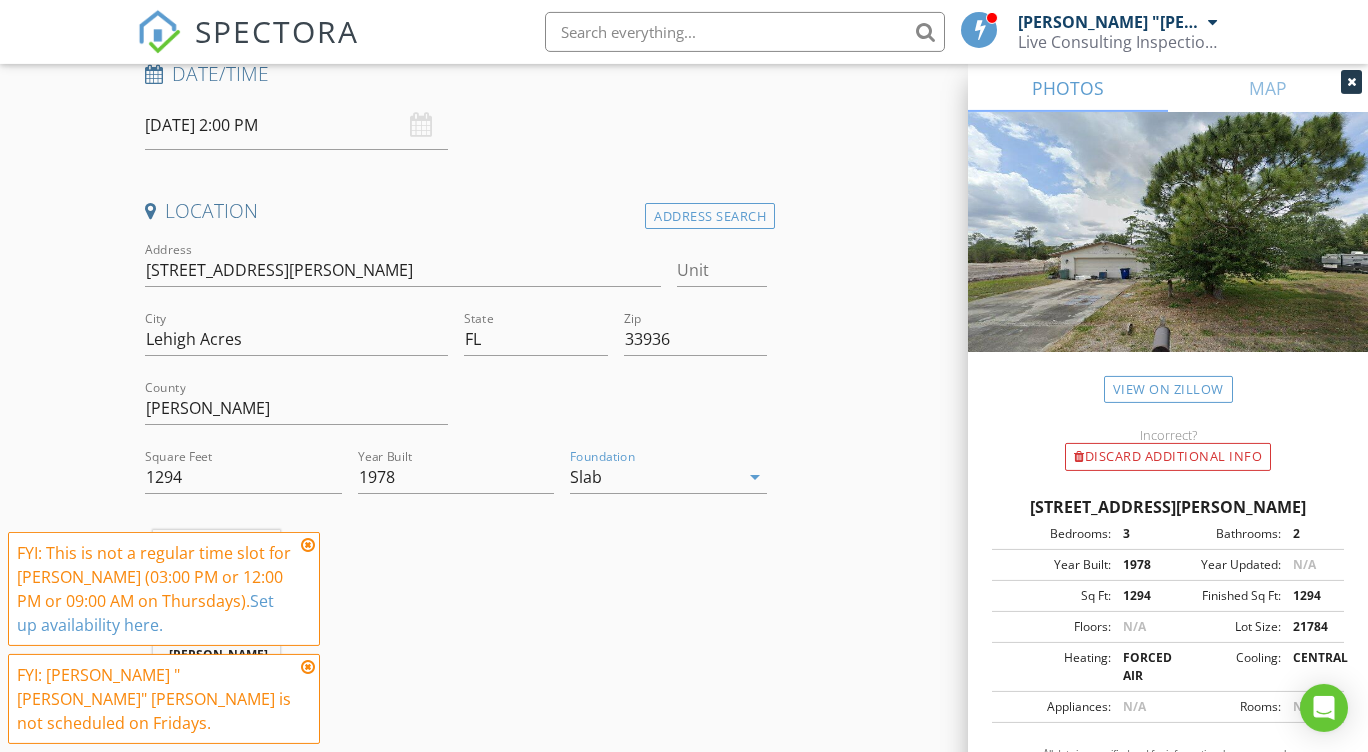 click at bounding box center [308, 545] 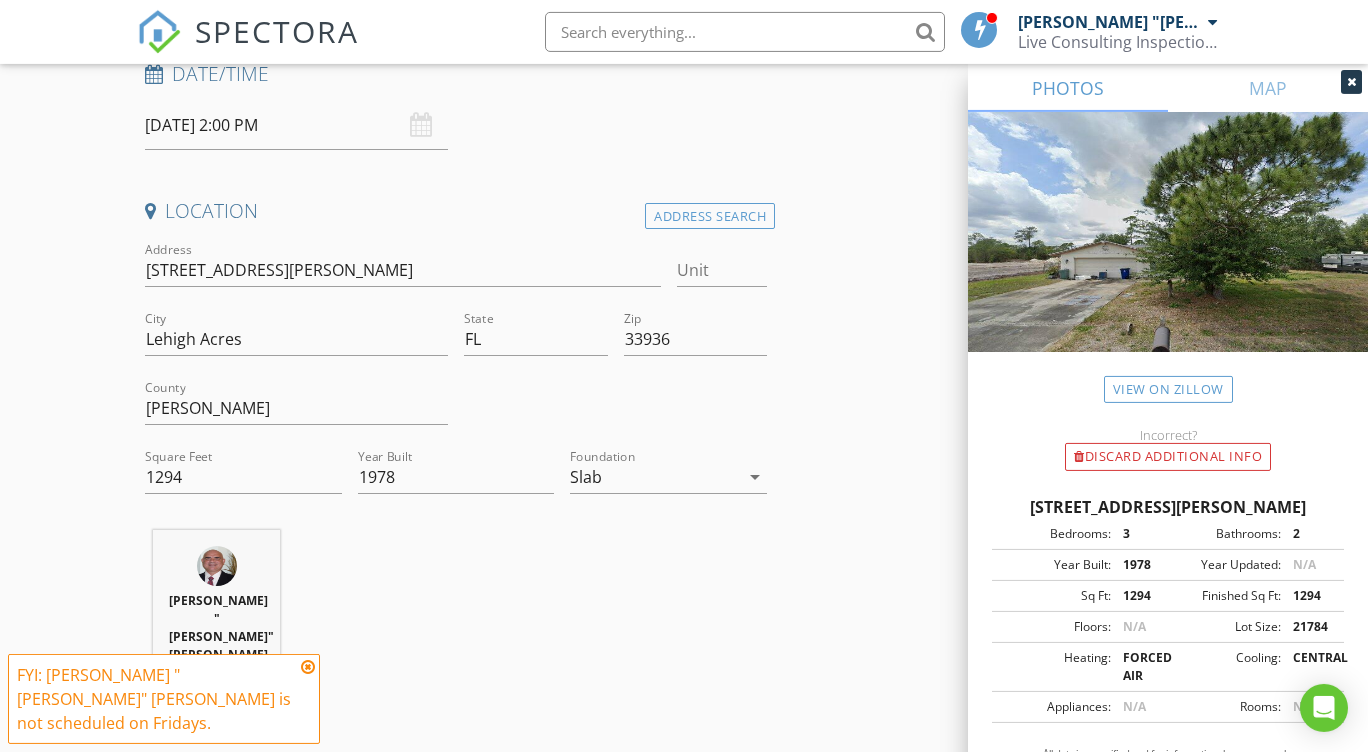 click at bounding box center [308, 667] 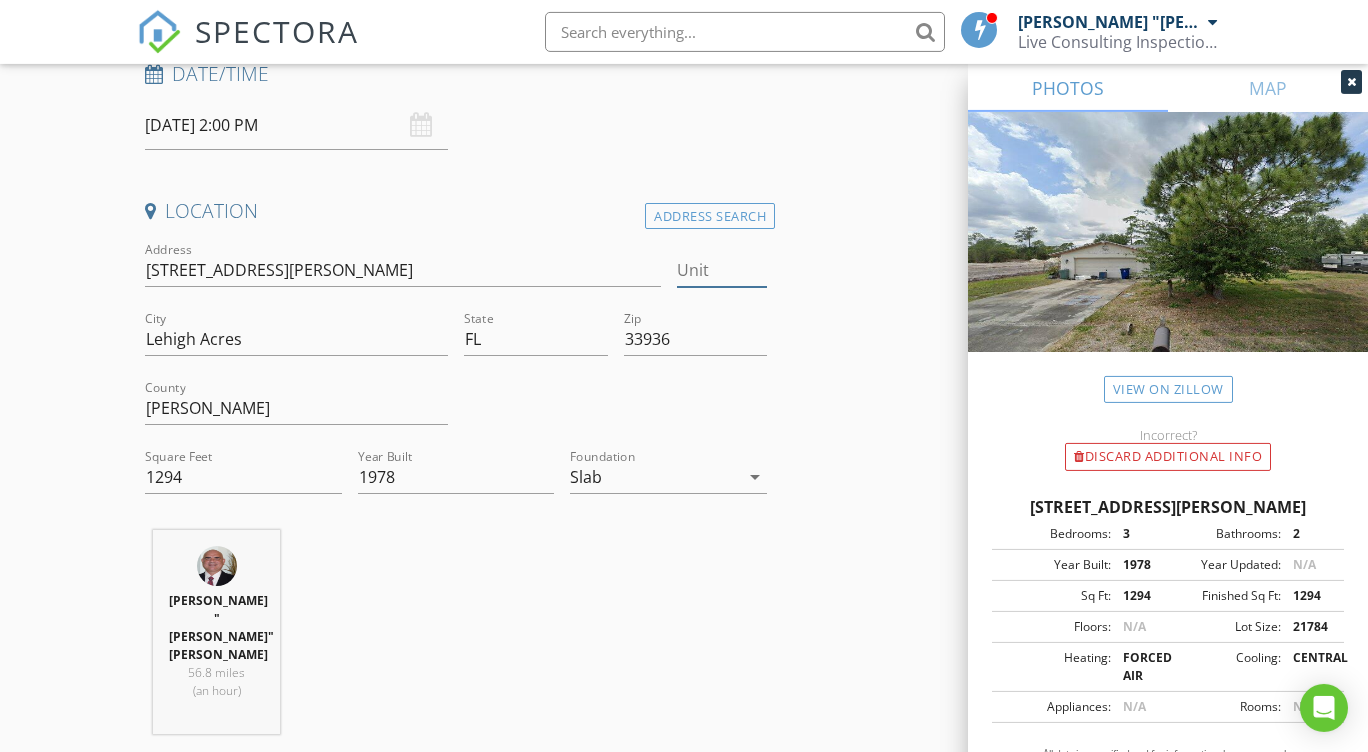 click on "Unit" at bounding box center [722, 270] 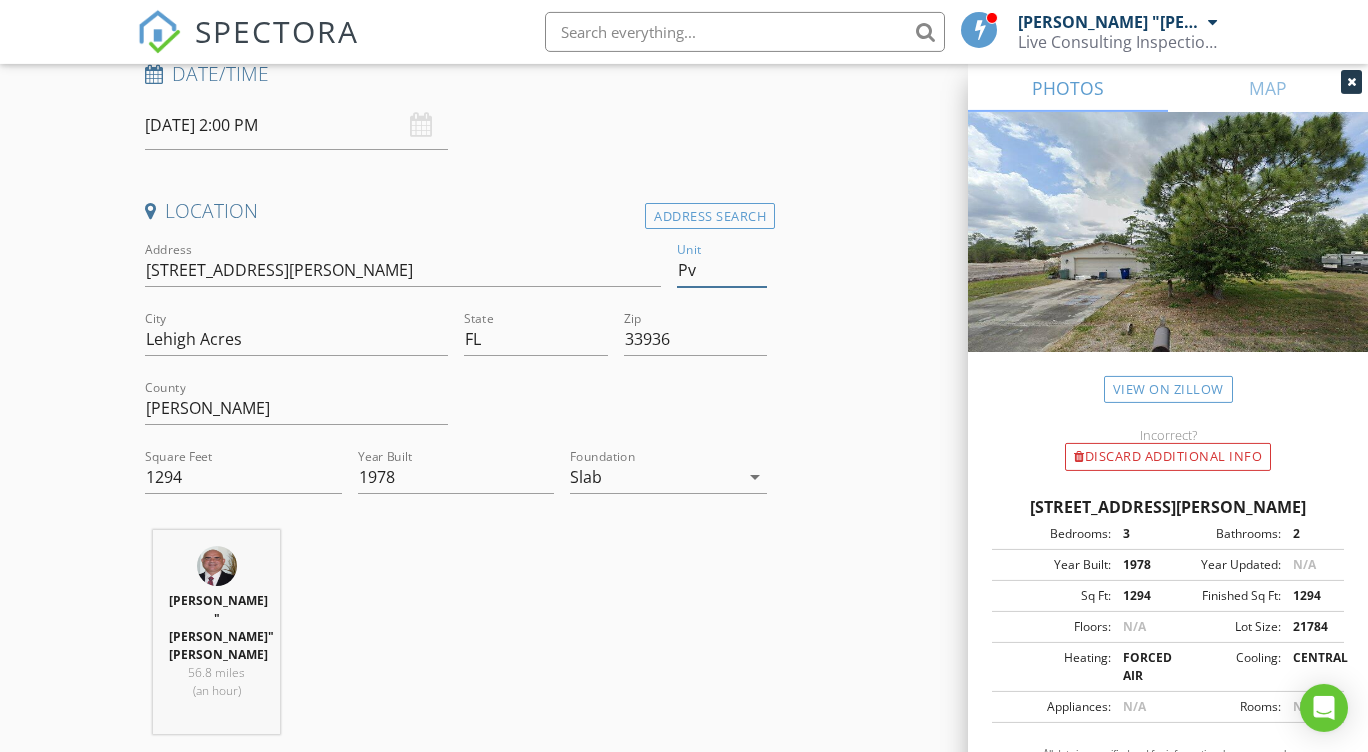 type on "Pvt" 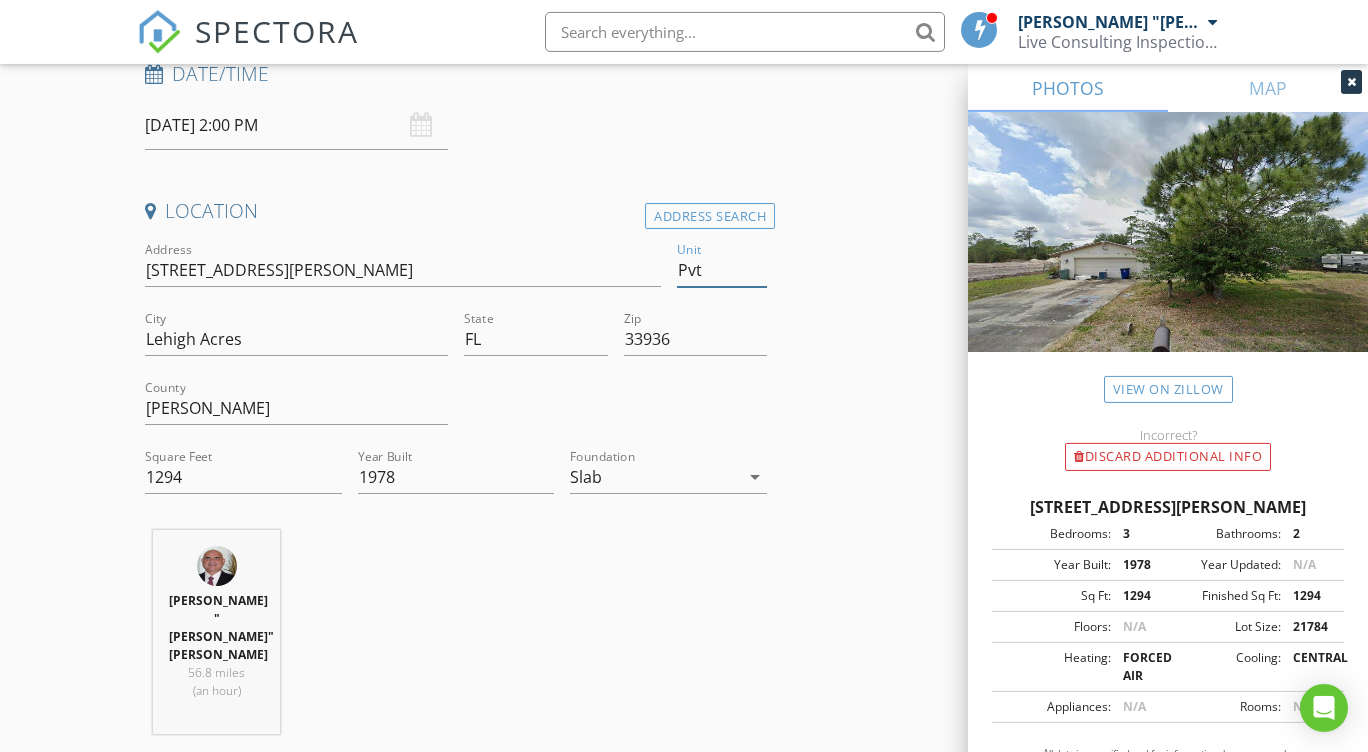type 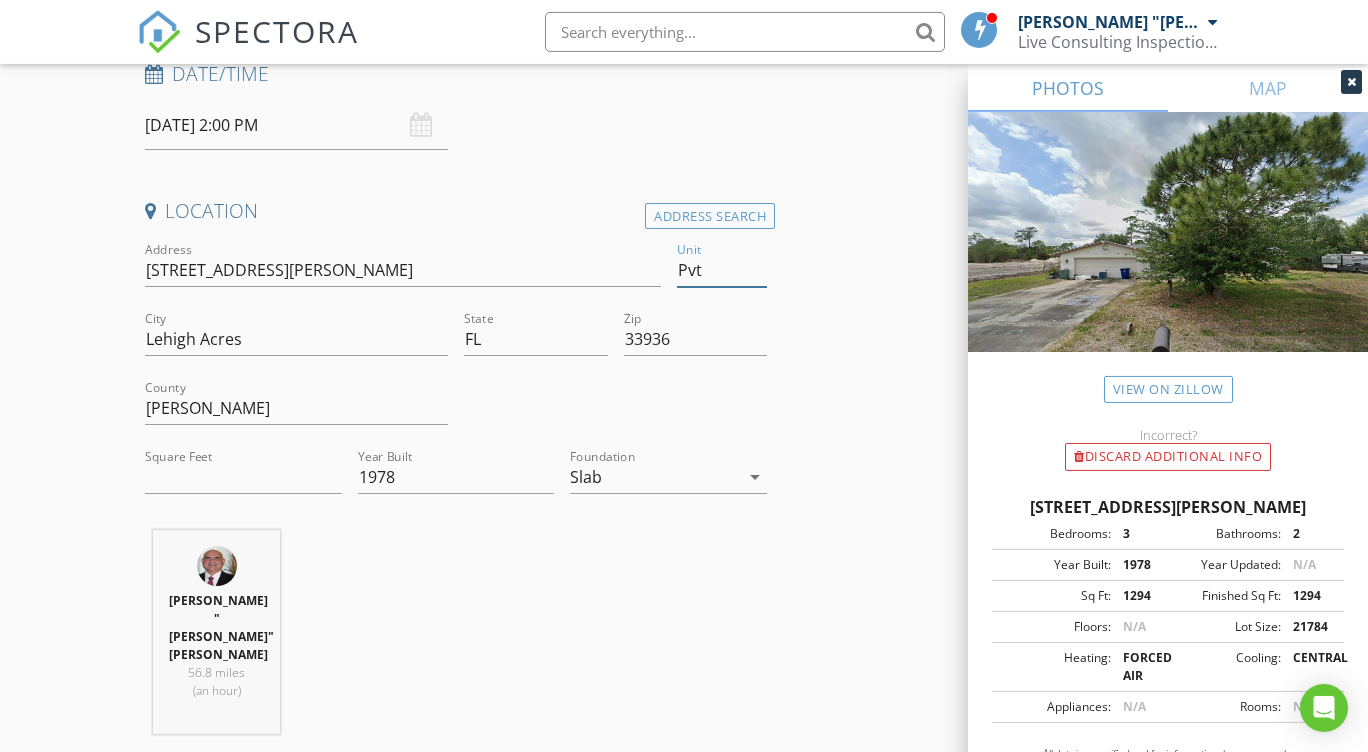type 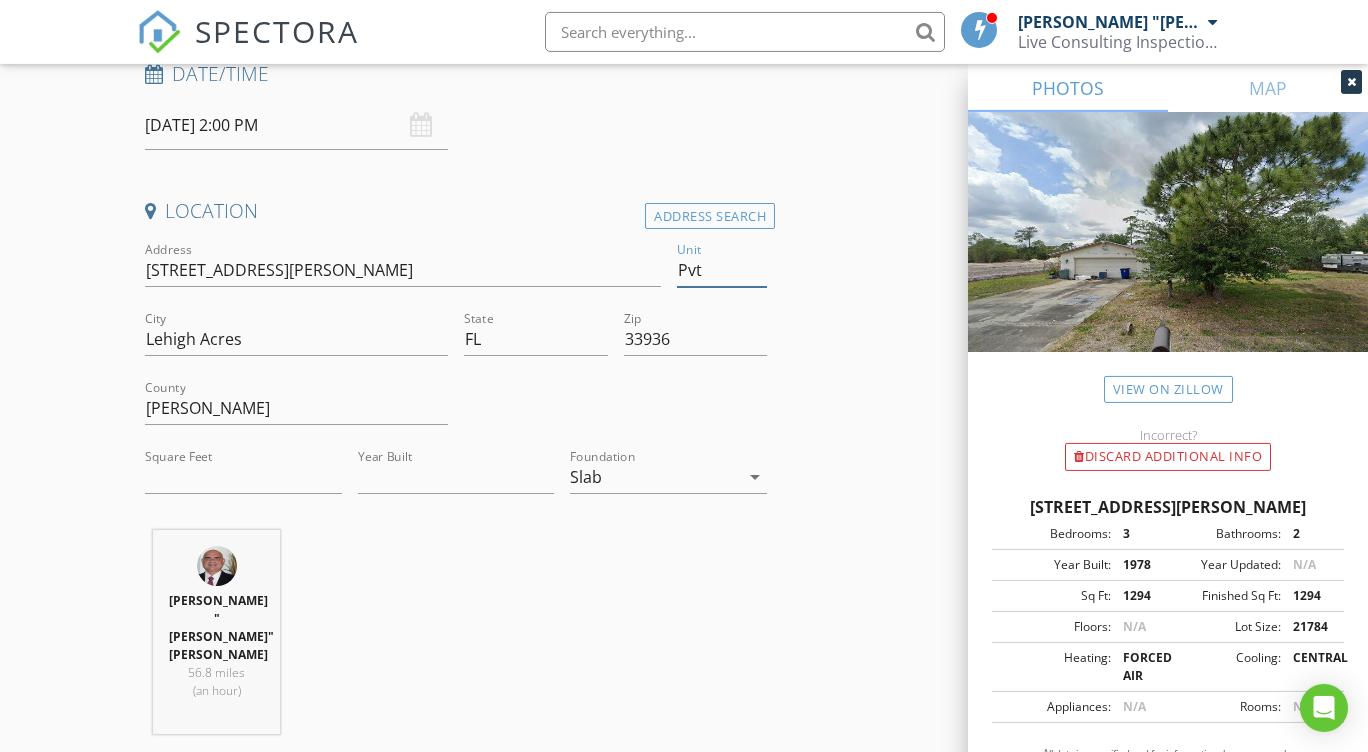 type on "Pvt." 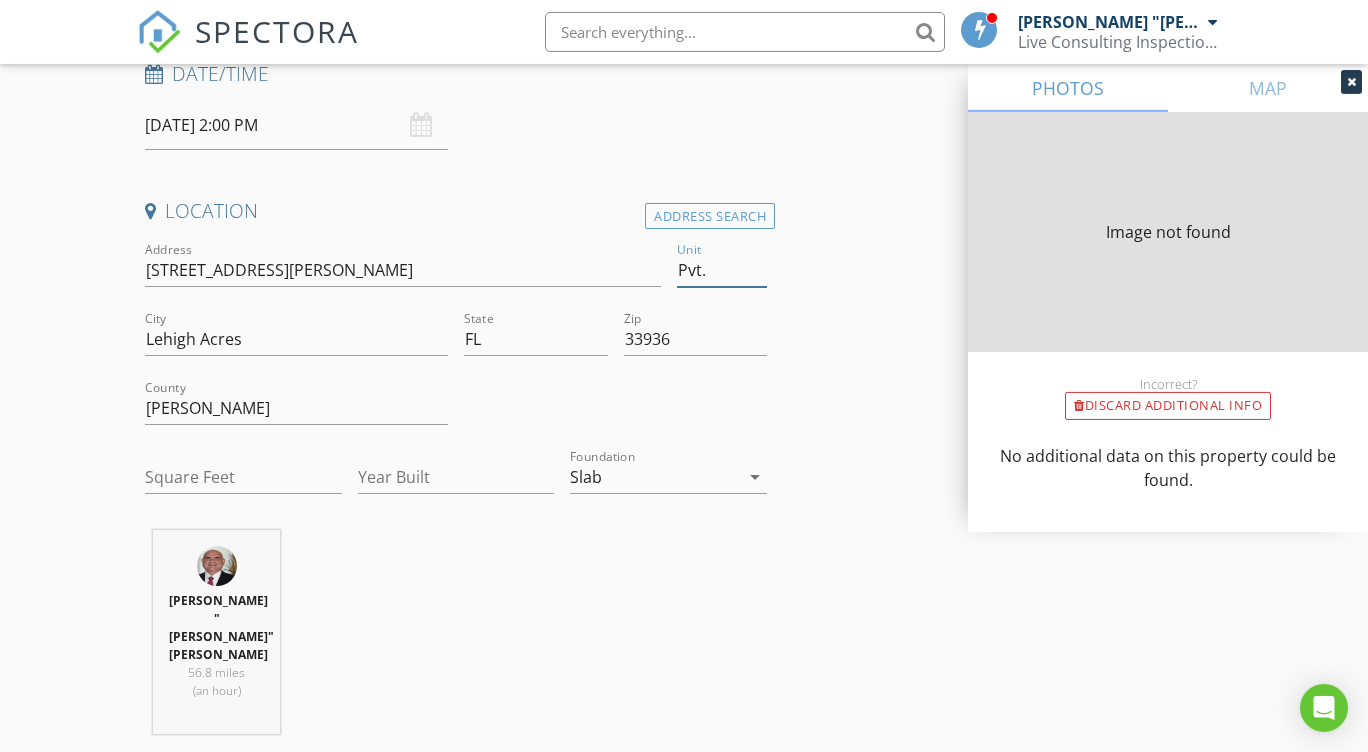 type on "1294" 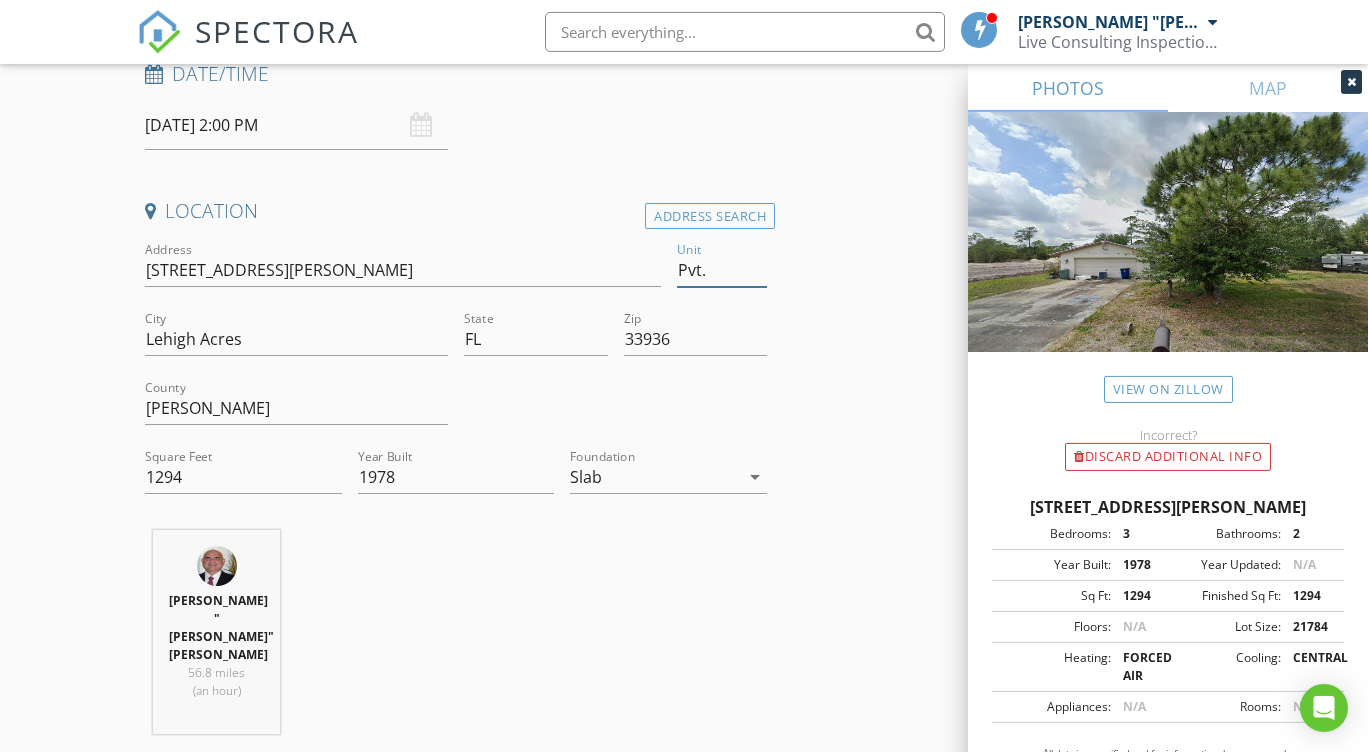 type 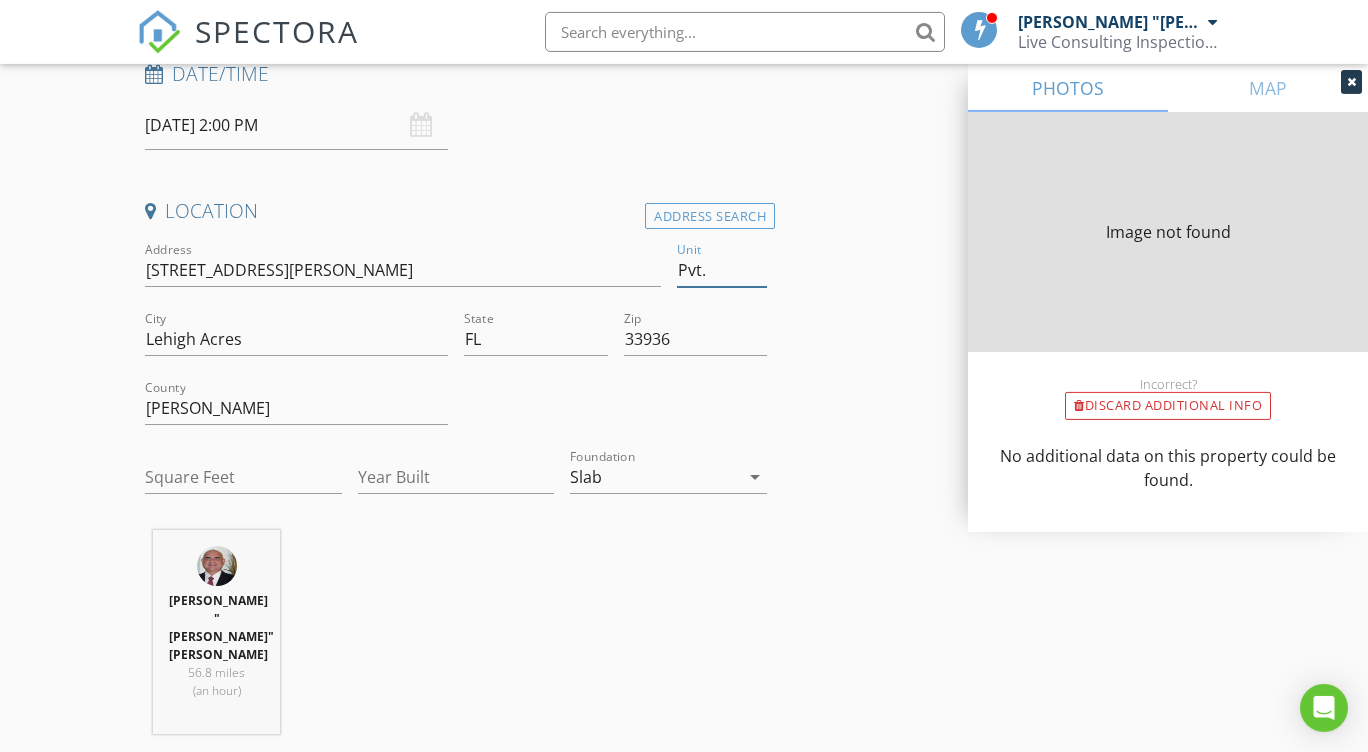 type on "1294" 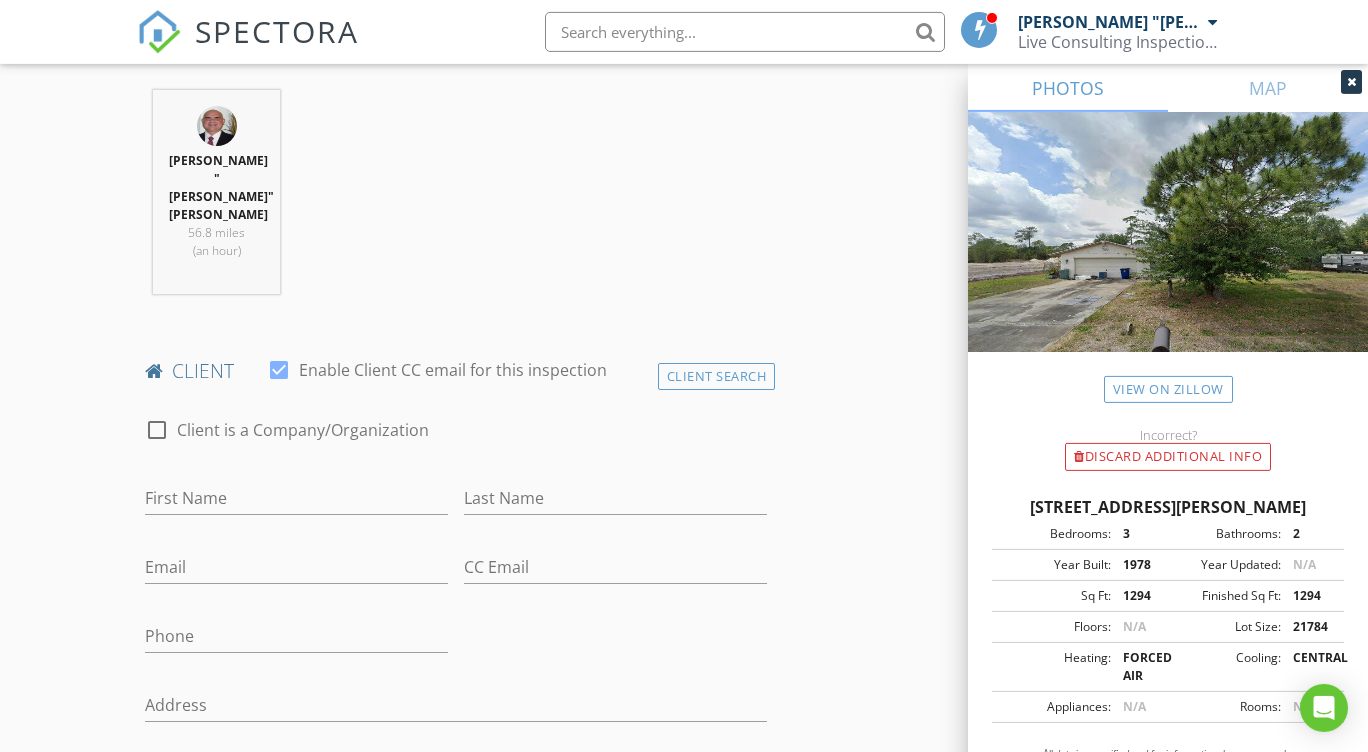 scroll, scrollTop: 861, scrollLeft: 0, axis: vertical 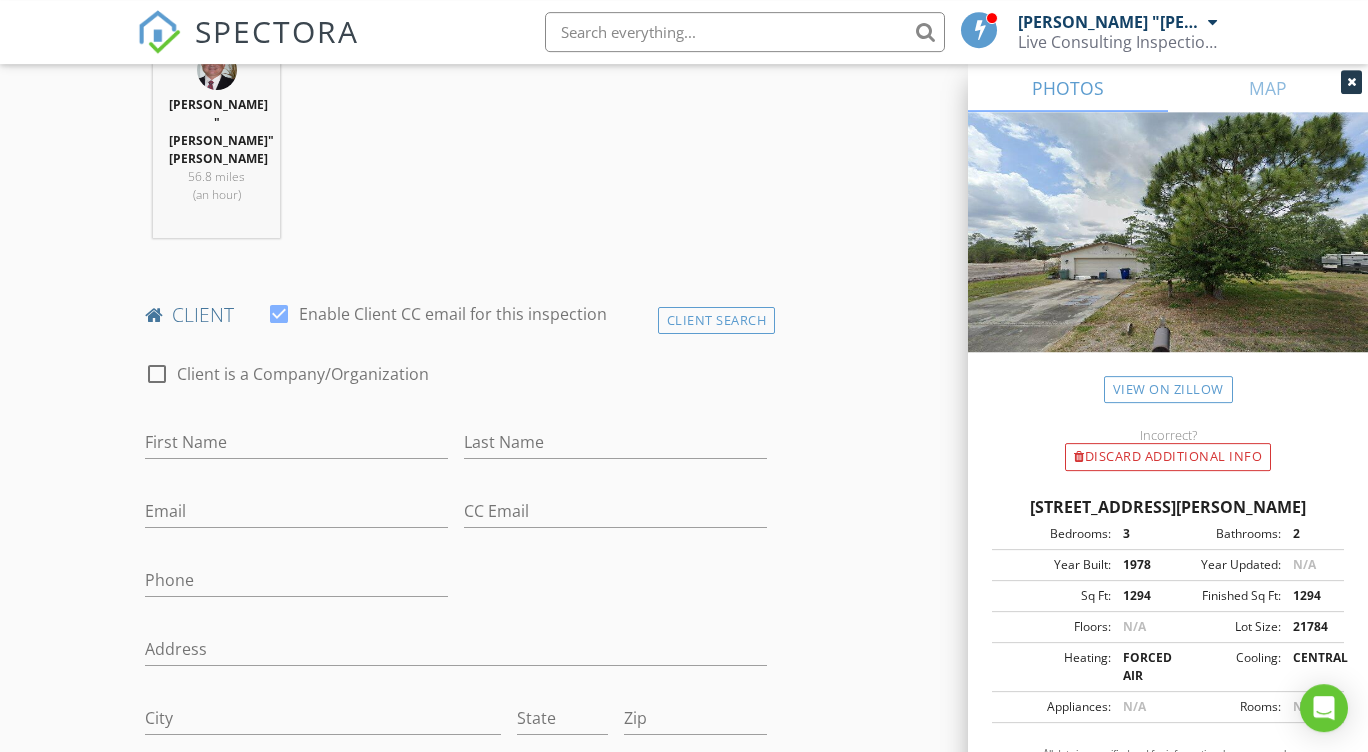 type on "Pvt." 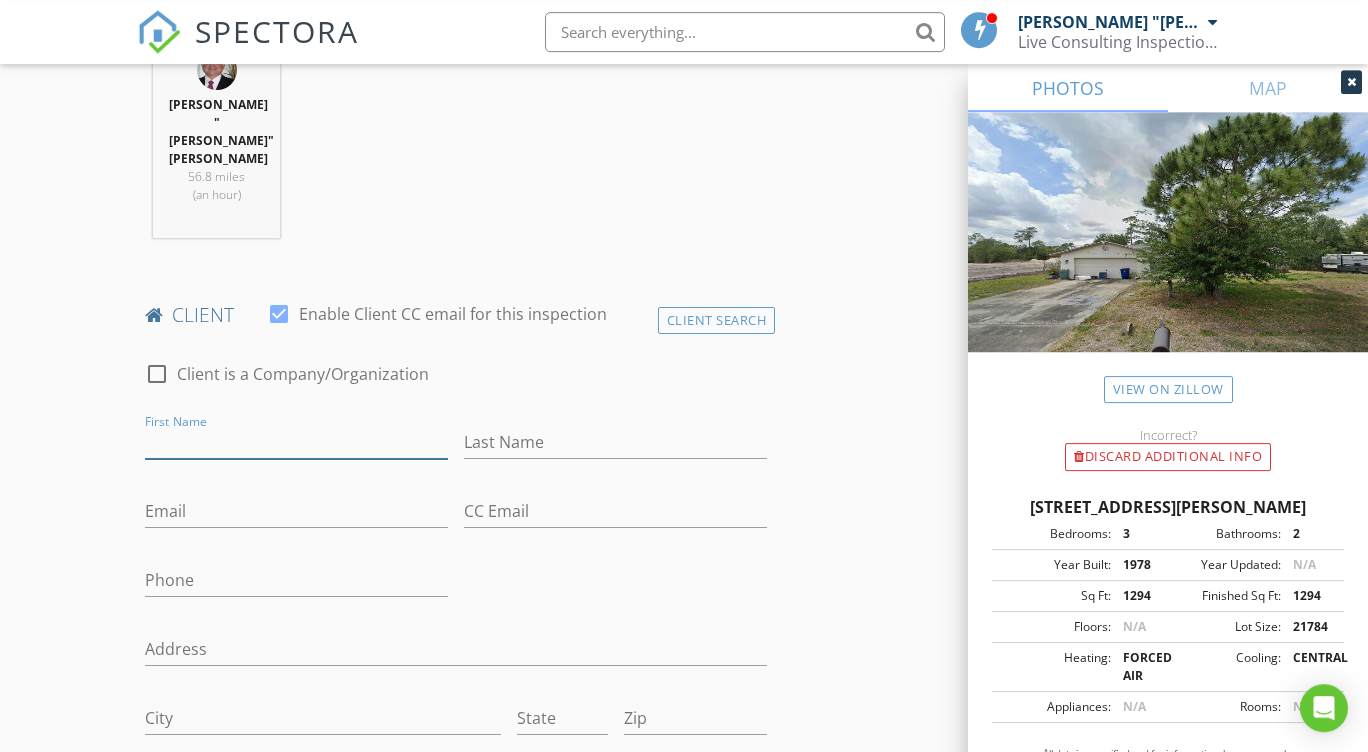click on "First Name" at bounding box center [296, 442] 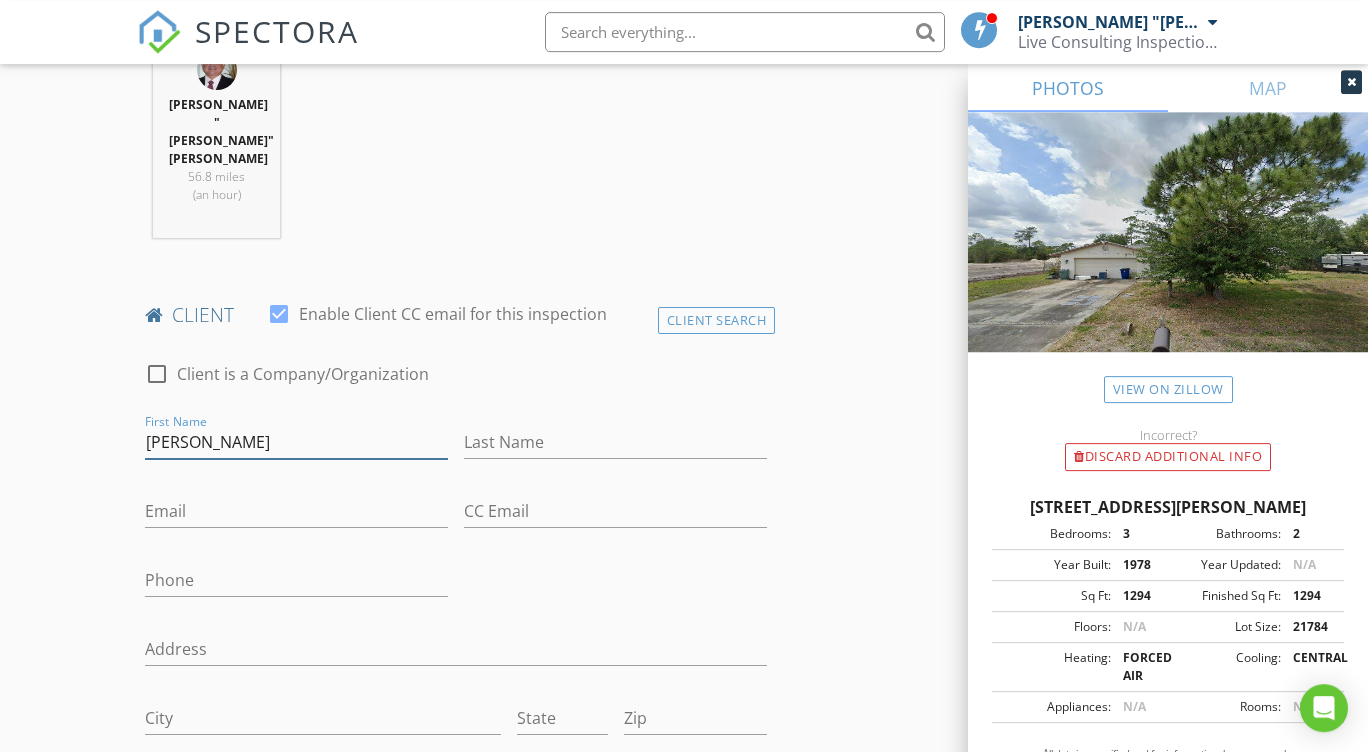 type on "Steven" 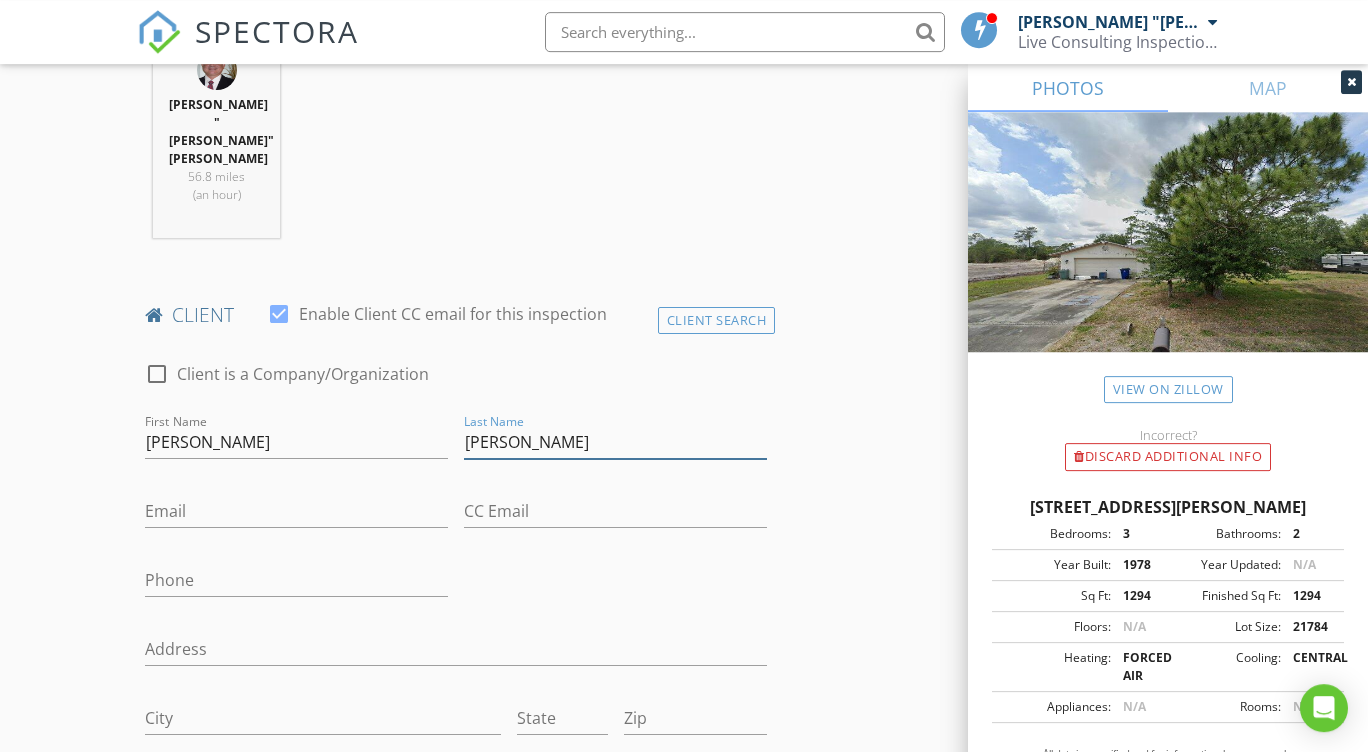 type on "Keppen" 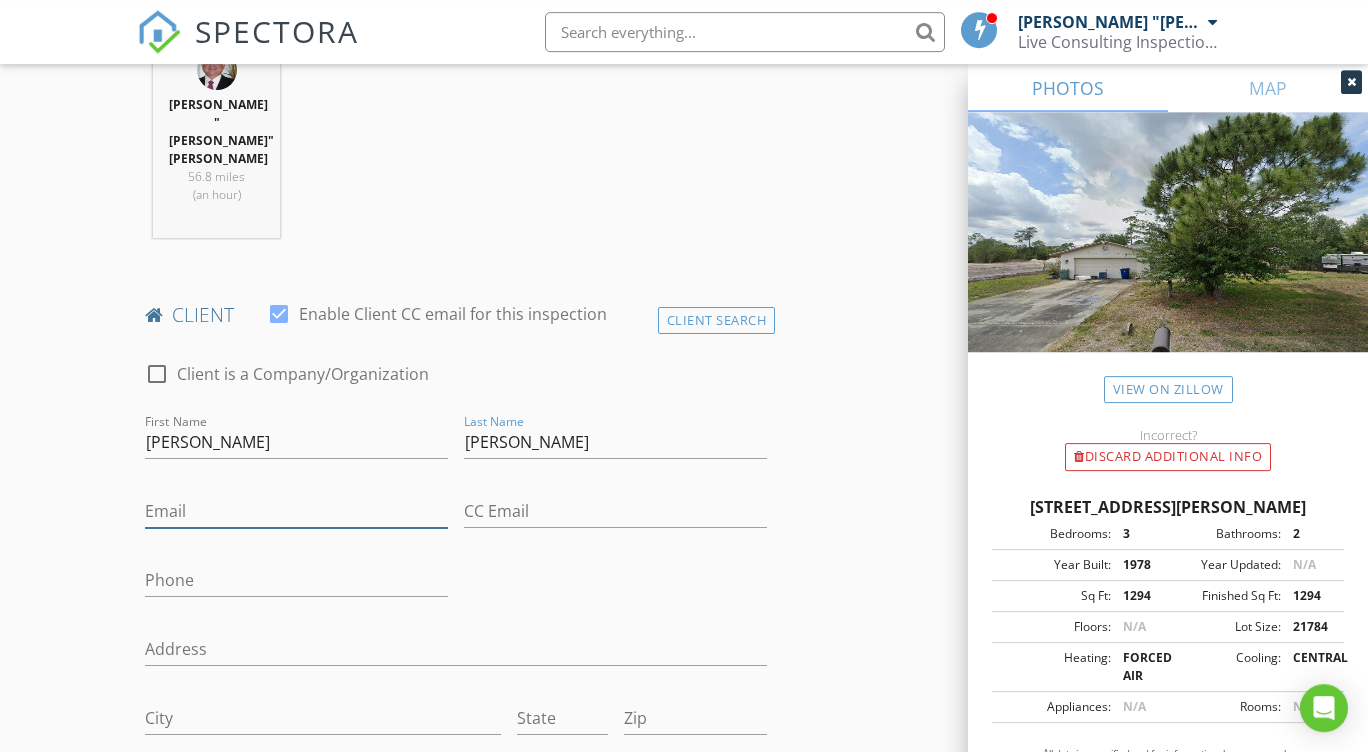 click on "Email" at bounding box center (296, 511) 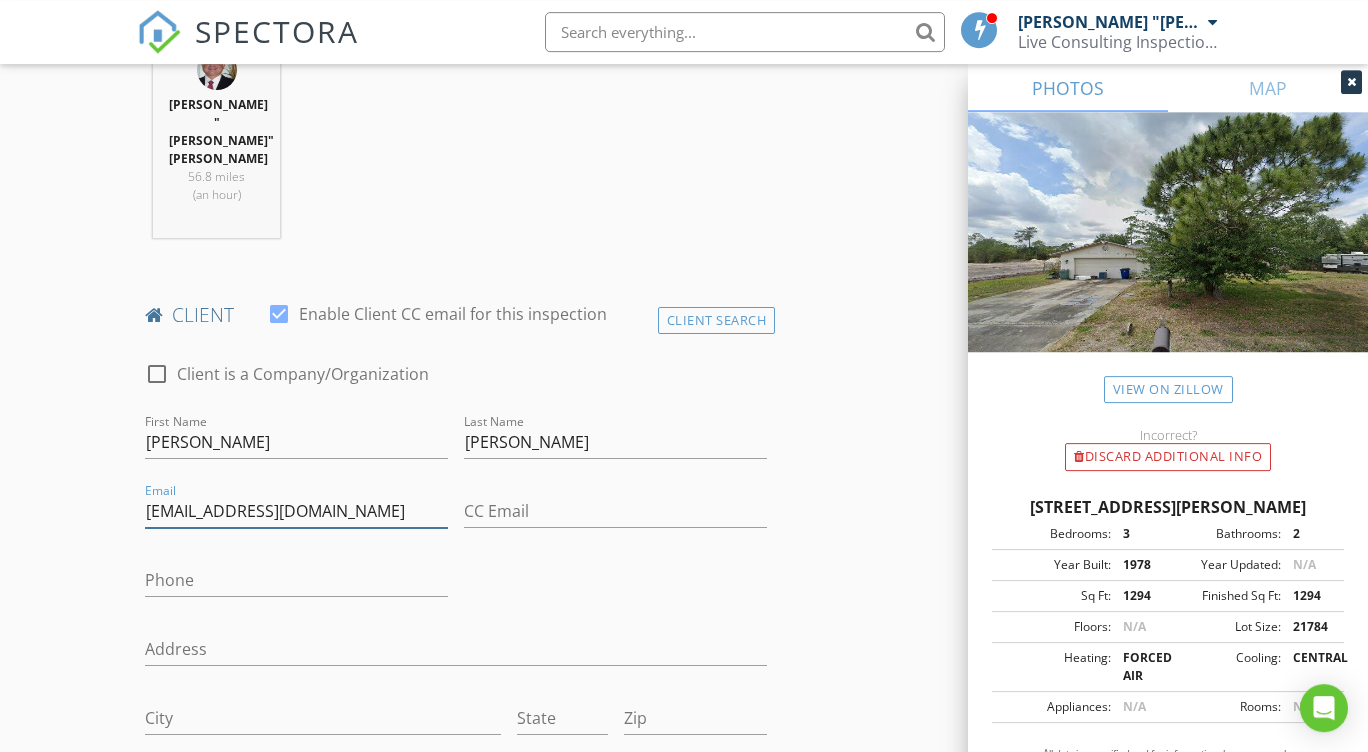 type on "skeppen@ca.cjis20.org" 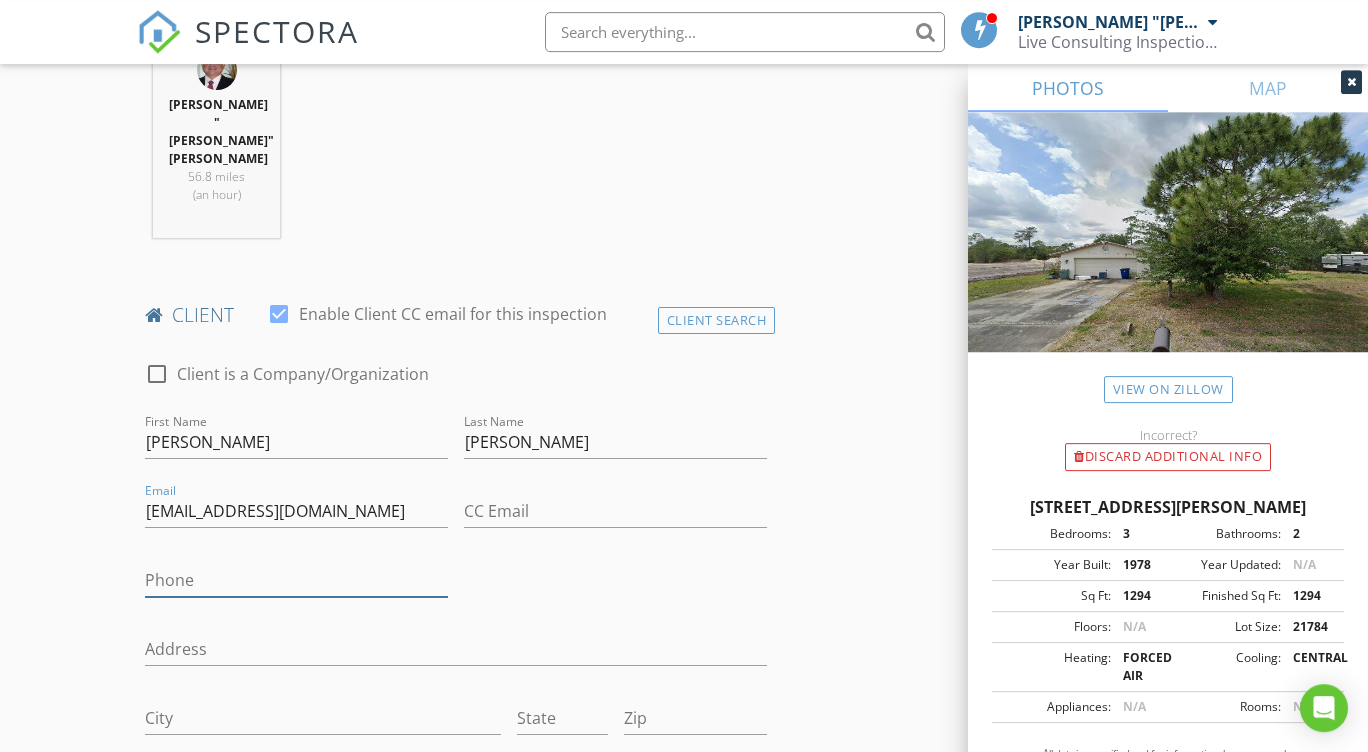 click on "Phone" at bounding box center (296, 580) 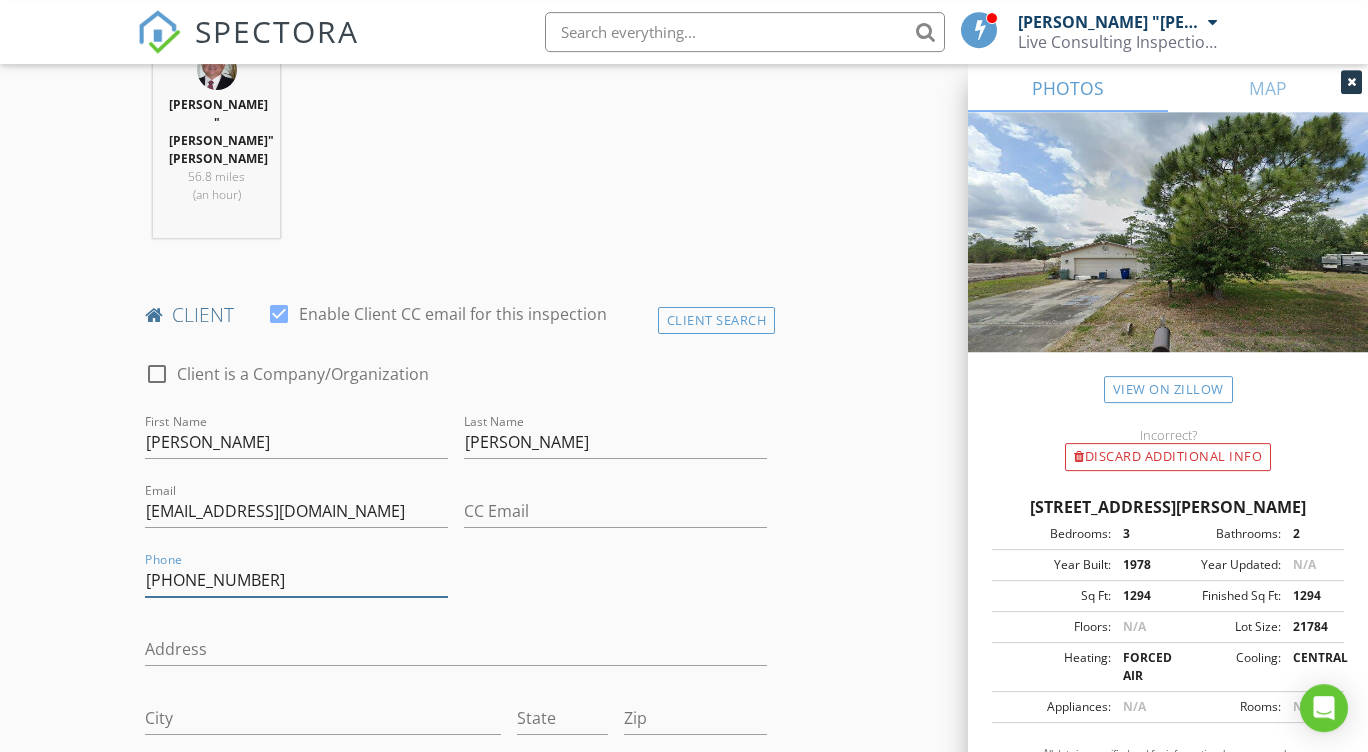 type on "239-633-0630" 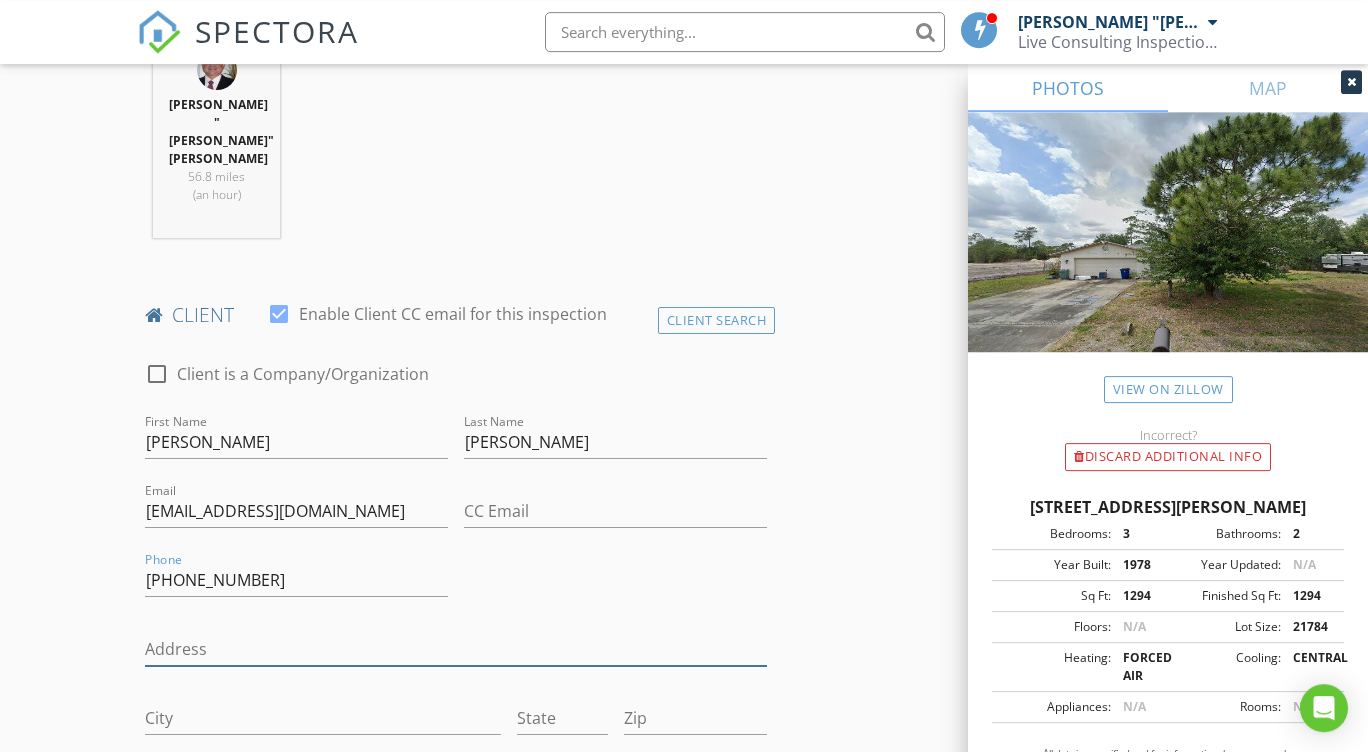 click on "Address" at bounding box center [456, 649] 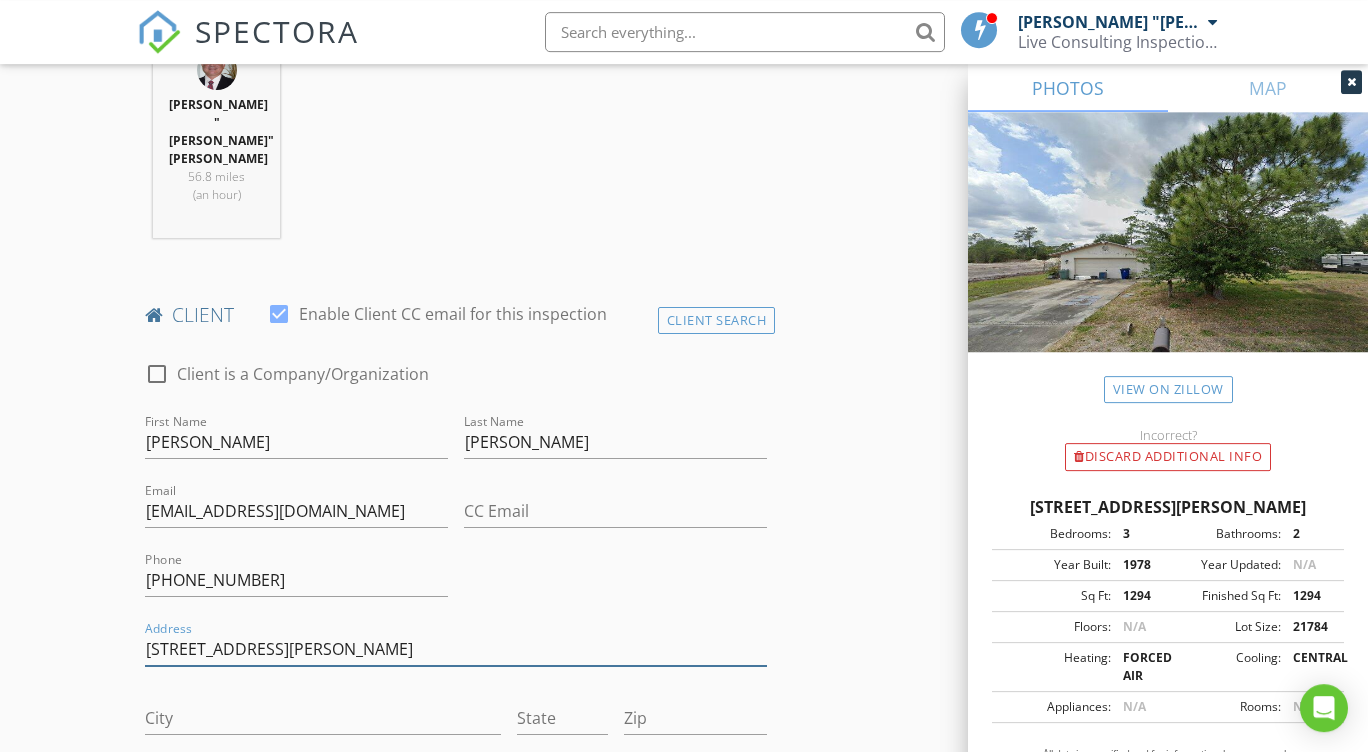 type on "1007 Michael Ave." 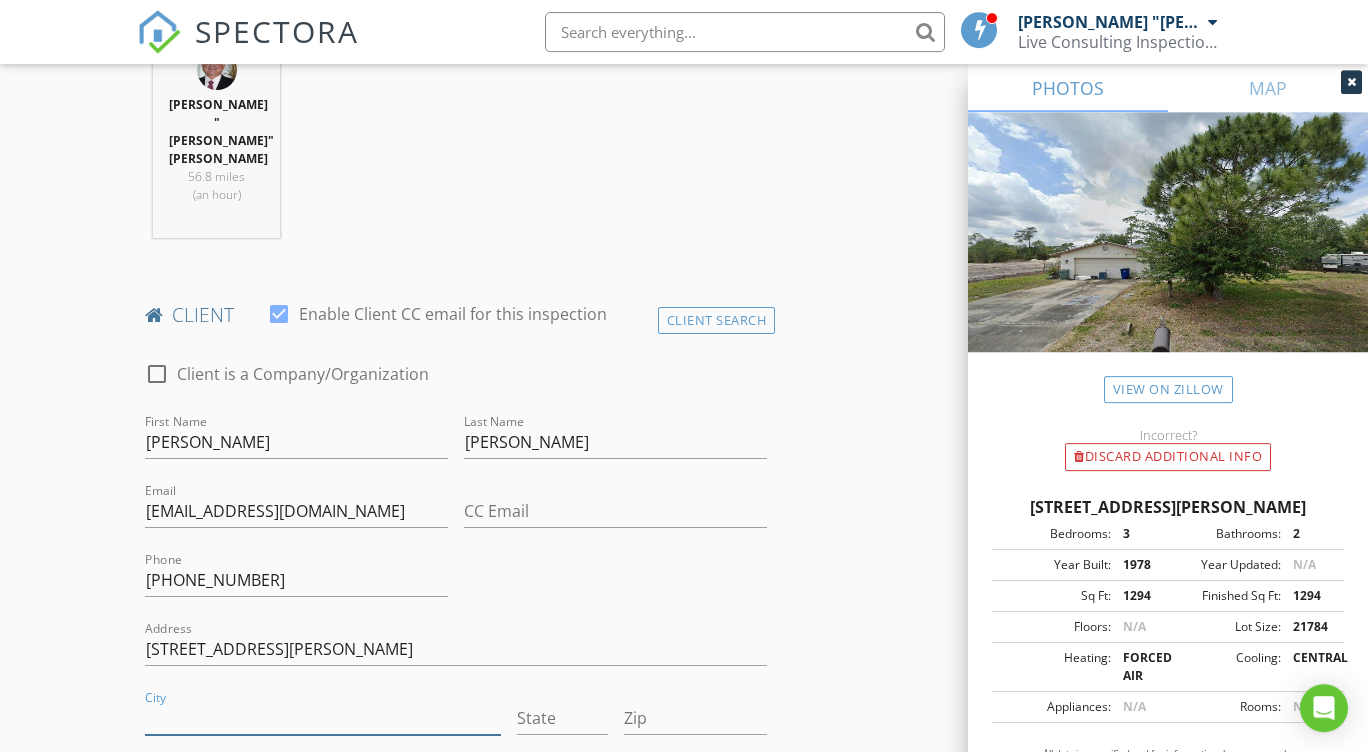 click on "City" at bounding box center (323, 718) 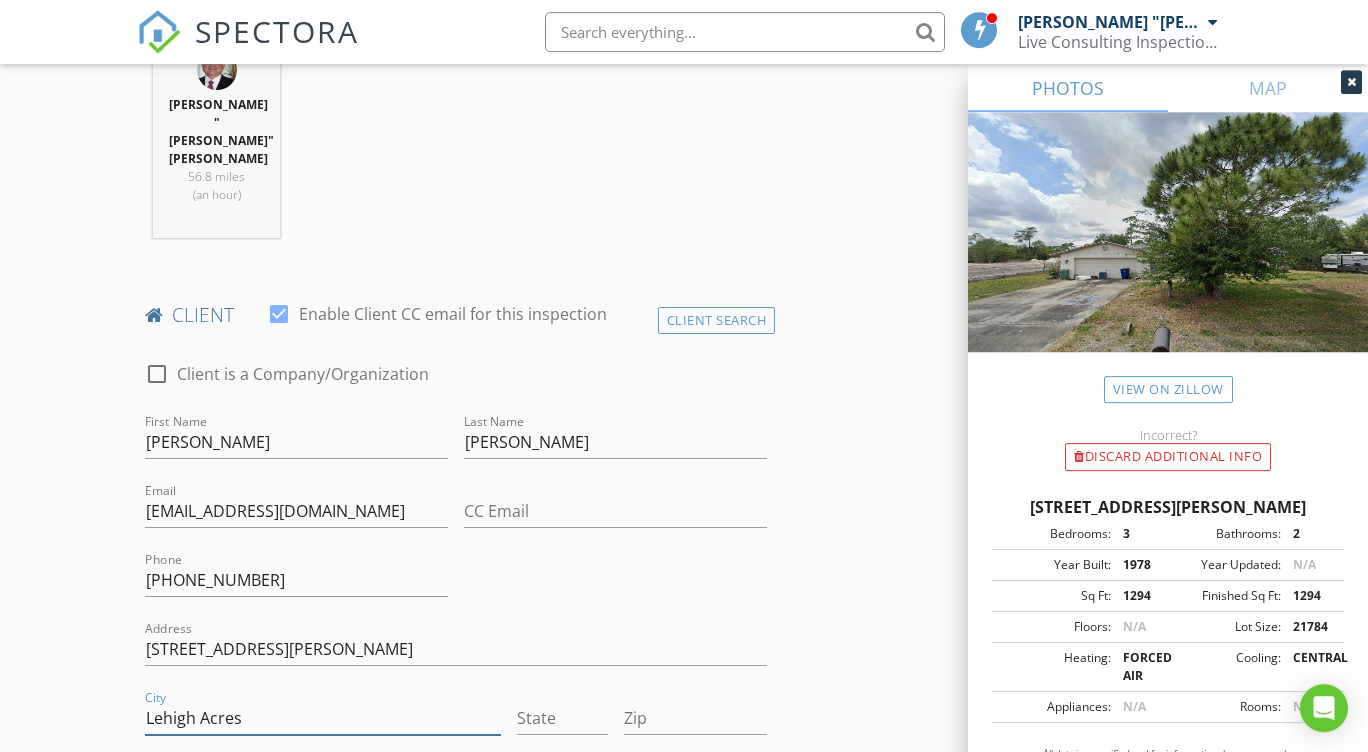 type on "Lehigh Acres" 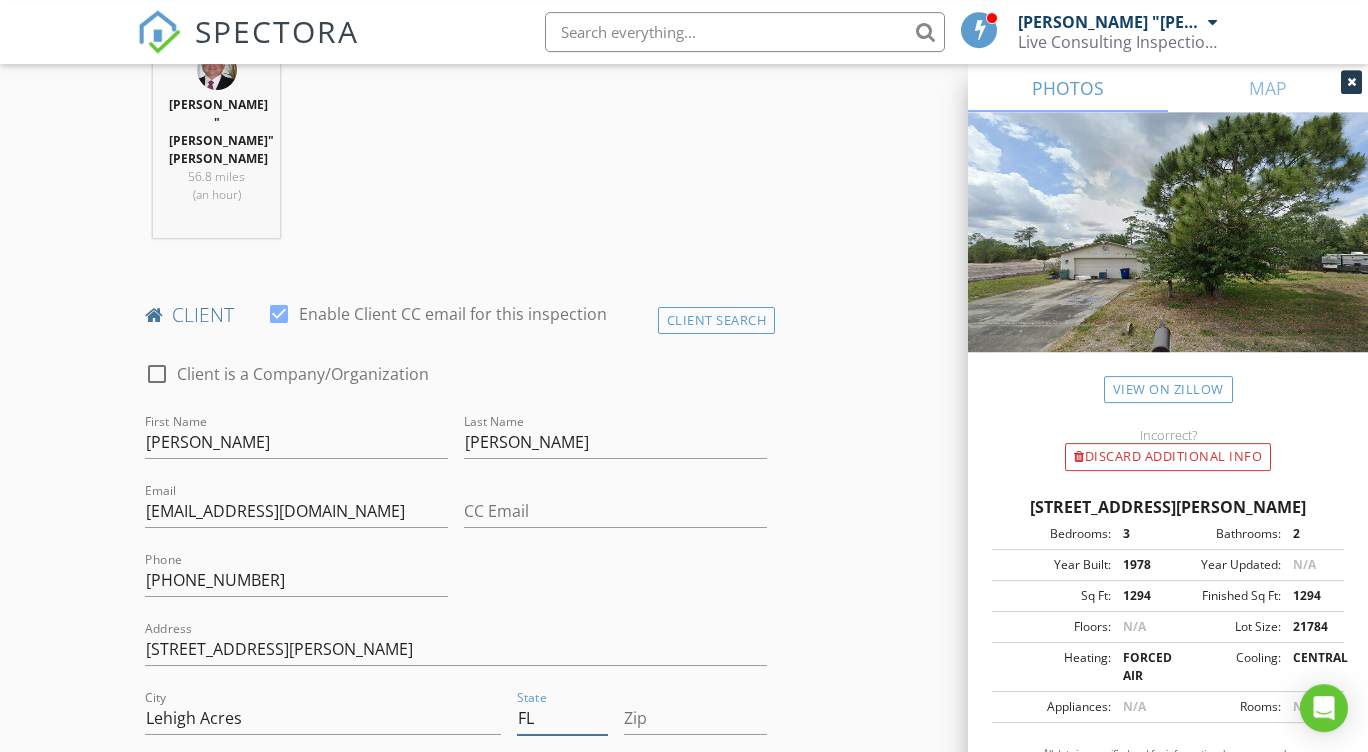 type on "FL" 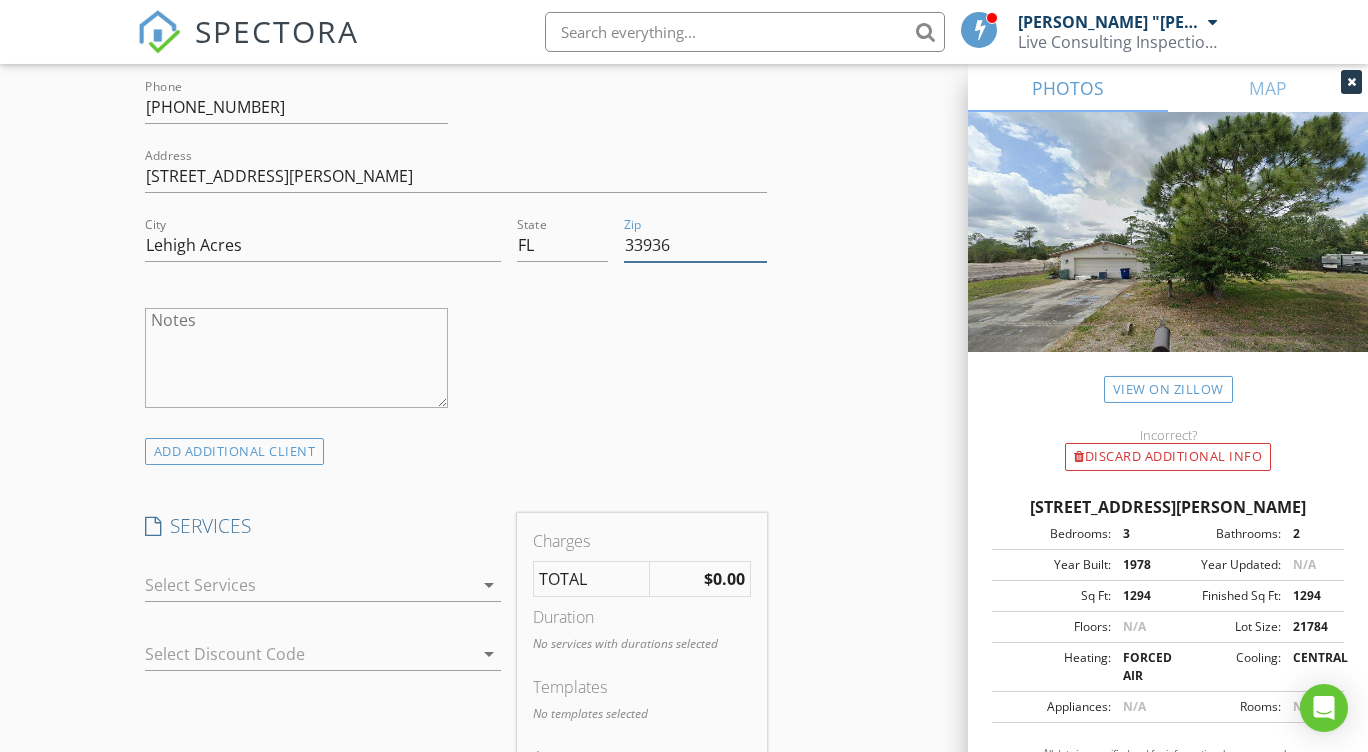 scroll, scrollTop: 1342, scrollLeft: 0, axis: vertical 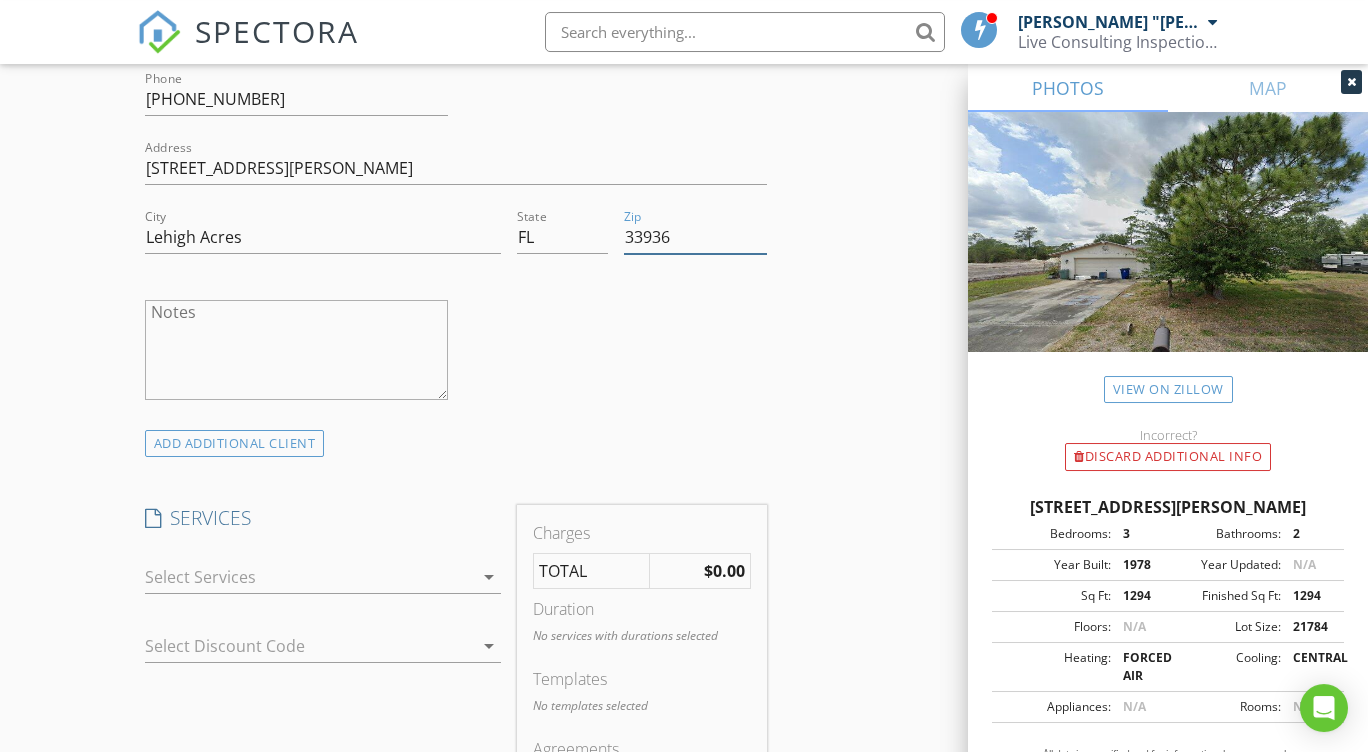 type on "33936" 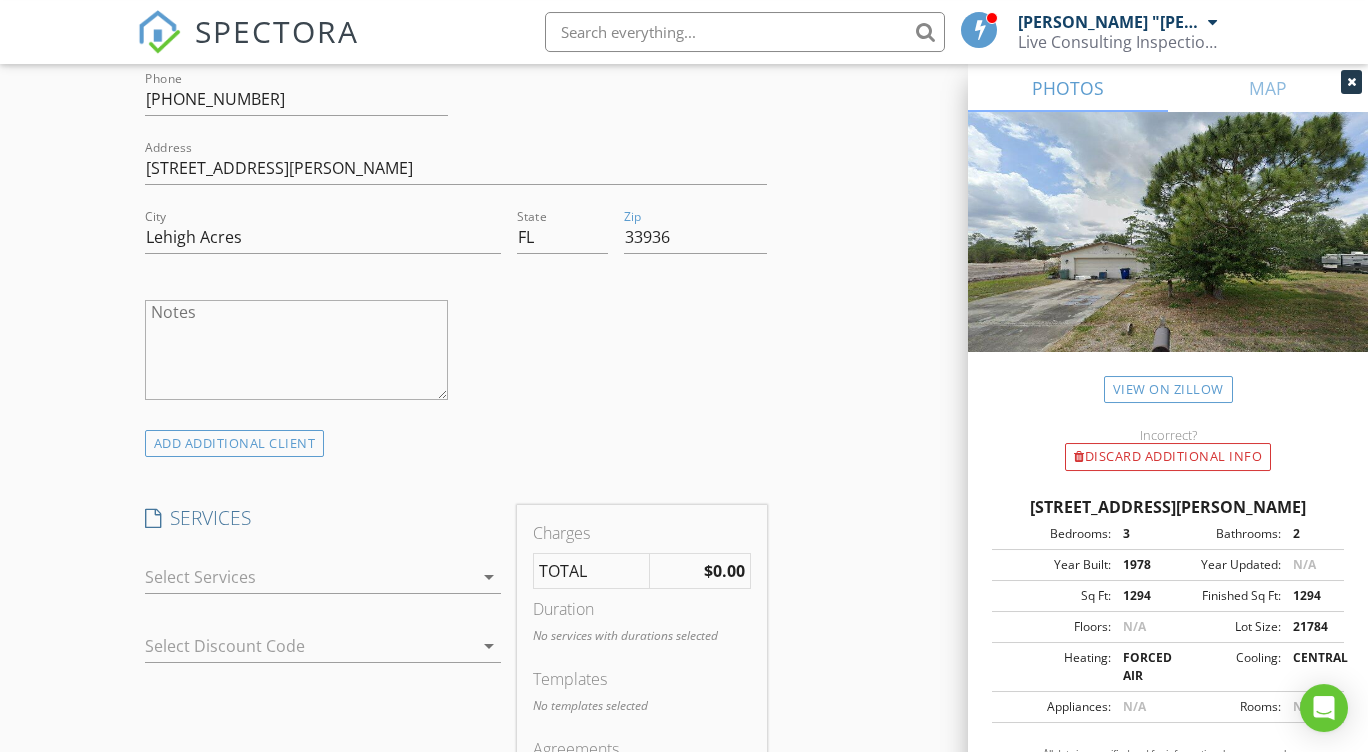 click on "arrow_drop_down" at bounding box center (489, 577) 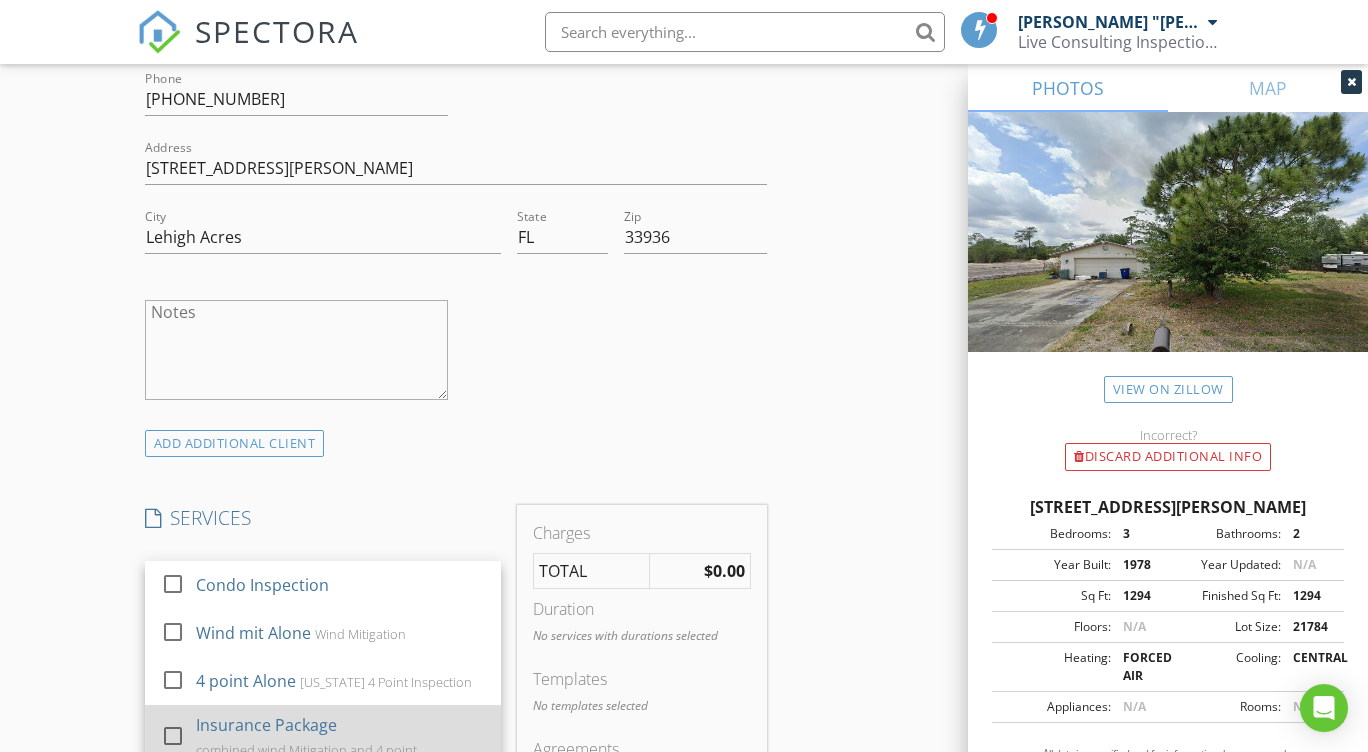 click at bounding box center [173, 736] 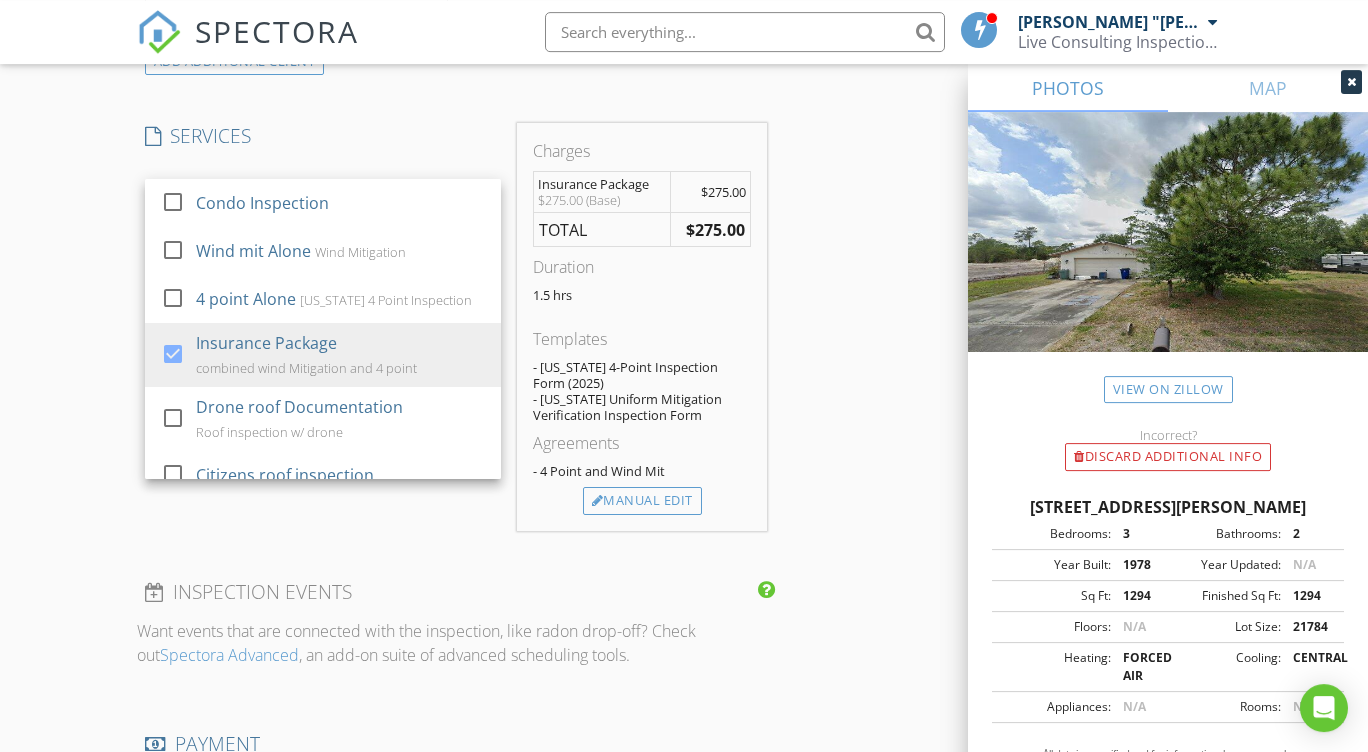scroll, scrollTop: 1724, scrollLeft: 0, axis: vertical 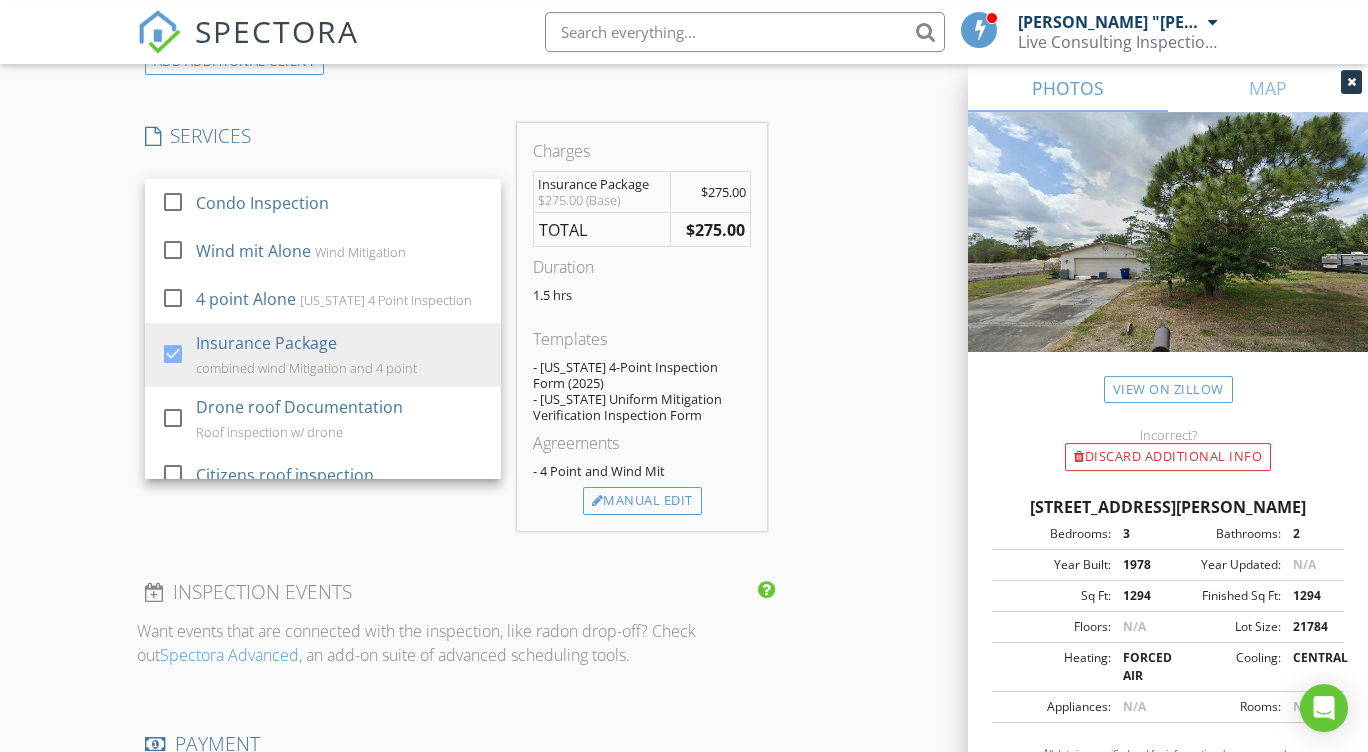click on "INSPECTOR(S)
check_box_outline_blank   Ed Wood     check_box   Noel "Tony" Figueroa   PRIMARY   Noel "Tony" Figueroa arrow_drop_down   check_box_outline_blank Noel "Tony" Figueroa specifically requested
Date/Time
07/11/2025 2:00 PM
Location
Address Search       Address 1007 Michael Ave   Unit Pvt.   City Lehigh Acres   State FL   Zip 33936   County Lee     Square Feet 1294   Year Built 1978   Foundation Slab arrow_drop_down     Noel "Tony" Figueroa     56.8 miles     (an hour)
client
check_box Enable Client CC email for this inspection   Client Search     check_box_outline_blank Client is a Company/Organization     First Name Steven   Last Name Keppen   Email skeppen@ca.cjis20.org   CC Email   Phone 239-633-0630   Address 1007 Michael Ave.   City Lehigh Acres   State FL   Zip 33936       Notes
SERVICES" at bounding box center [684, 249] 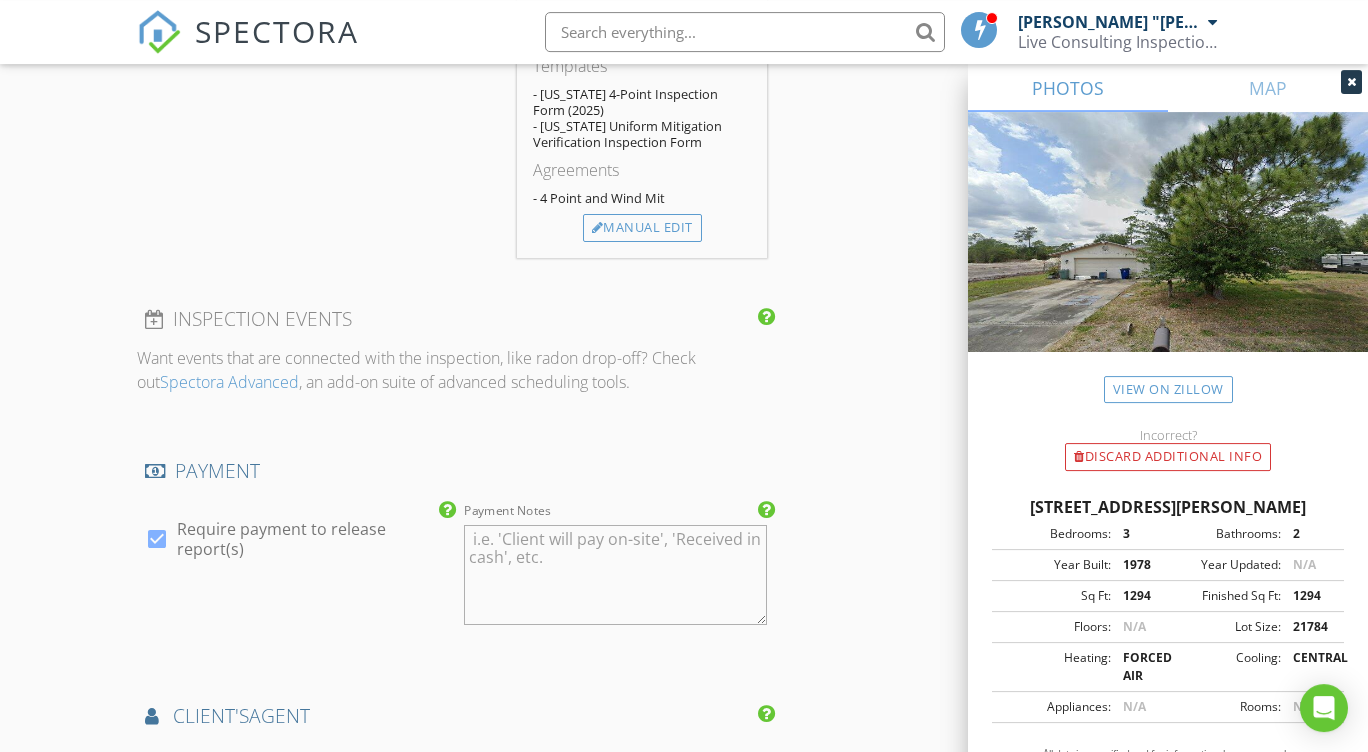 scroll, scrollTop: 1998, scrollLeft: 0, axis: vertical 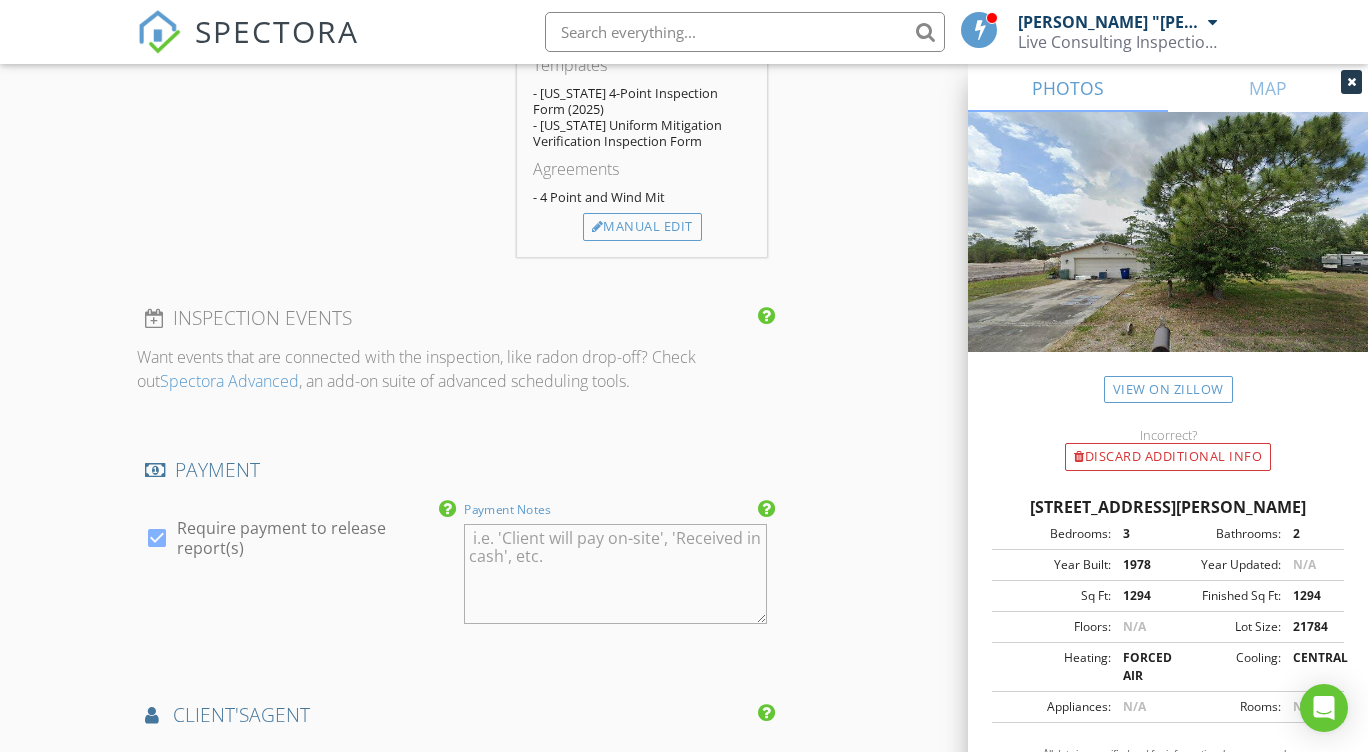 click on "Payment Notes" at bounding box center [615, 574] 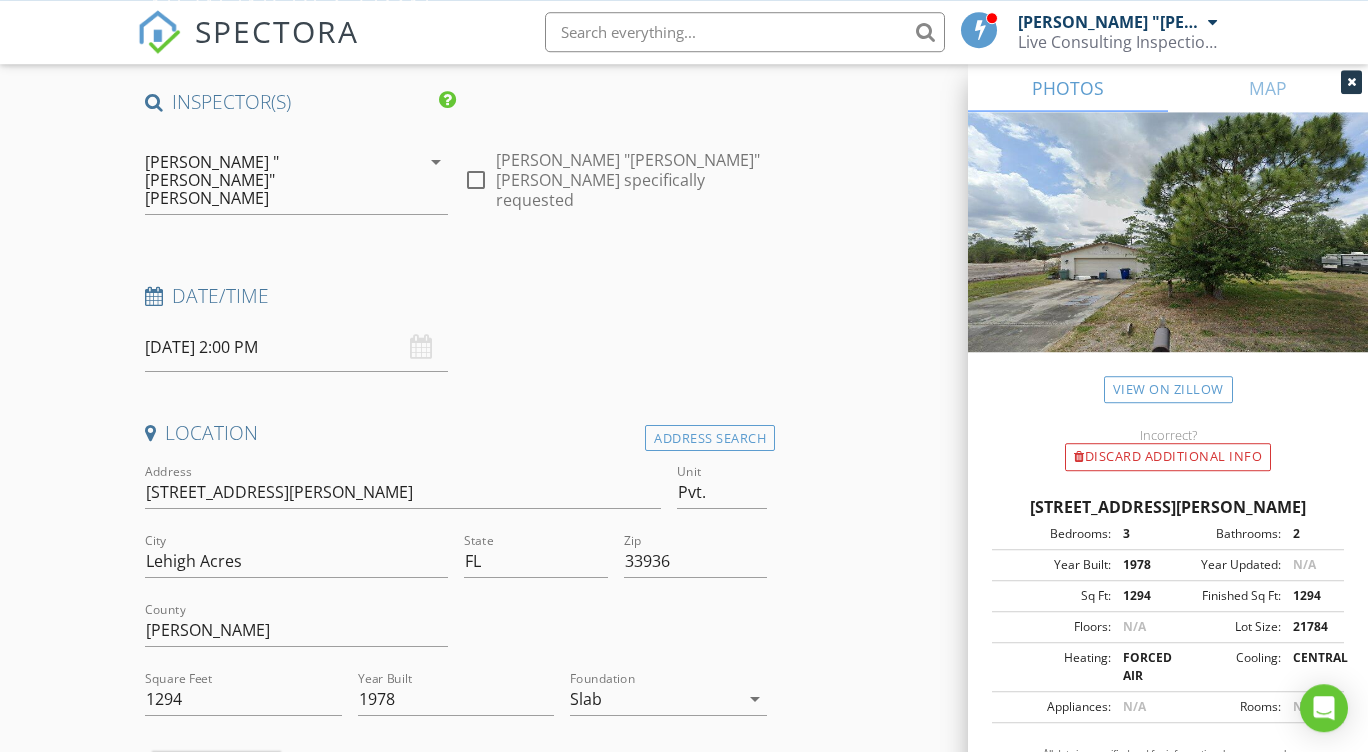 scroll, scrollTop: 0, scrollLeft: 0, axis: both 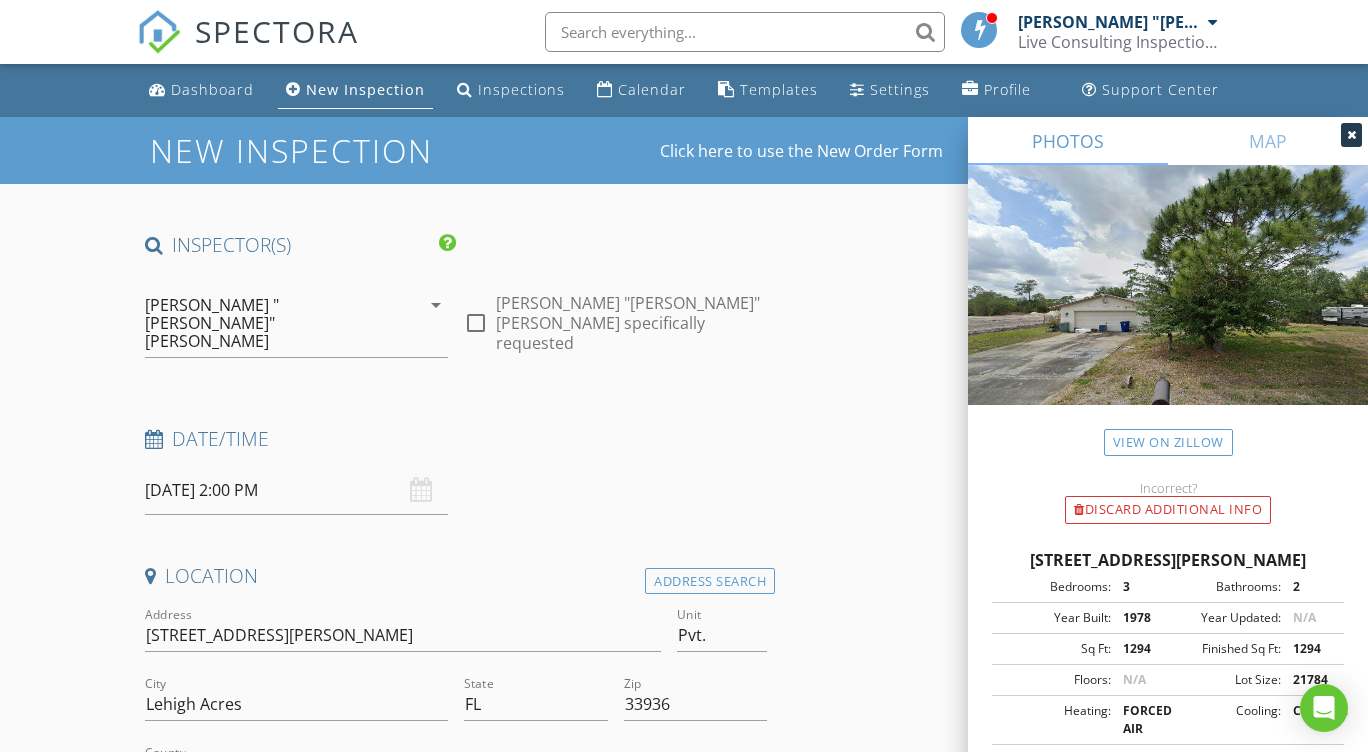 type on "Client will pay on site." 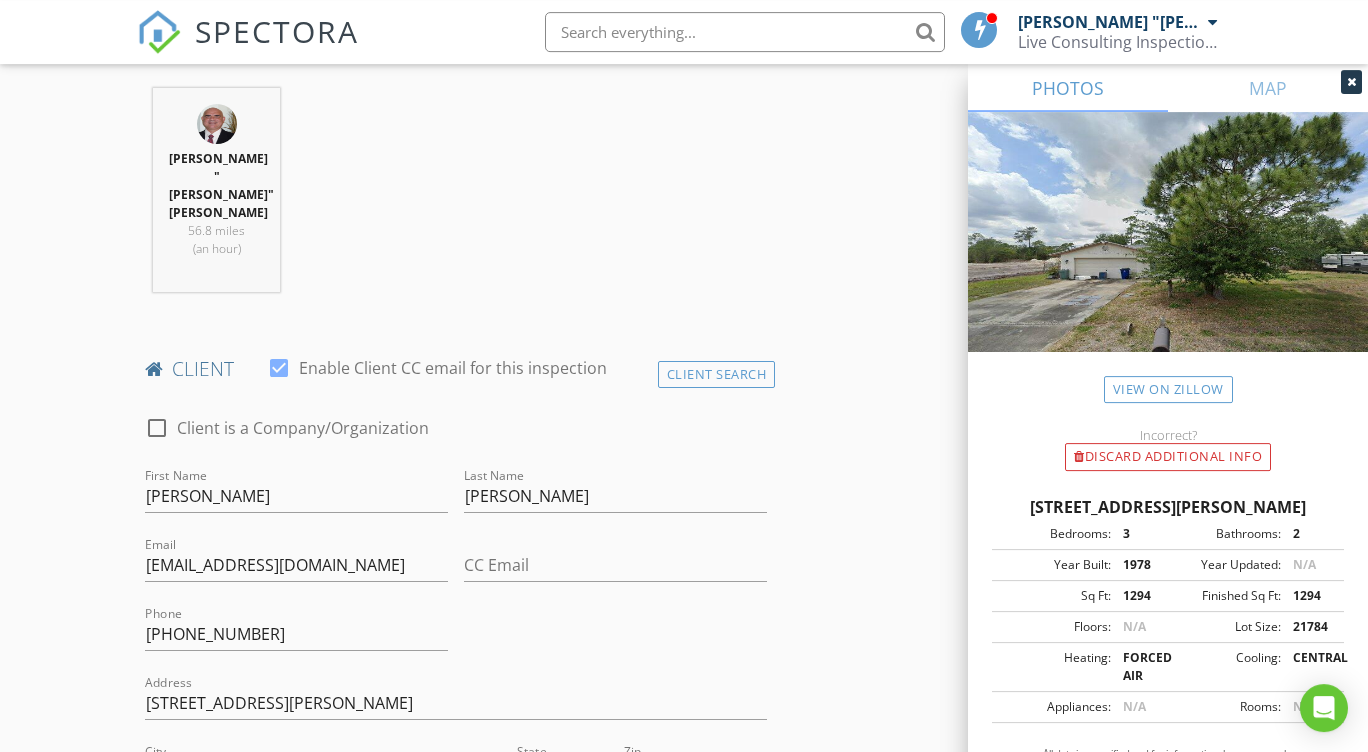 scroll, scrollTop: 811, scrollLeft: 0, axis: vertical 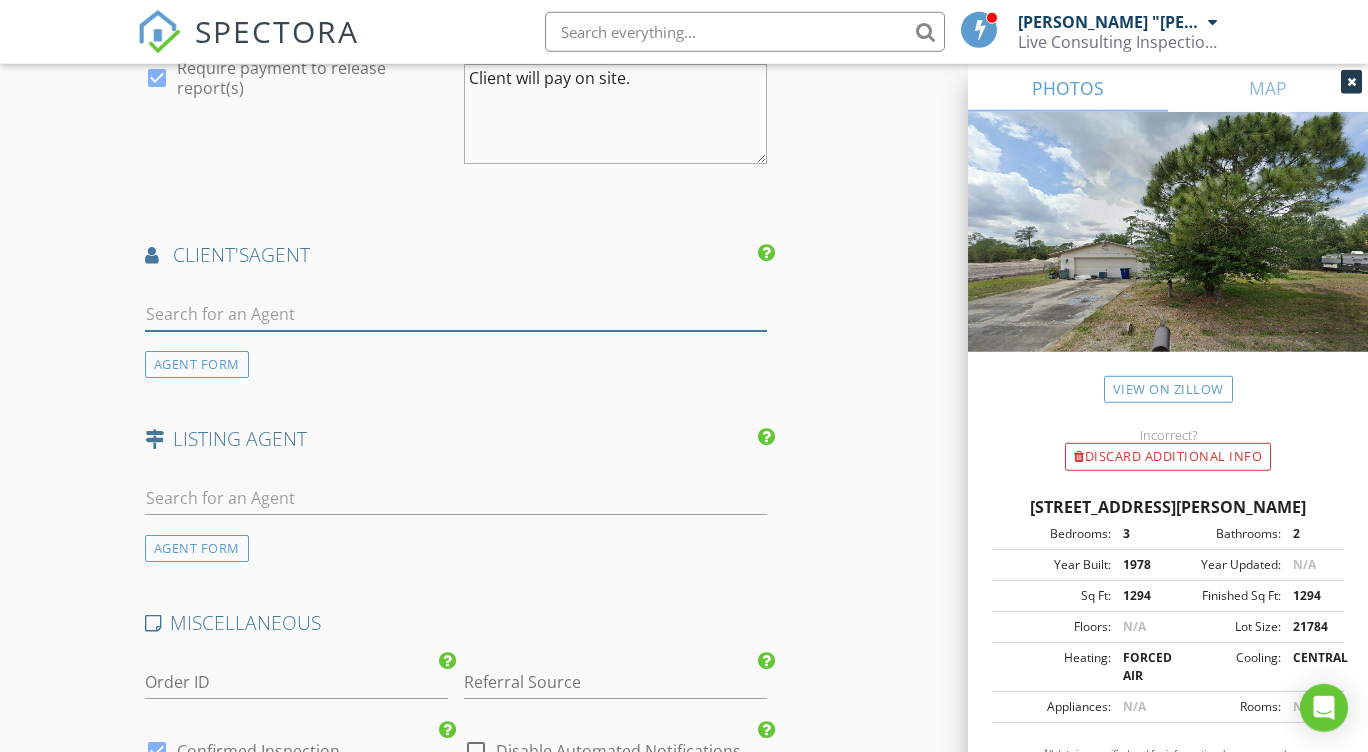 click at bounding box center (456, 314) 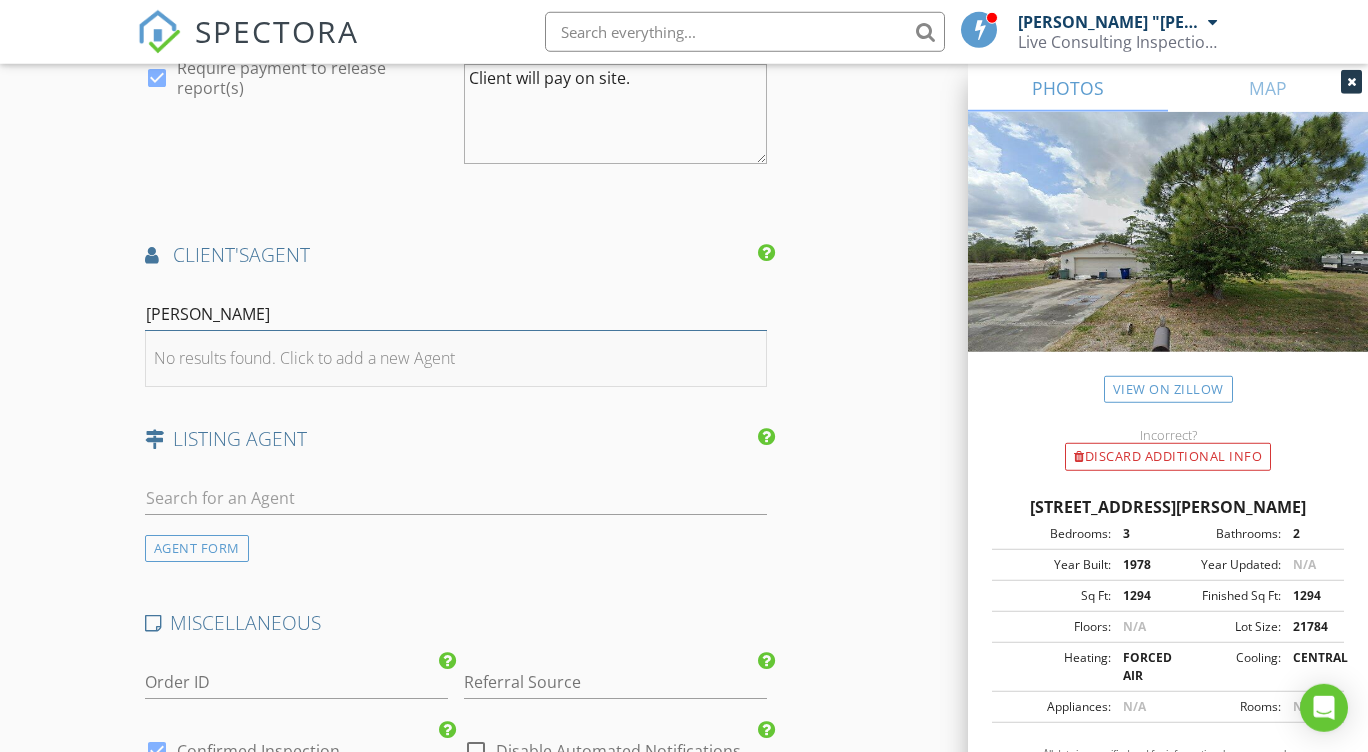 type on "[PERSON_NAME]" 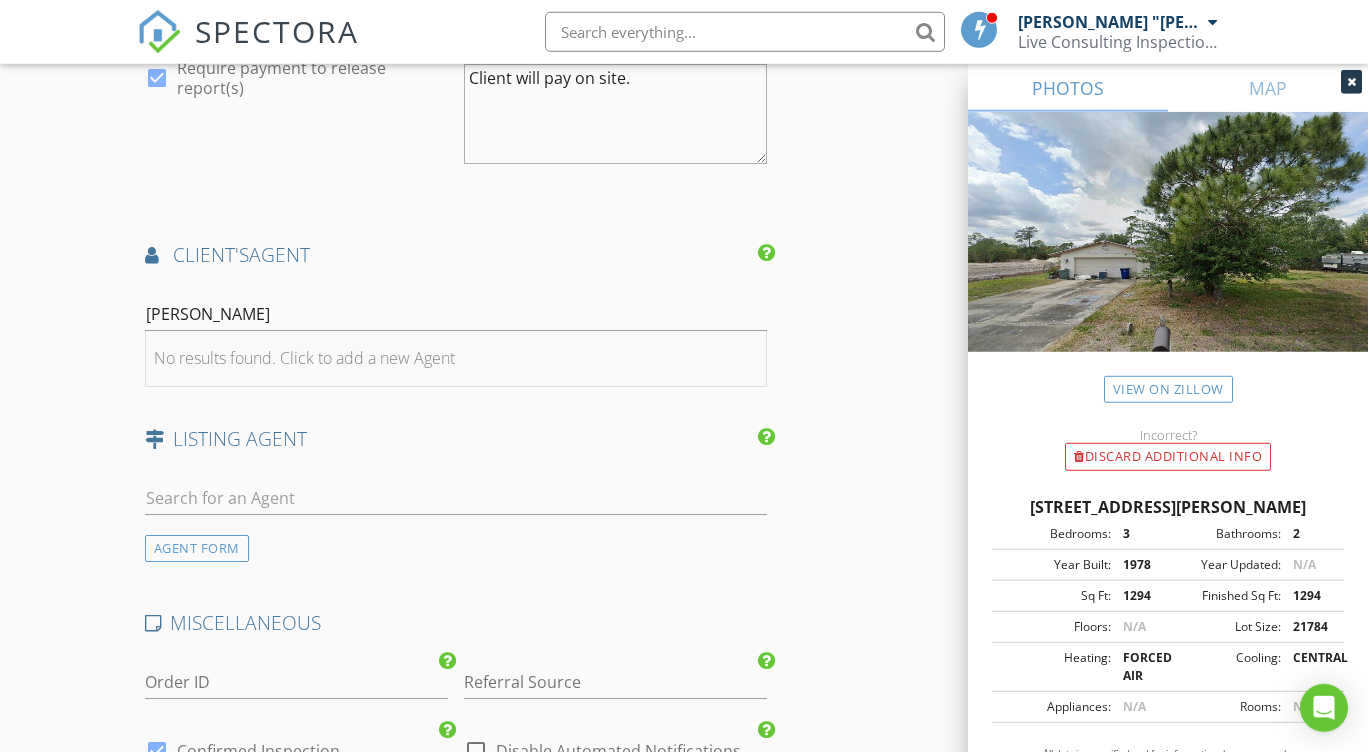click on "No results found. Click to add a new Agent" at bounding box center (456, 359) 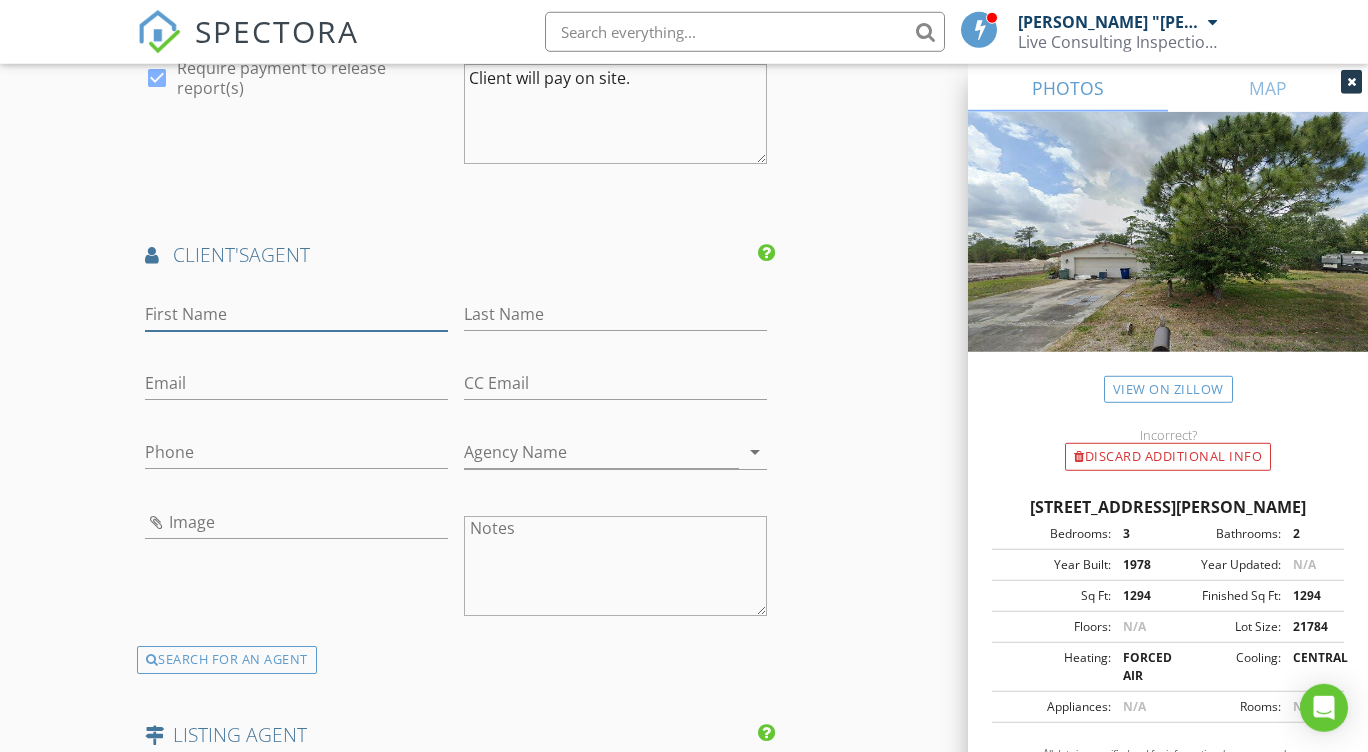 click on "First Name" at bounding box center (296, 314) 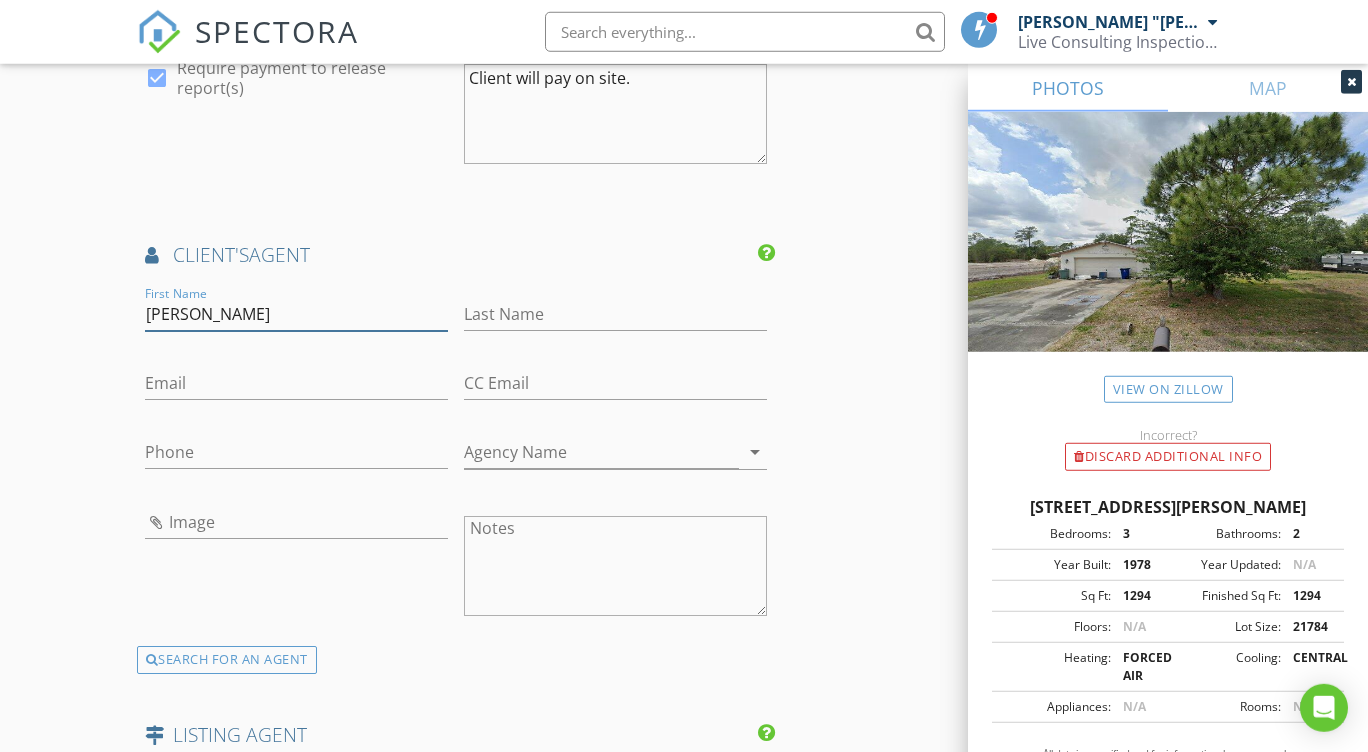 type on "Joe" 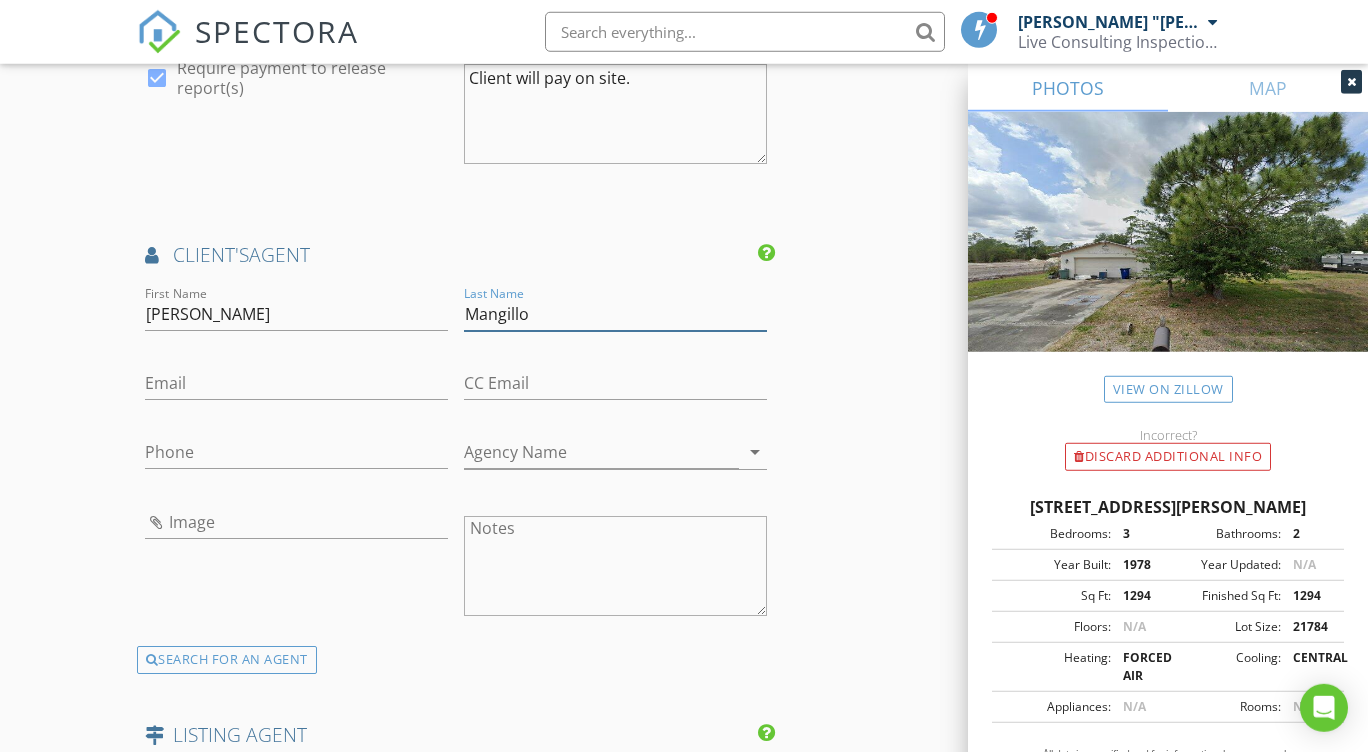 type on "Mangillo" 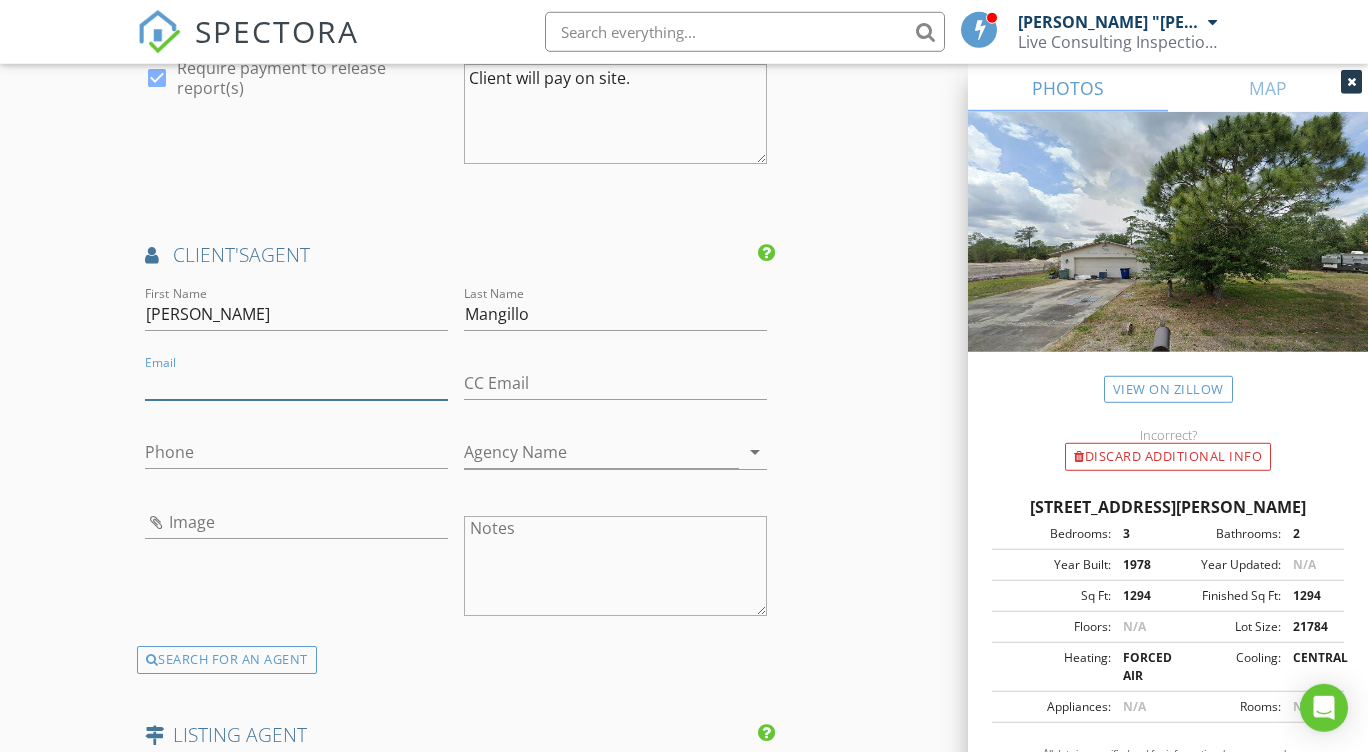 click on "Email" at bounding box center (296, 383) 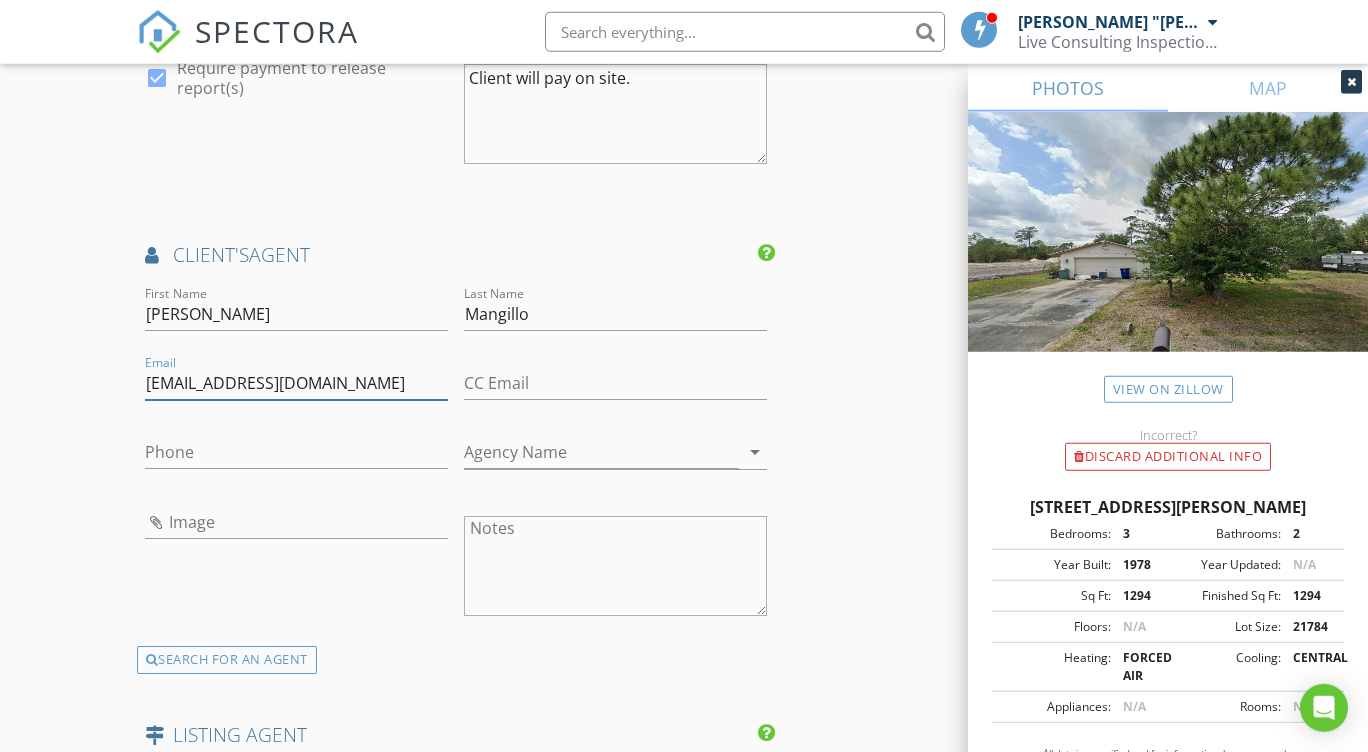 type on "[EMAIL_ADDRESS][DOMAIN_NAME]" 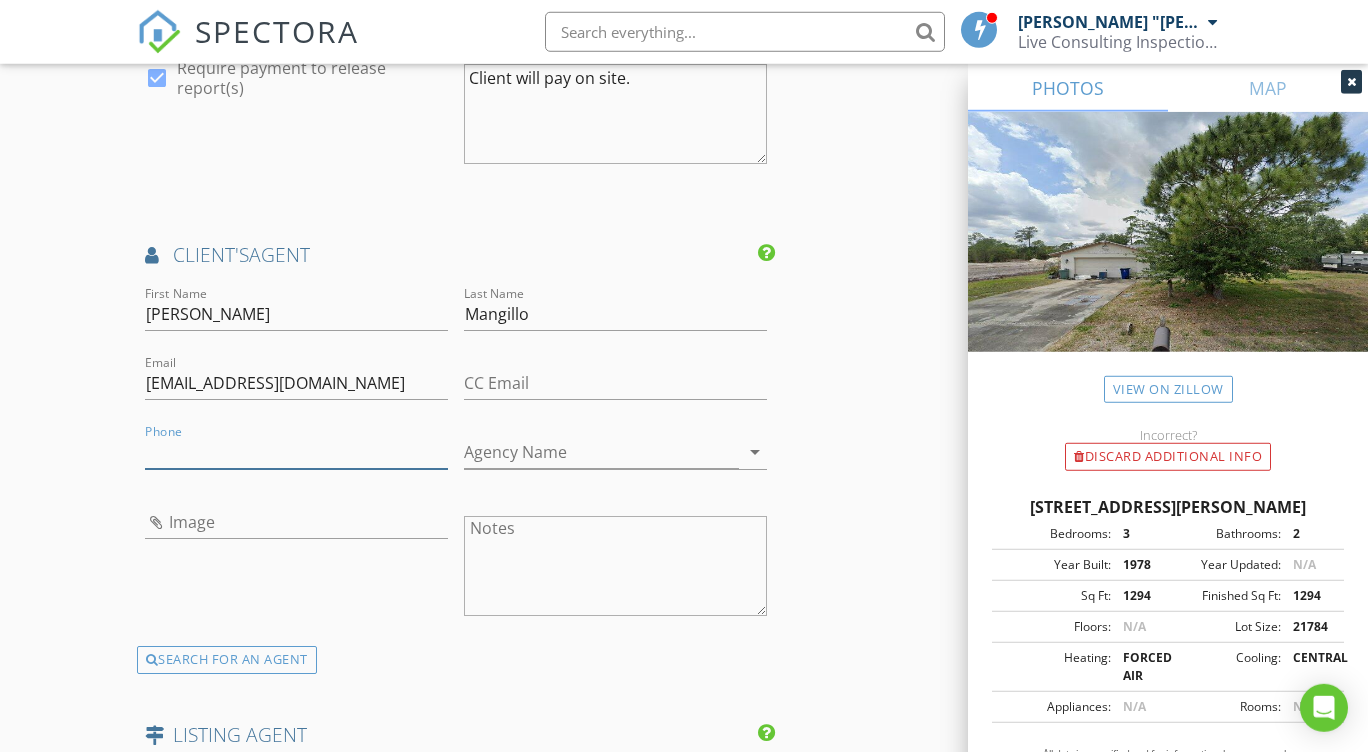 click on "Phone" at bounding box center (296, 452) 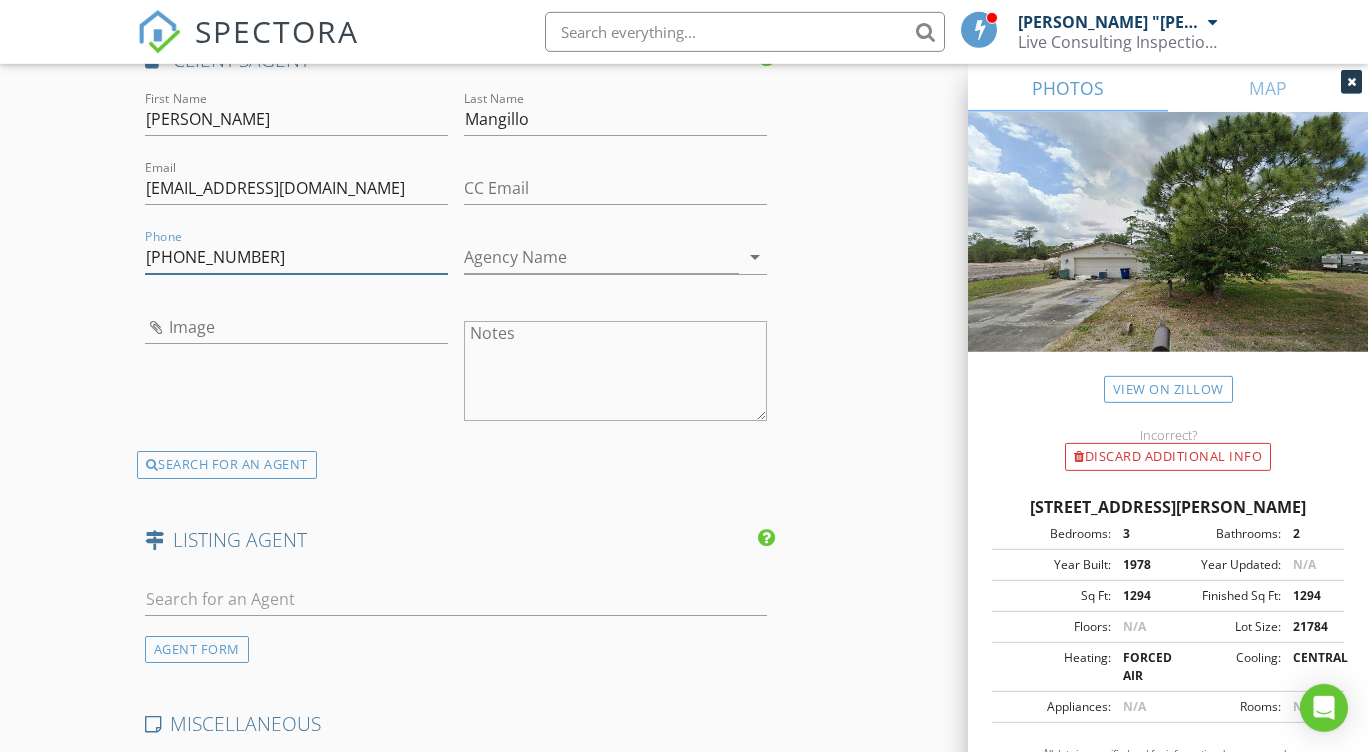scroll, scrollTop: 2654, scrollLeft: 0, axis: vertical 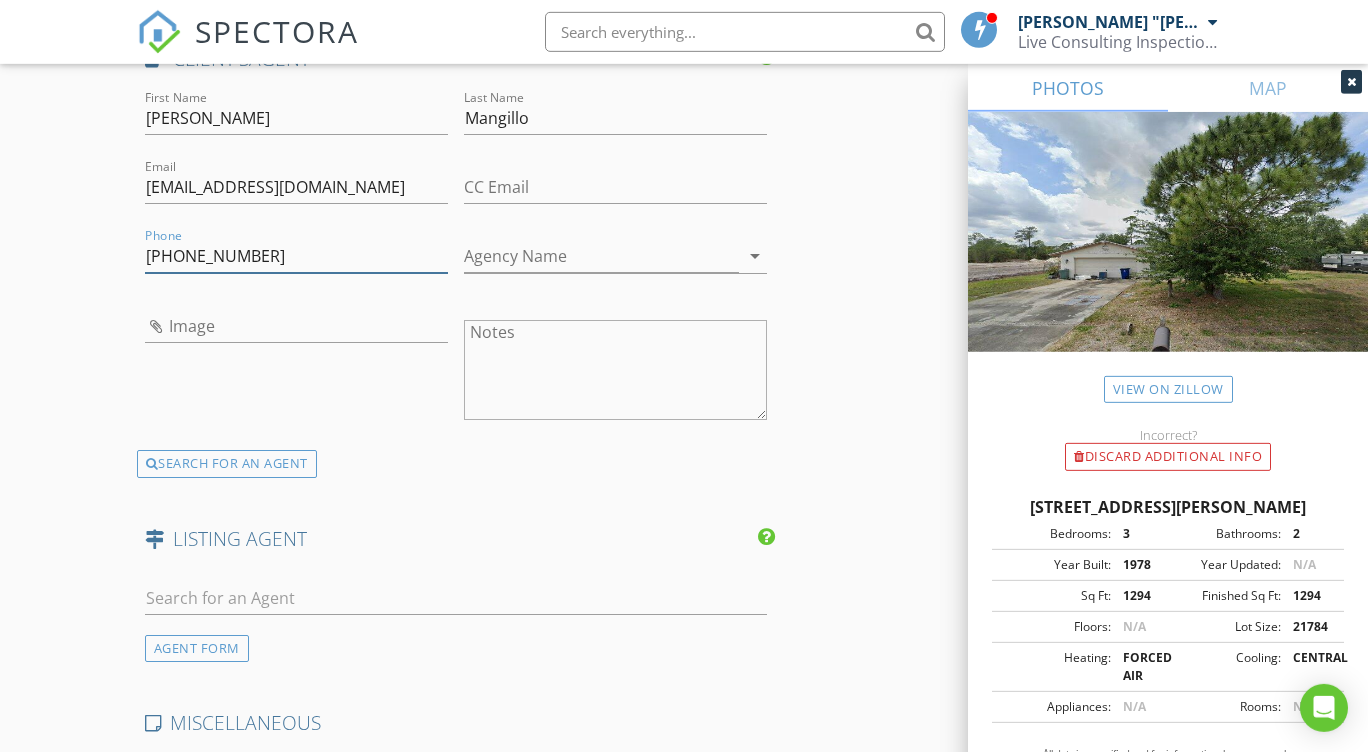 type on "[PHONE_NUMBER]" 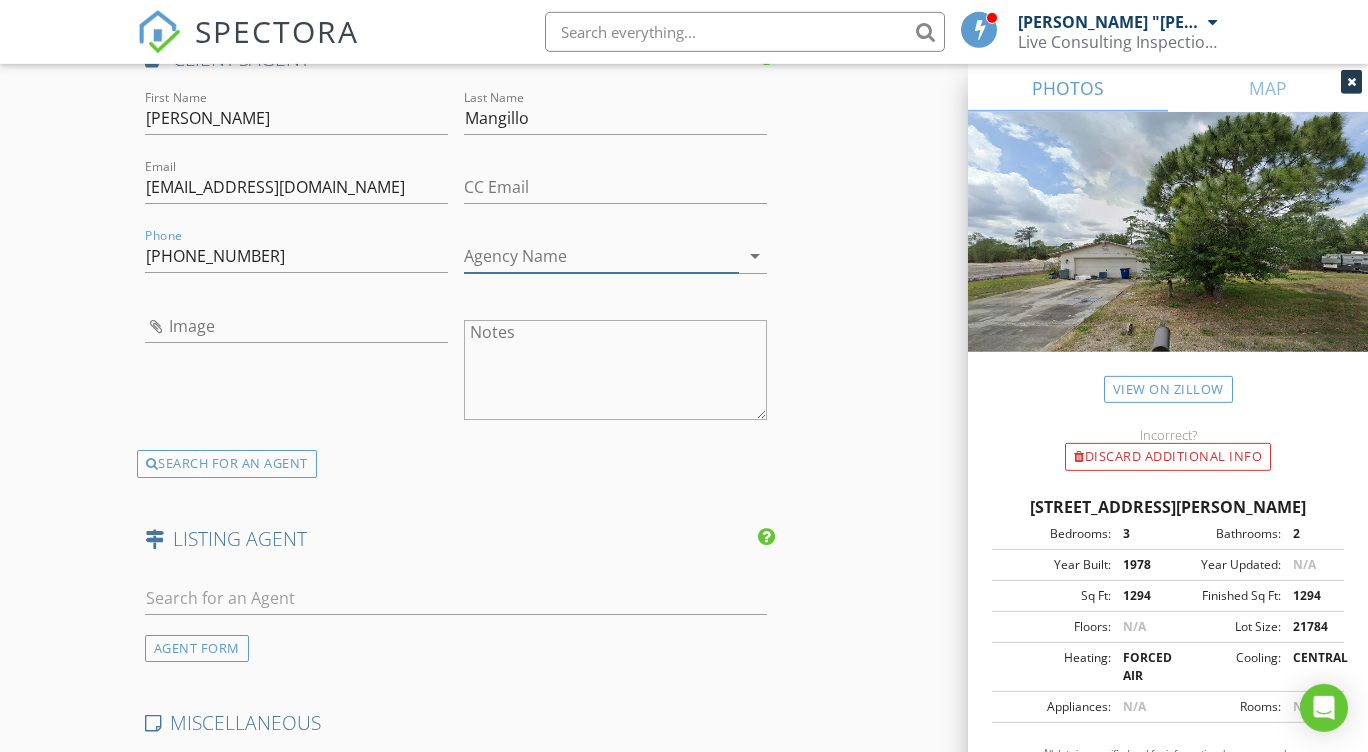 click on "Agency Name" at bounding box center (601, 256) 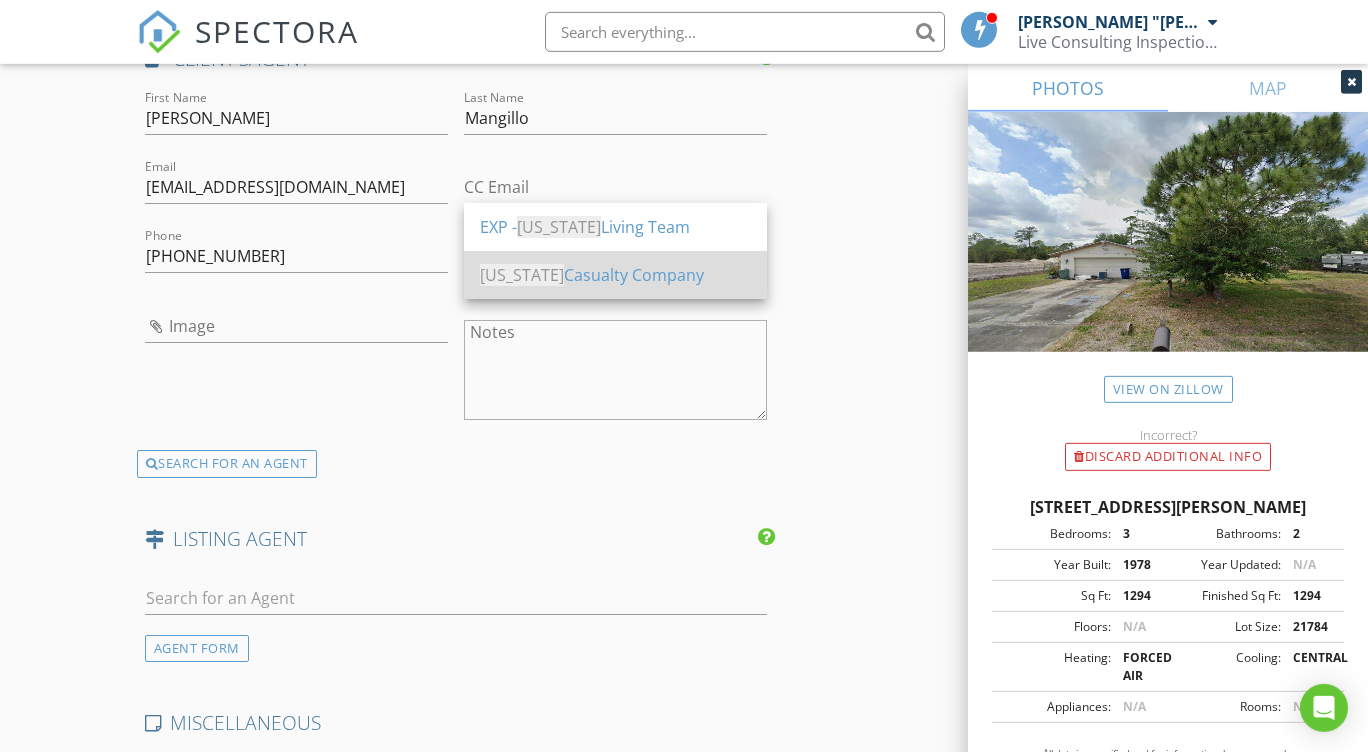 click on "Florida  Casualty Company" at bounding box center [615, 275] 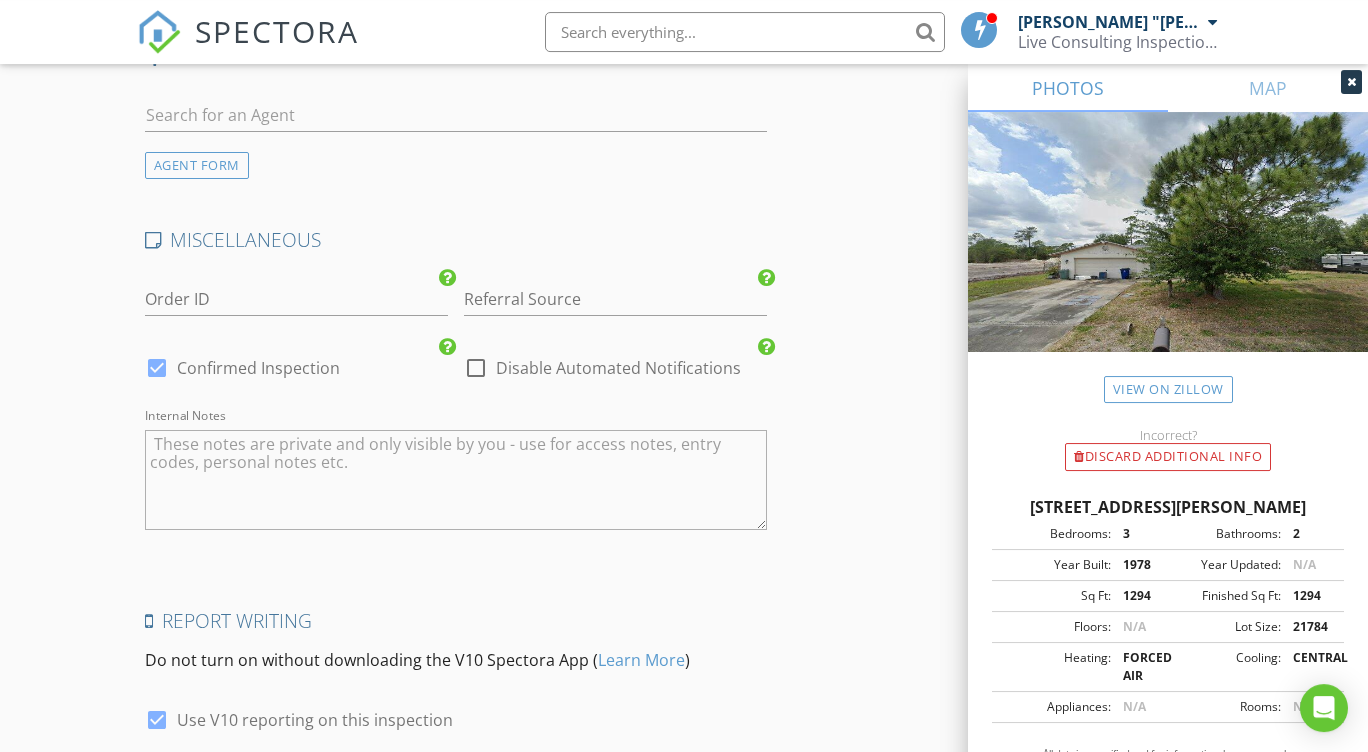 scroll, scrollTop: 3234, scrollLeft: 0, axis: vertical 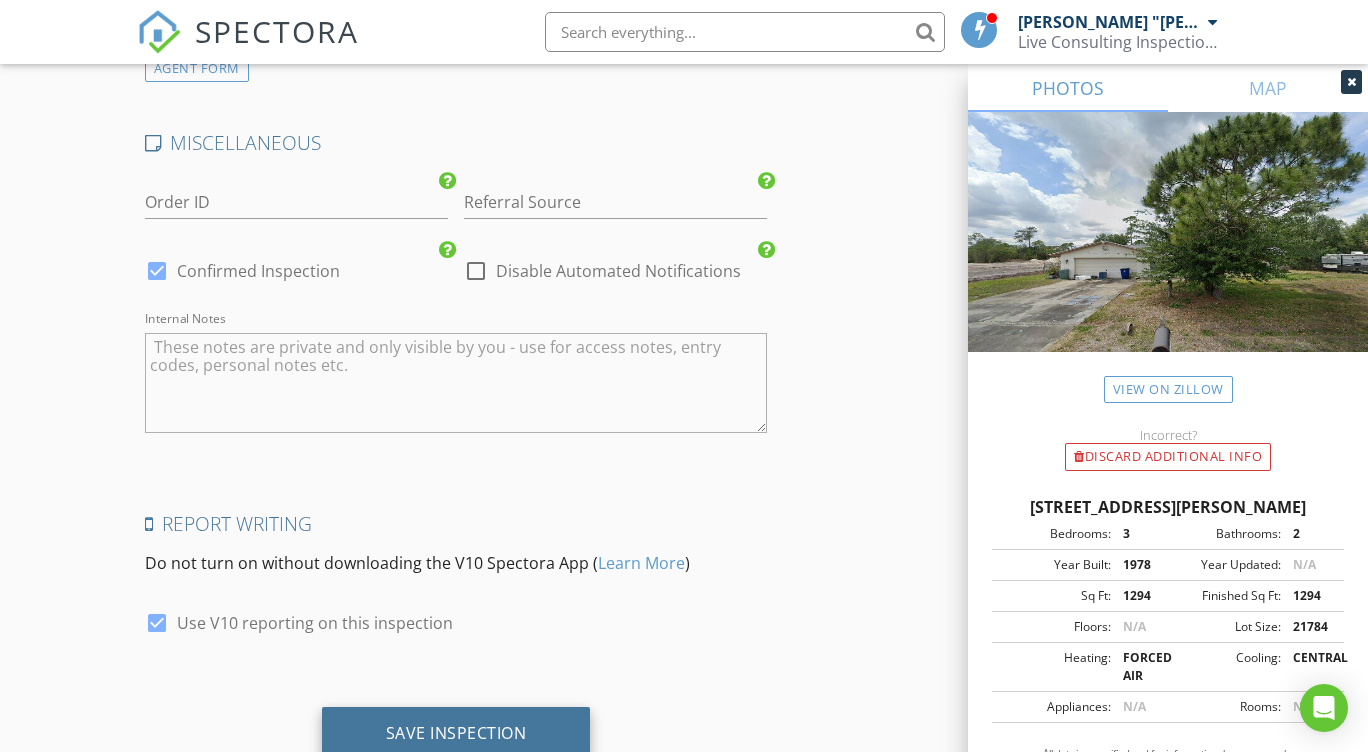 type on "Florida Casualty Company" 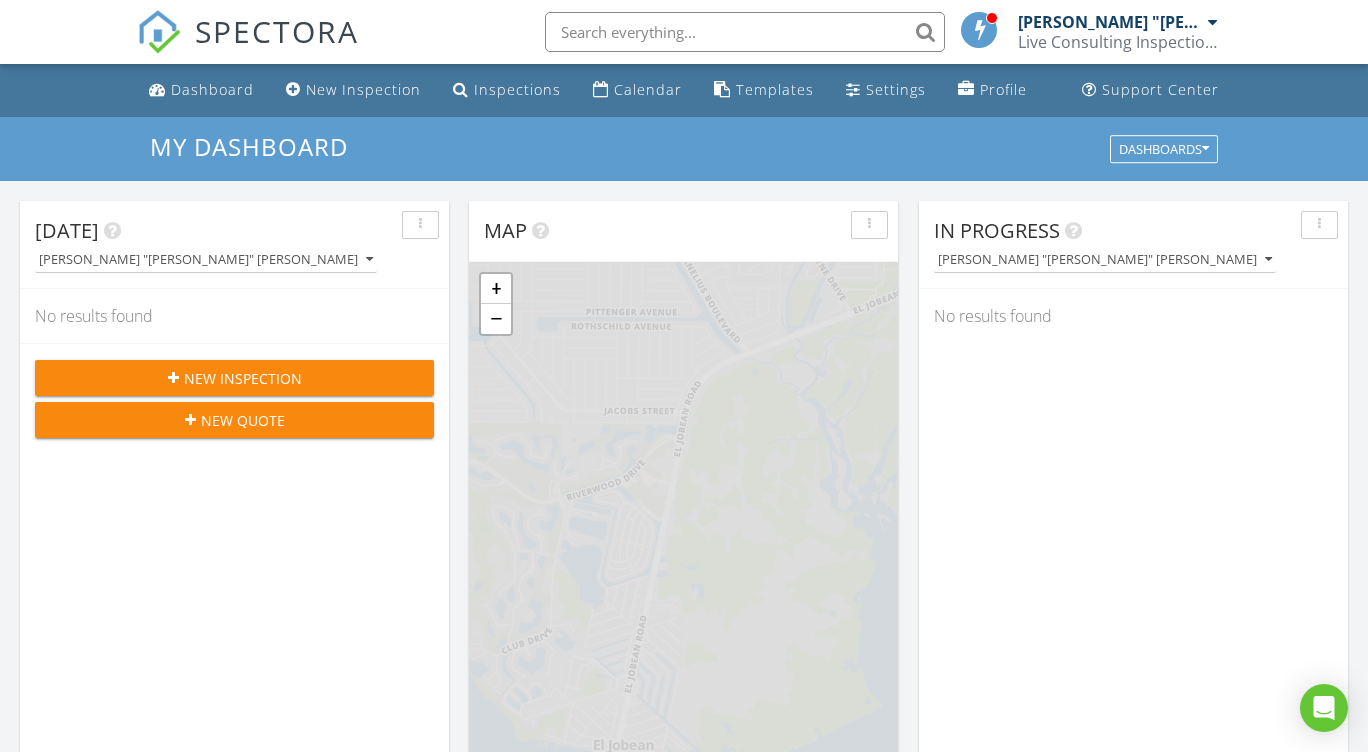 scroll, scrollTop: 219, scrollLeft: 0, axis: vertical 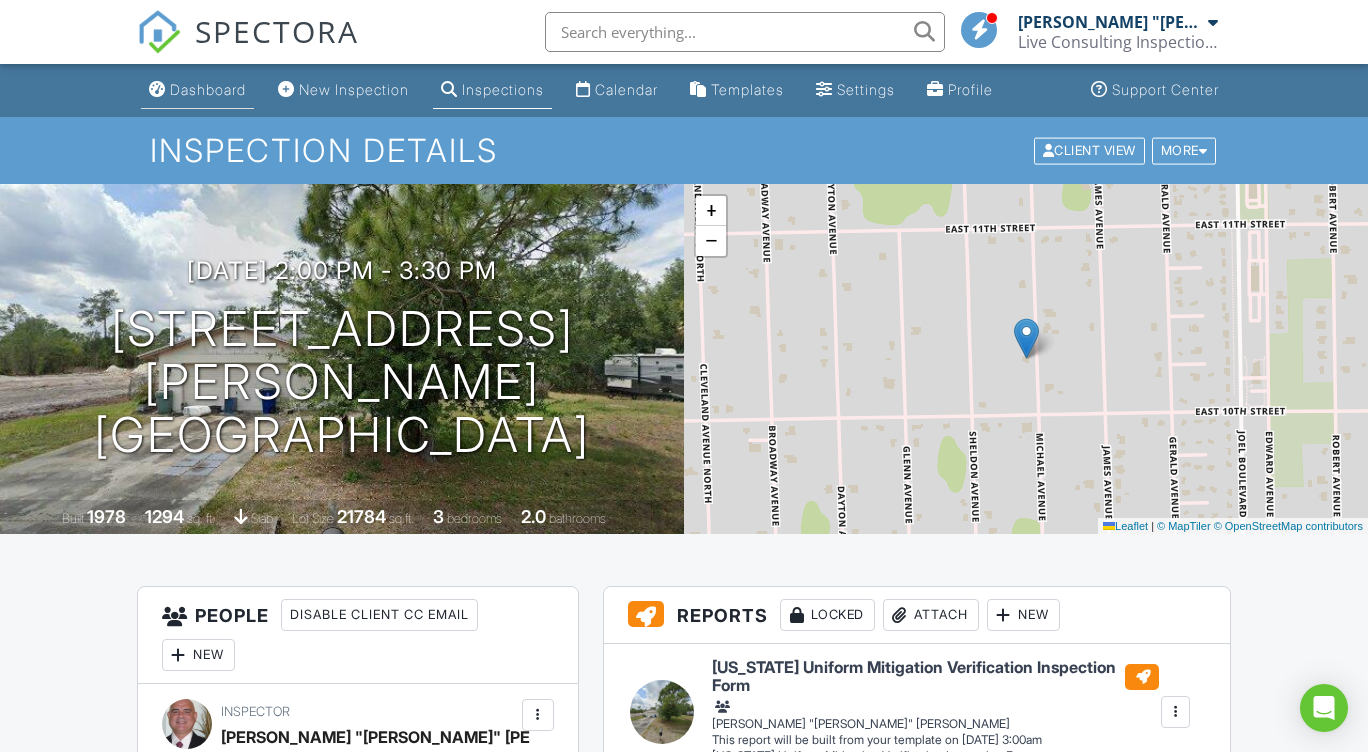 click on "Dashboard" at bounding box center (208, 89) 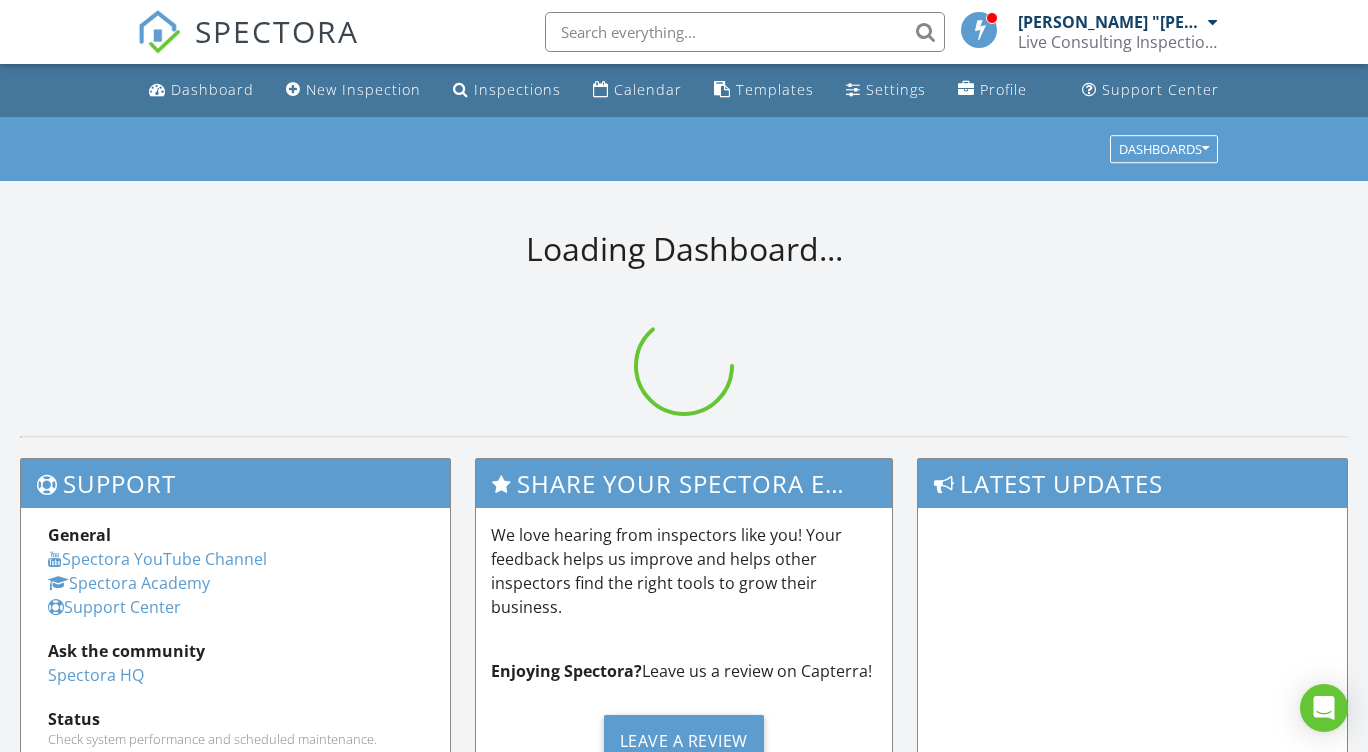 scroll, scrollTop: 0, scrollLeft: 0, axis: both 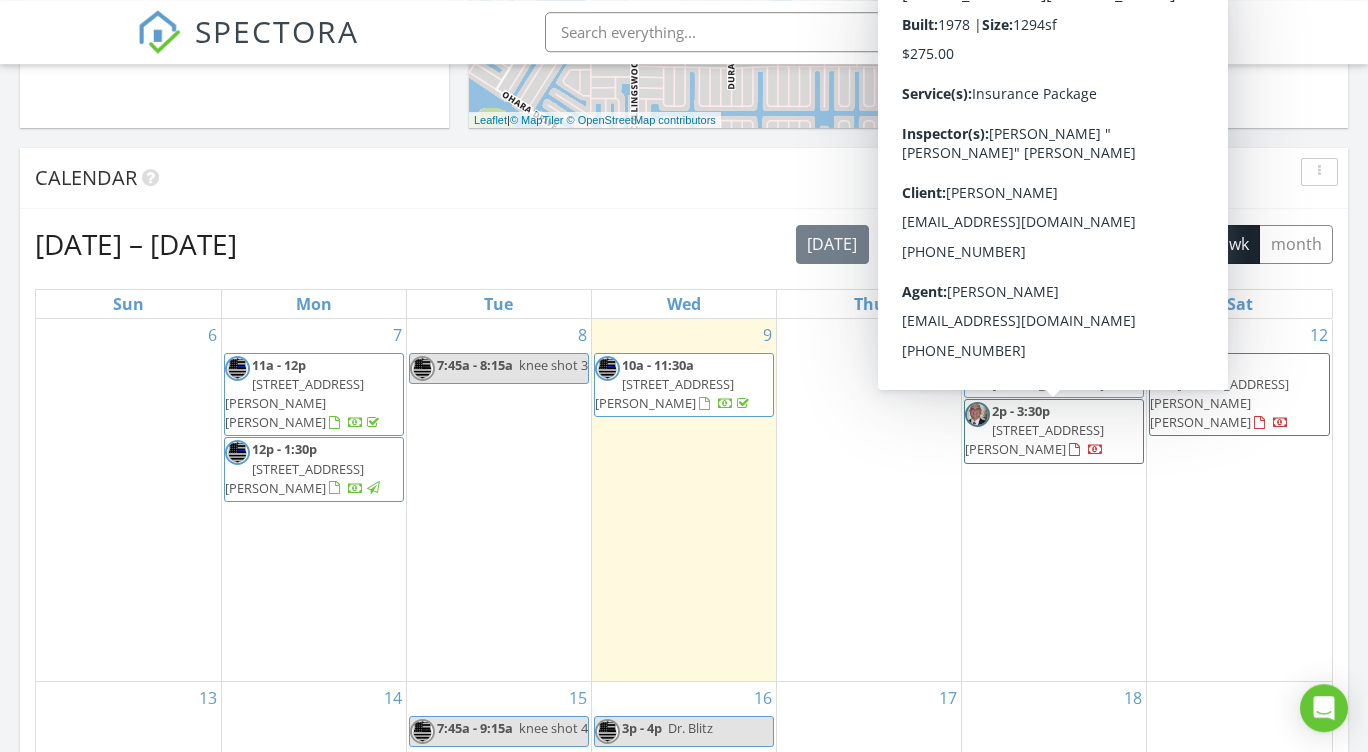 click on "2p - 3:30p" at bounding box center (1021, 411) 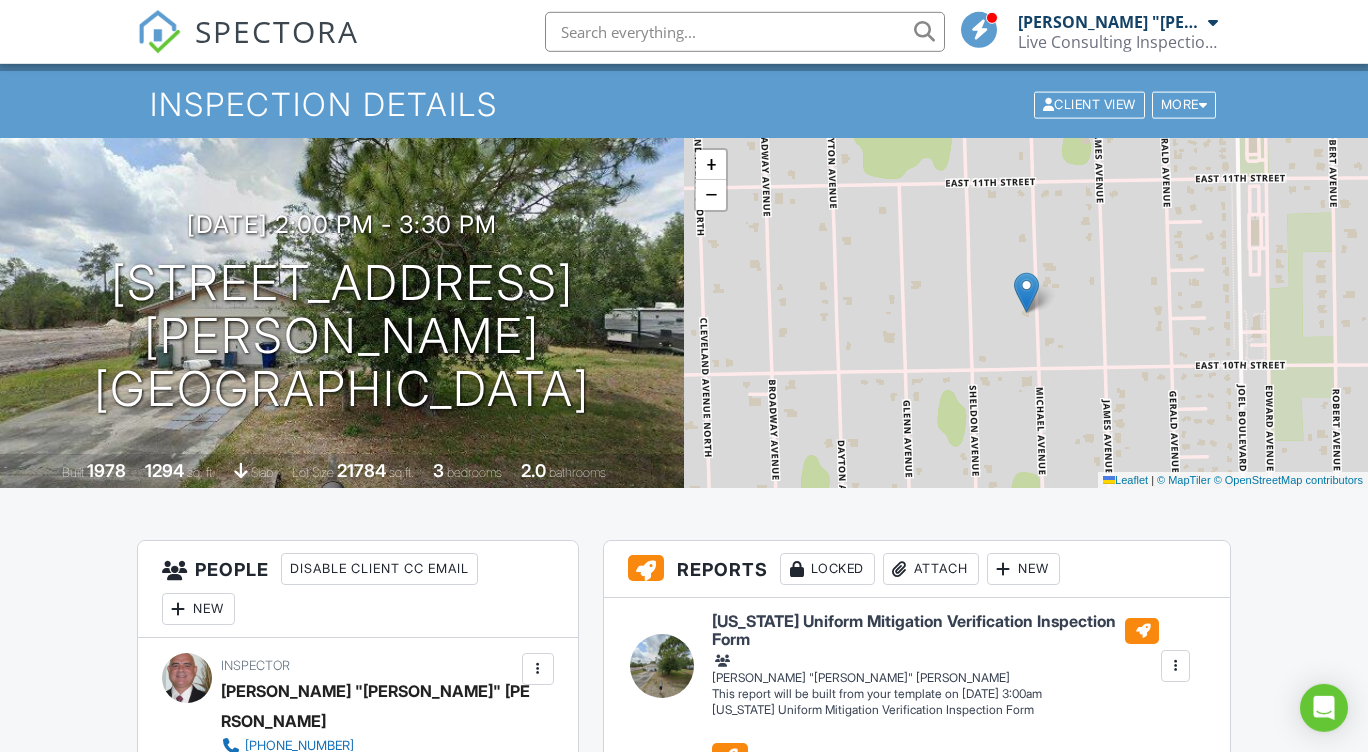 scroll, scrollTop: 0, scrollLeft: 0, axis: both 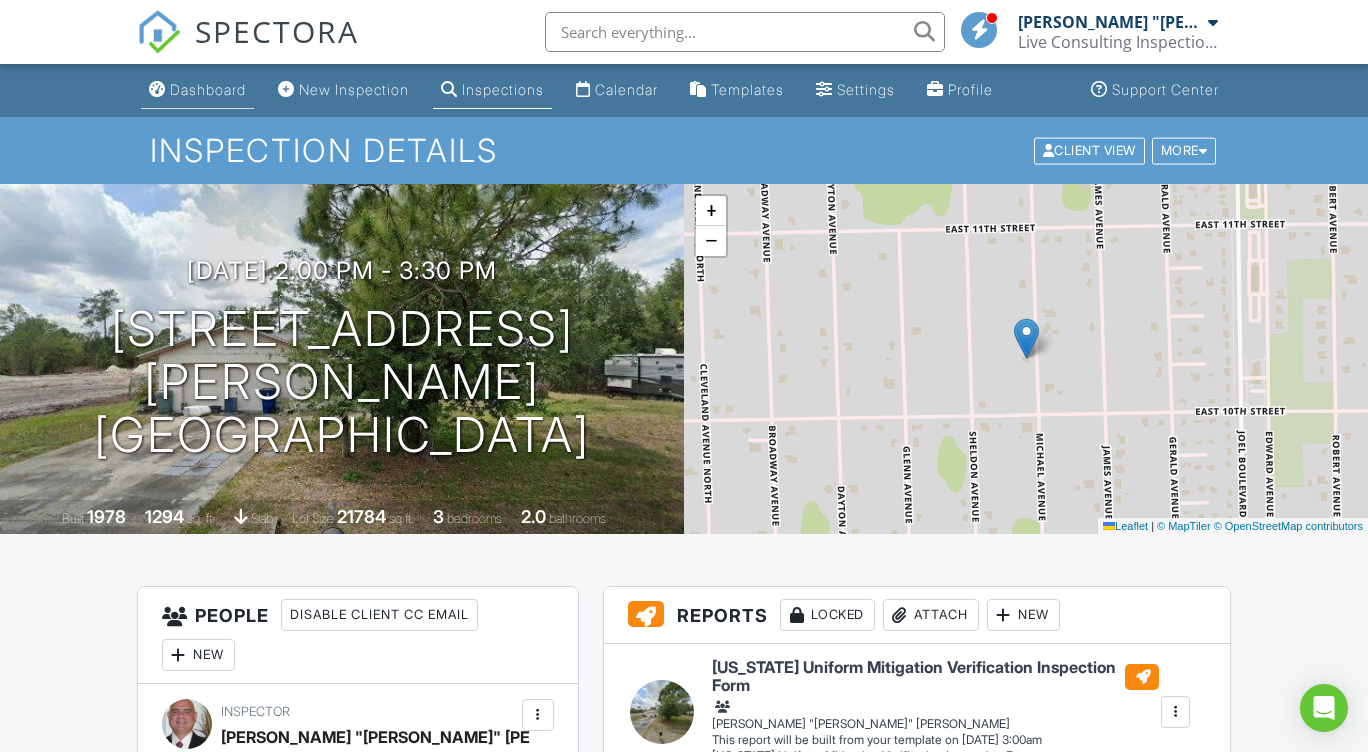 click on "Dashboard" at bounding box center [208, 89] 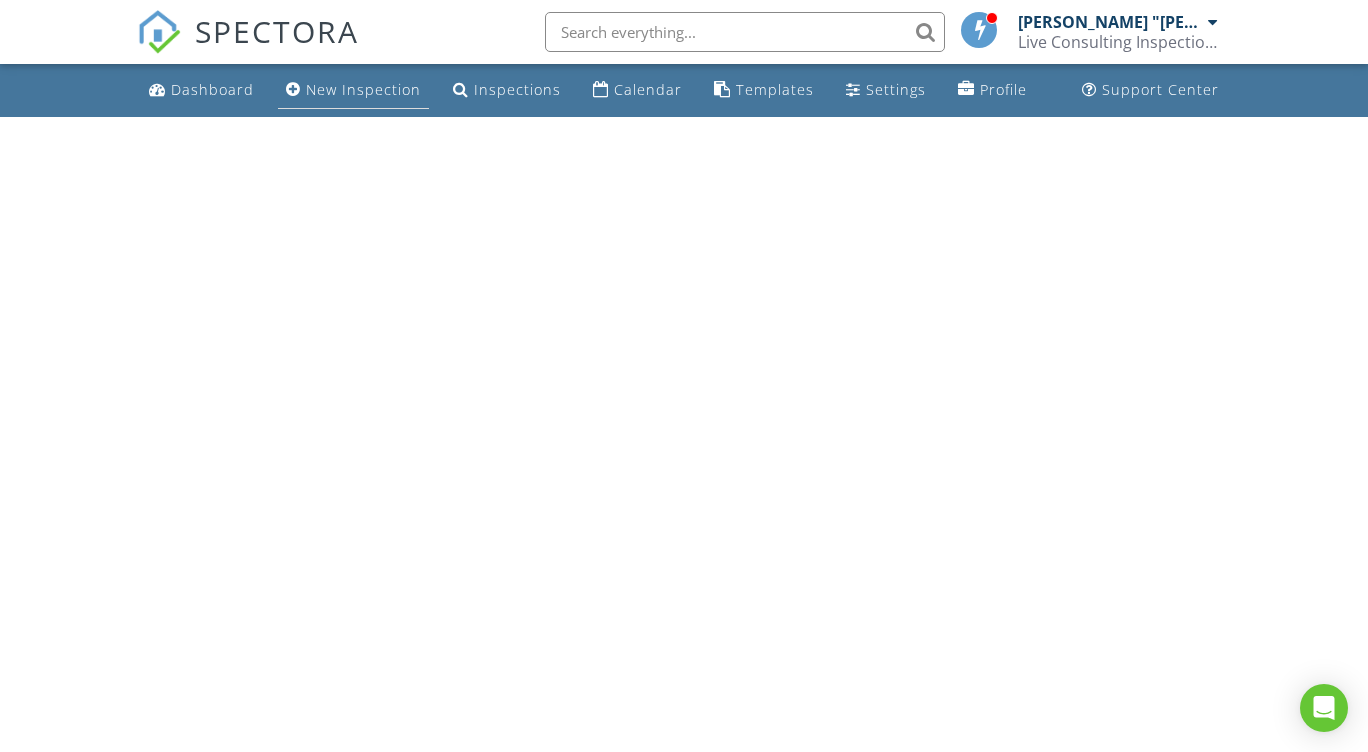 scroll, scrollTop: 0, scrollLeft: 0, axis: both 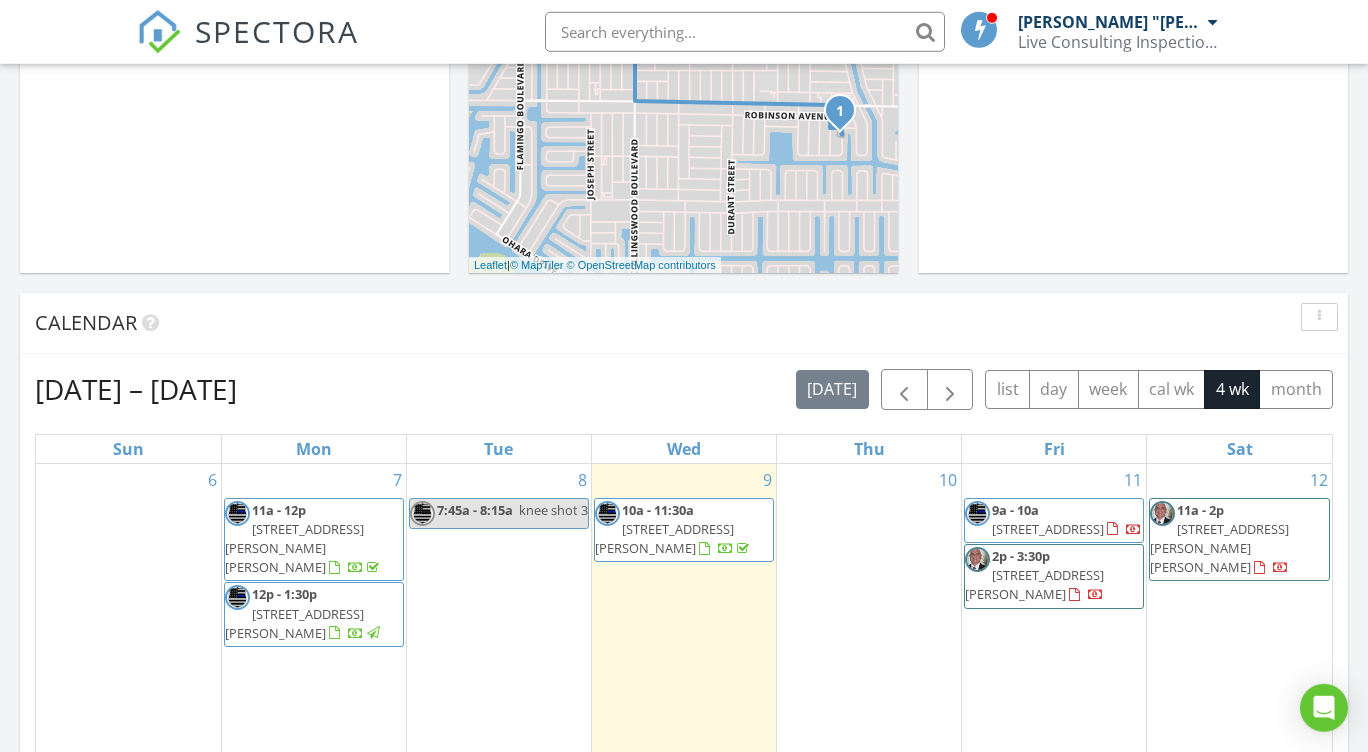 click on "[DATE]
[PERSON_NAME] "[PERSON_NAME]" [PERSON_NAME]
No results found       New Inspection     New Quote         Map               1 + − [GEOGRAPHIC_DATA] 4.7 km, 9 min Head south on [GEOGRAPHIC_DATA] 150 m Turn left onto [GEOGRAPHIC_DATA] 900 m Turn right onto [GEOGRAPHIC_DATA] 1.5 km Turn left onto [GEOGRAPHIC_DATA] 1.5 km Turn right onto [GEOGRAPHIC_DATA] 200 m Turn left onto [PERSON_NAME][GEOGRAPHIC_DATA] 100 m Turn right onto [PERSON_NAME][GEOGRAPHIC_DATA] 55 m You have arrived at your destination, on the right 0 [GEOGRAPHIC_DATA] 4.8 km, 9 min Head south on [GEOGRAPHIC_DATA] 1 km Turn left onto [GEOGRAPHIC_DATA] 600 m Turn left onto [GEOGRAPHIC_DATA] 2.5 km Turn right onto [GEOGRAPHIC_DATA] 200 m Turn left onto [PERSON_NAME][GEOGRAPHIC_DATA] 100 m Turn right onto [PERSON_NAME] Circle 55 m You have arrived at your destination, on the right 0 m Leaflet  |  © MapTiler   © OpenStreetMap contributors     In Progress
[PERSON_NAME] "[PERSON_NAME]" [PERSON_NAME]
No results found       Calendar                 [DATE] list day week" at bounding box center (684, 583) 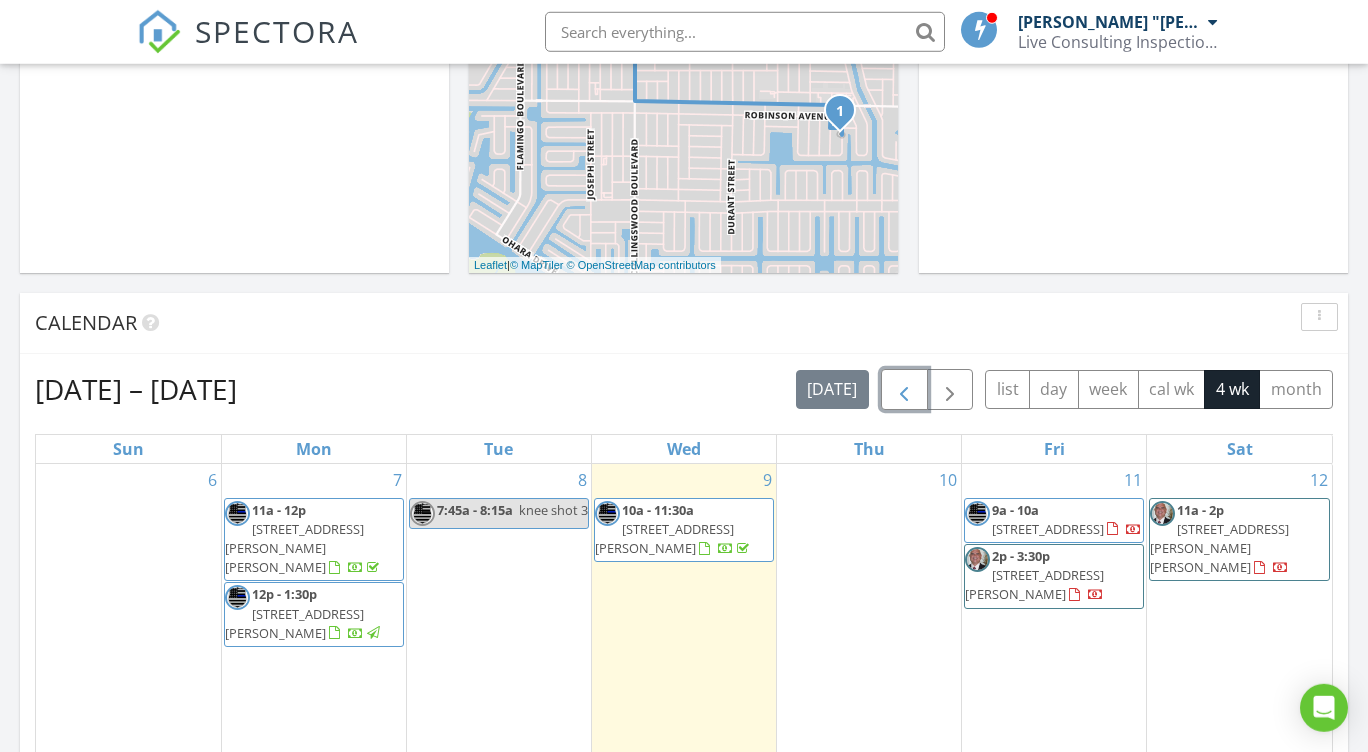 click at bounding box center (904, 390) 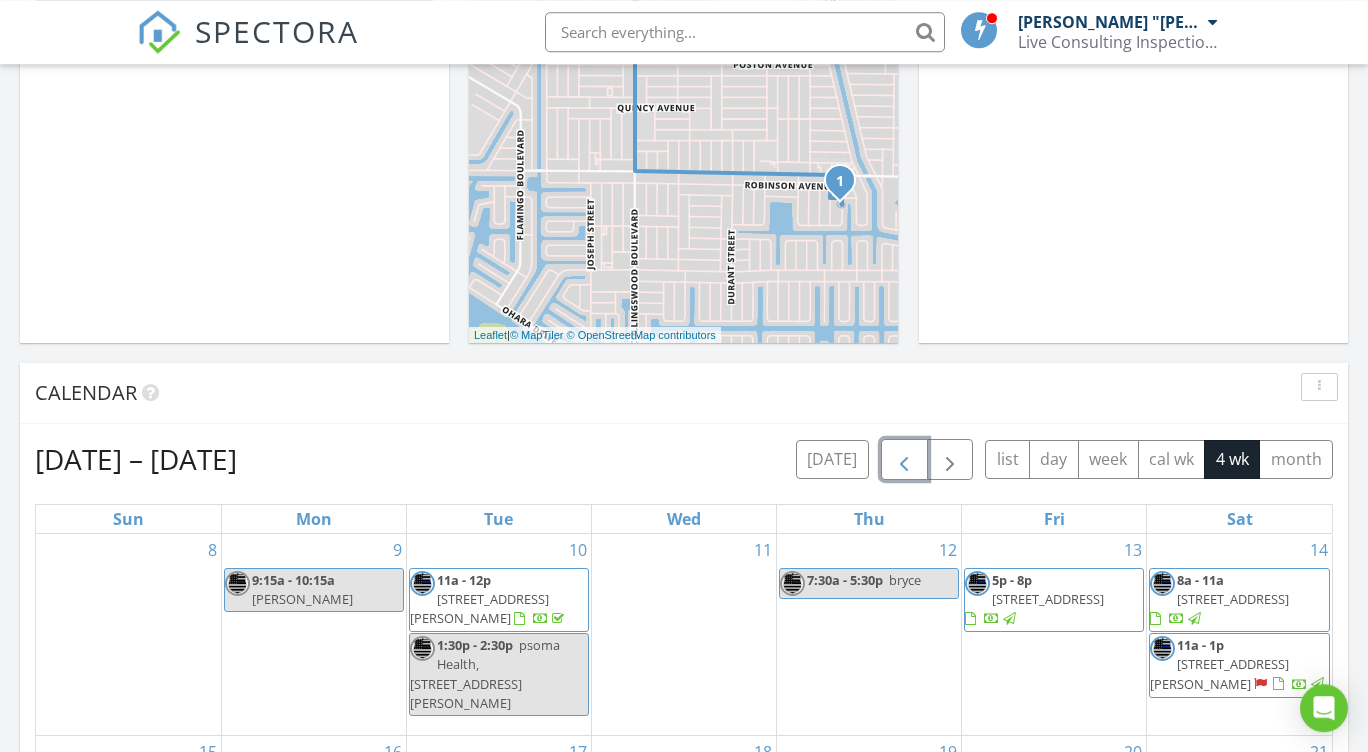 scroll, scrollTop: 439, scrollLeft: 0, axis: vertical 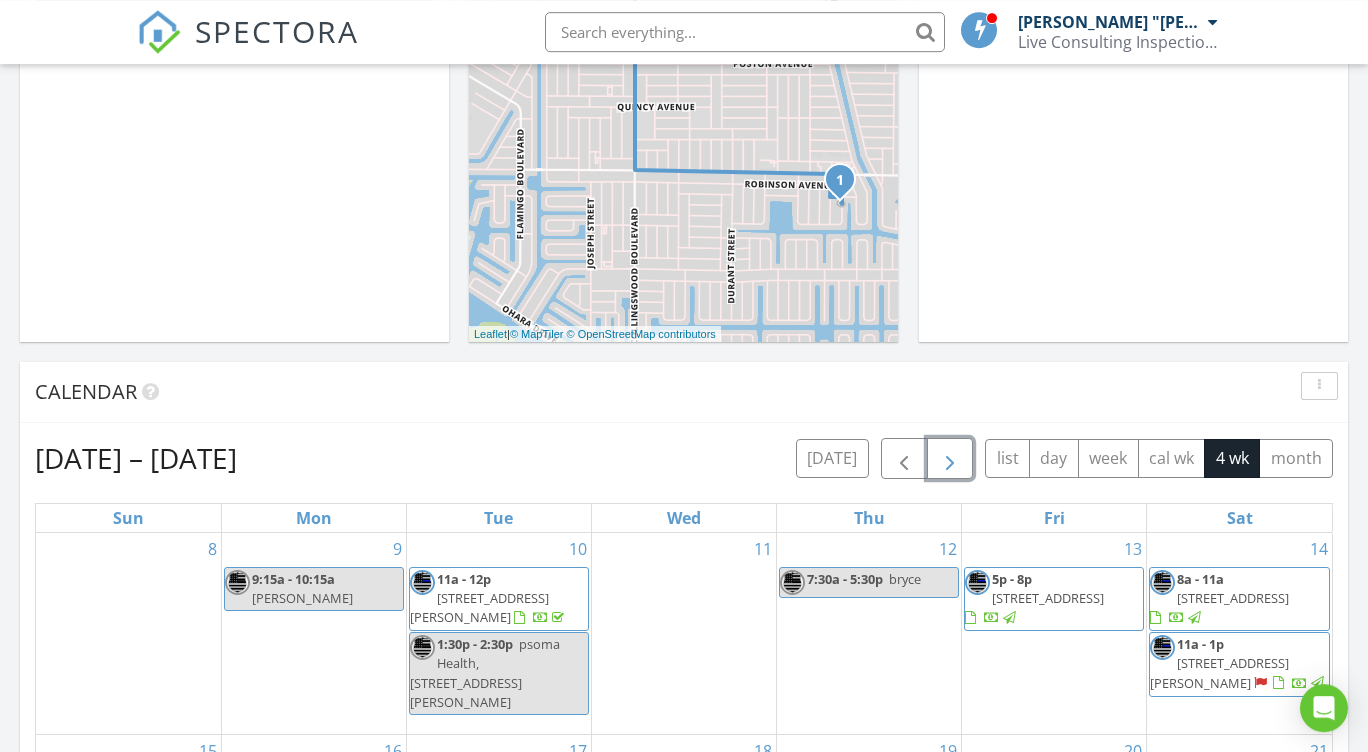 click at bounding box center [950, 459] 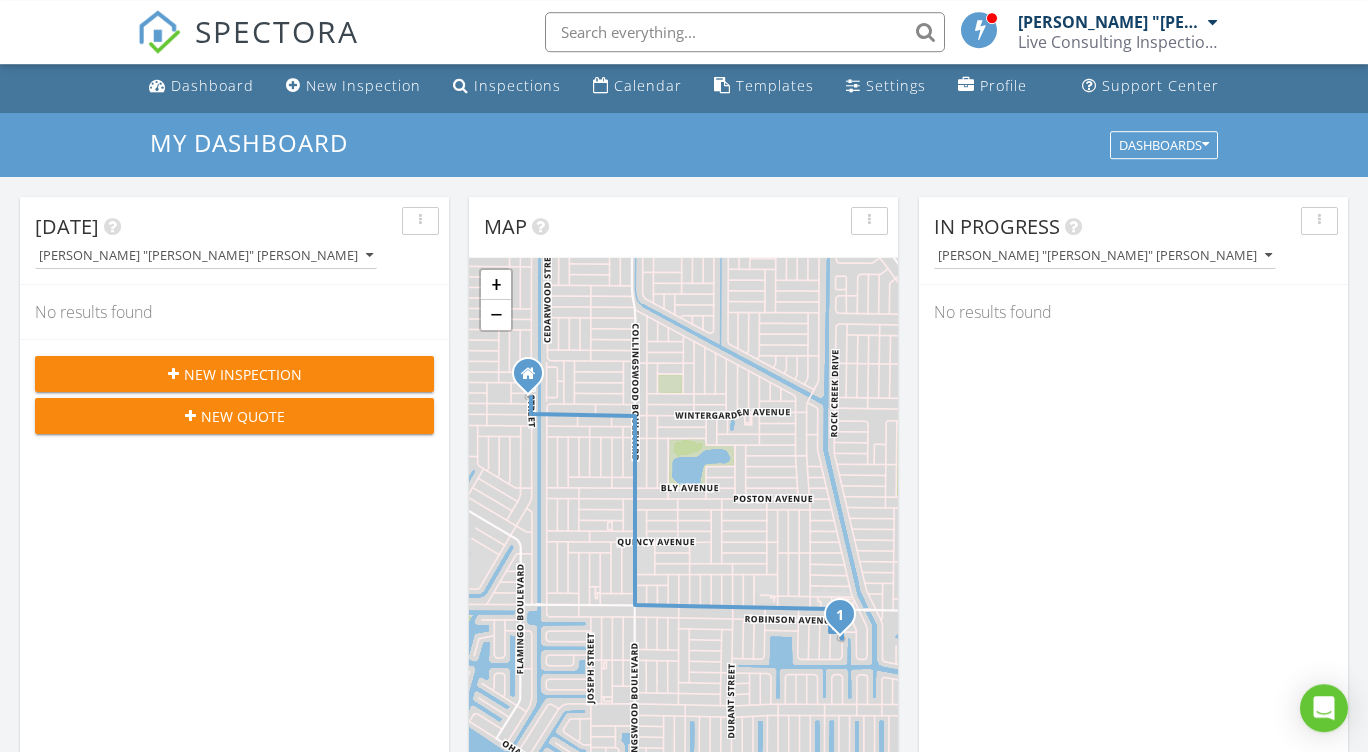 scroll, scrollTop: 0, scrollLeft: 0, axis: both 